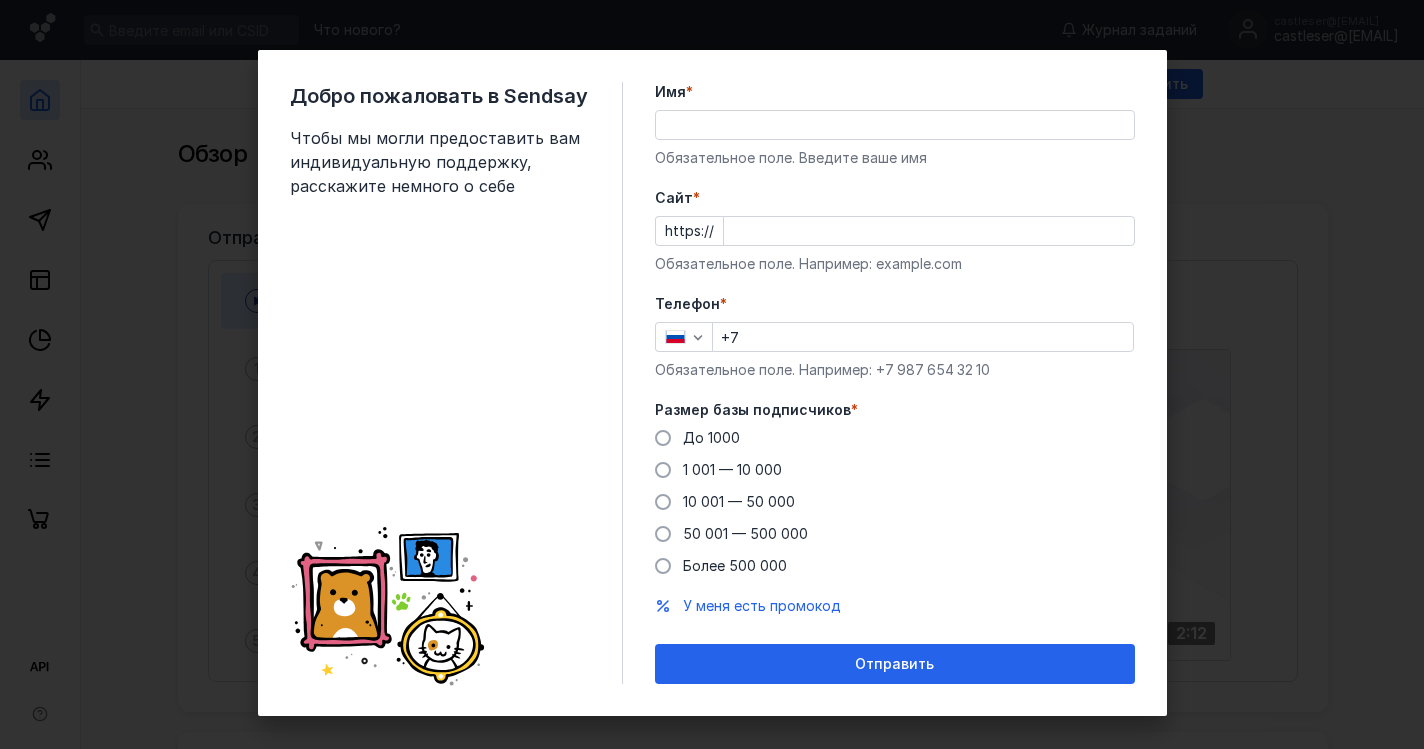 scroll, scrollTop: 0, scrollLeft: 0, axis: both 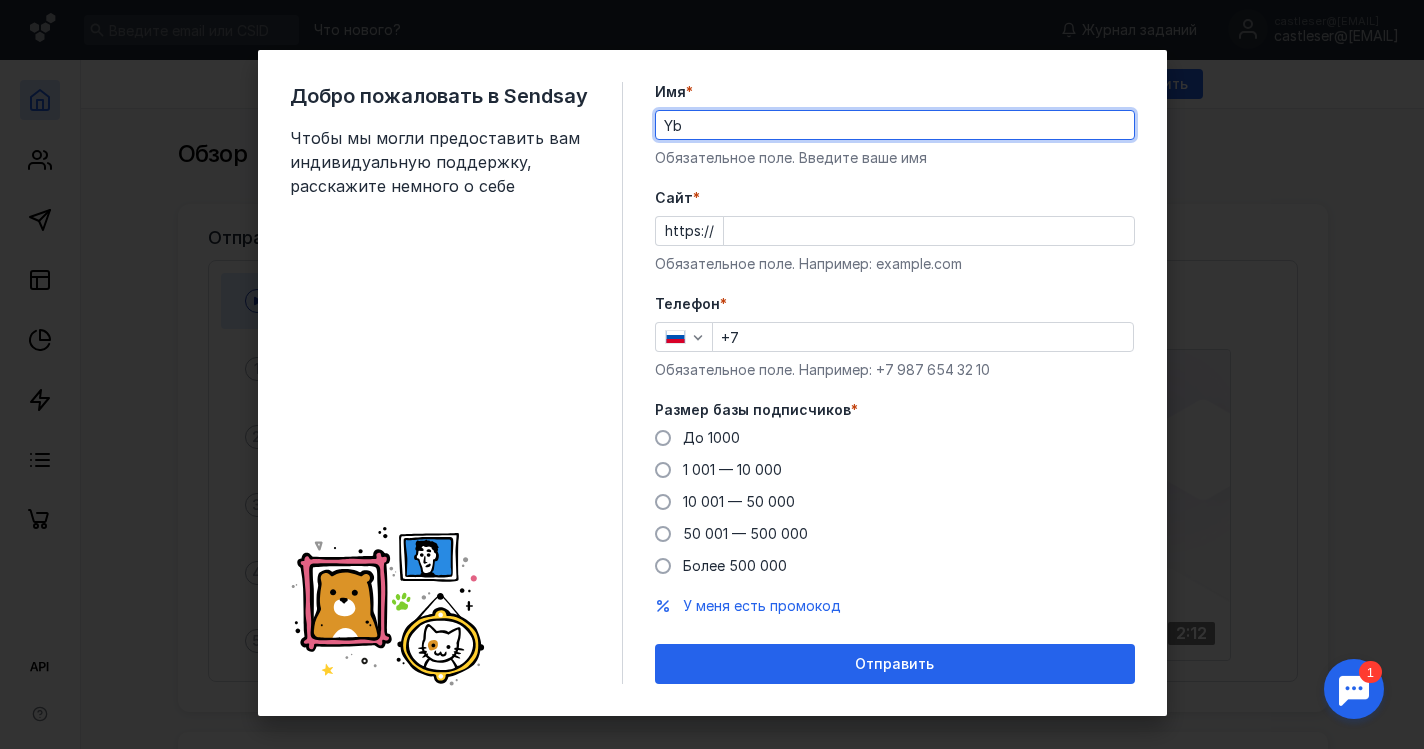 type on "Y" 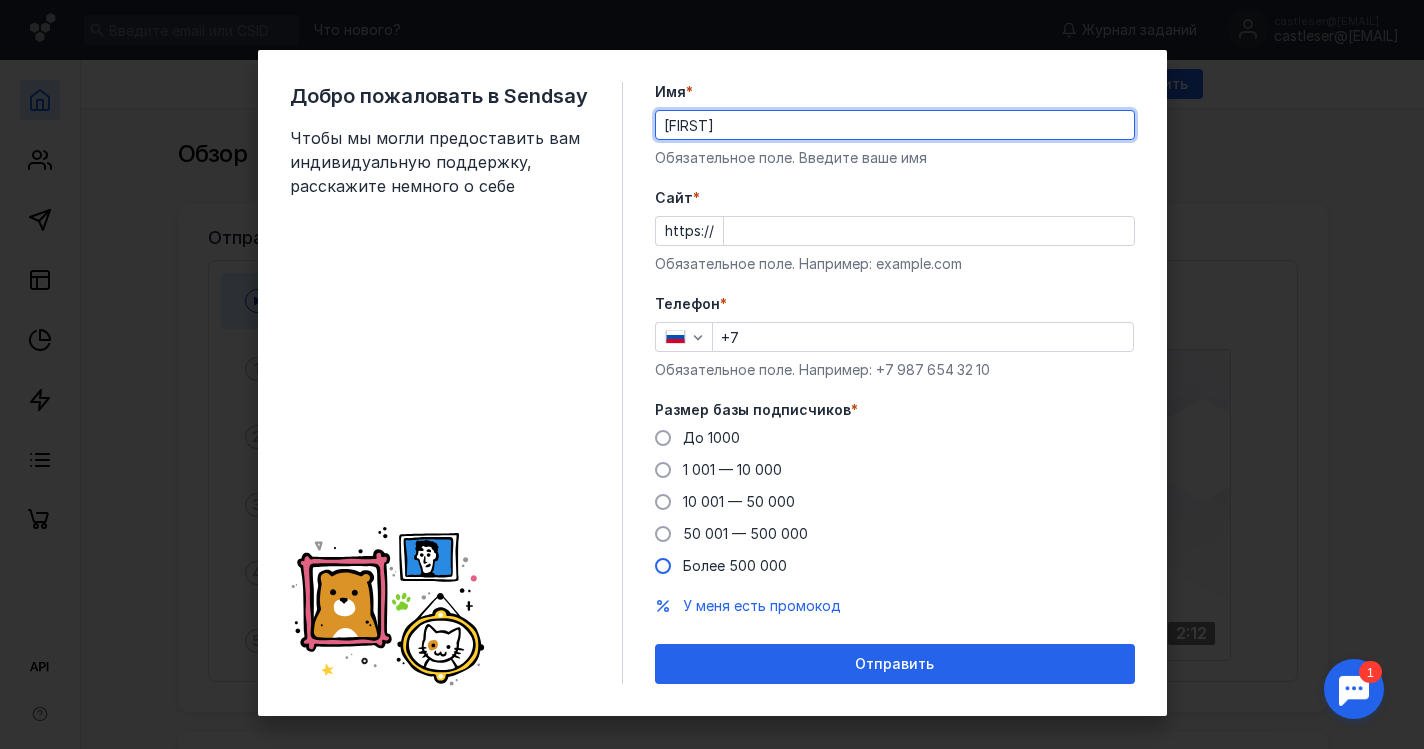 type on "[FIRST]" 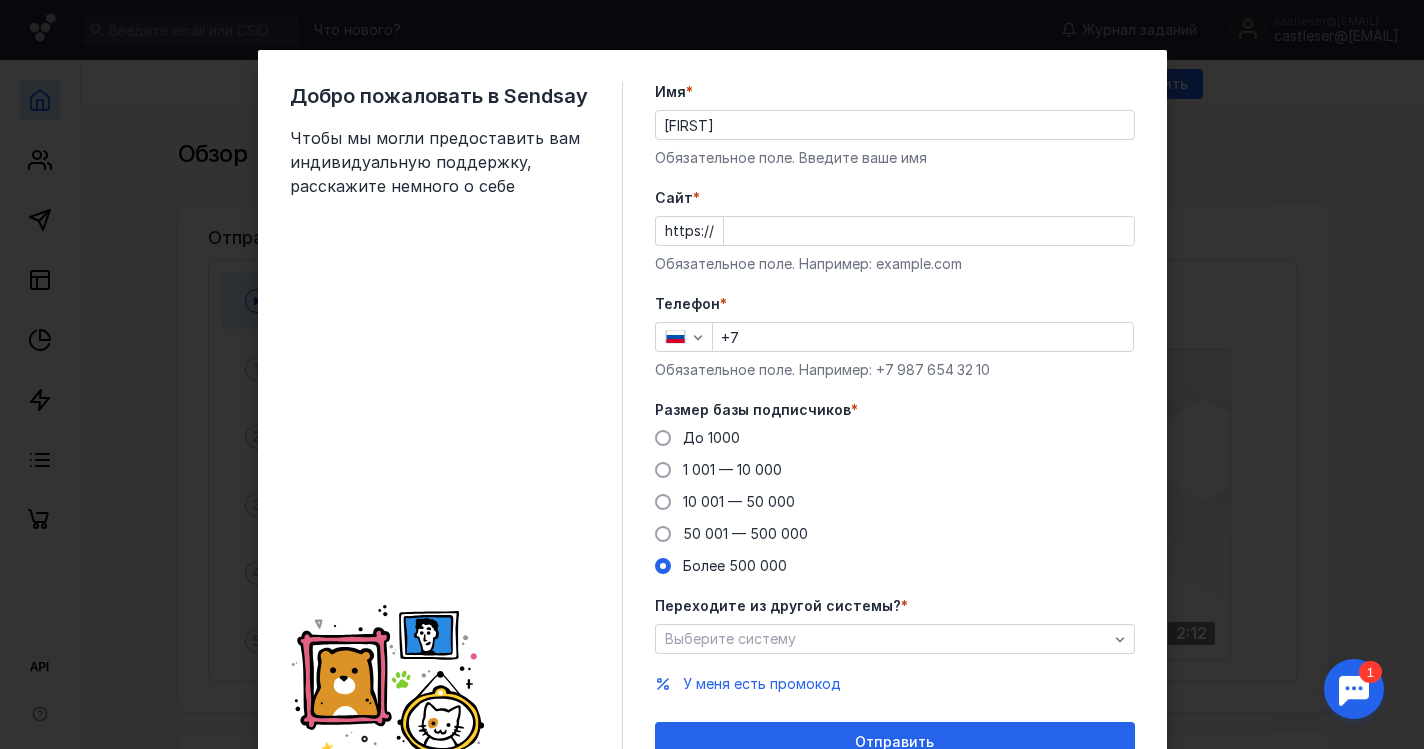 scroll, scrollTop: 53, scrollLeft: 0, axis: vertical 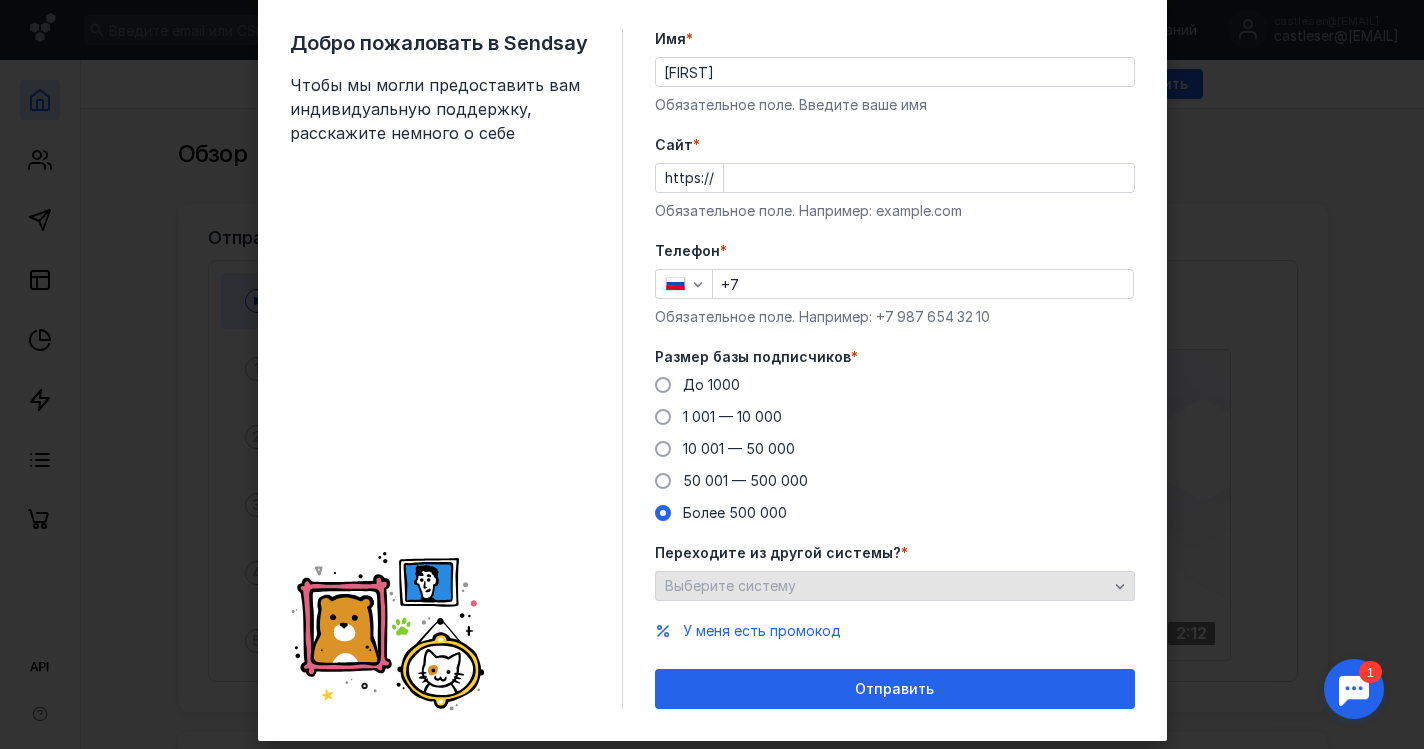 click on "Выберите систему" at bounding box center [730, 585] 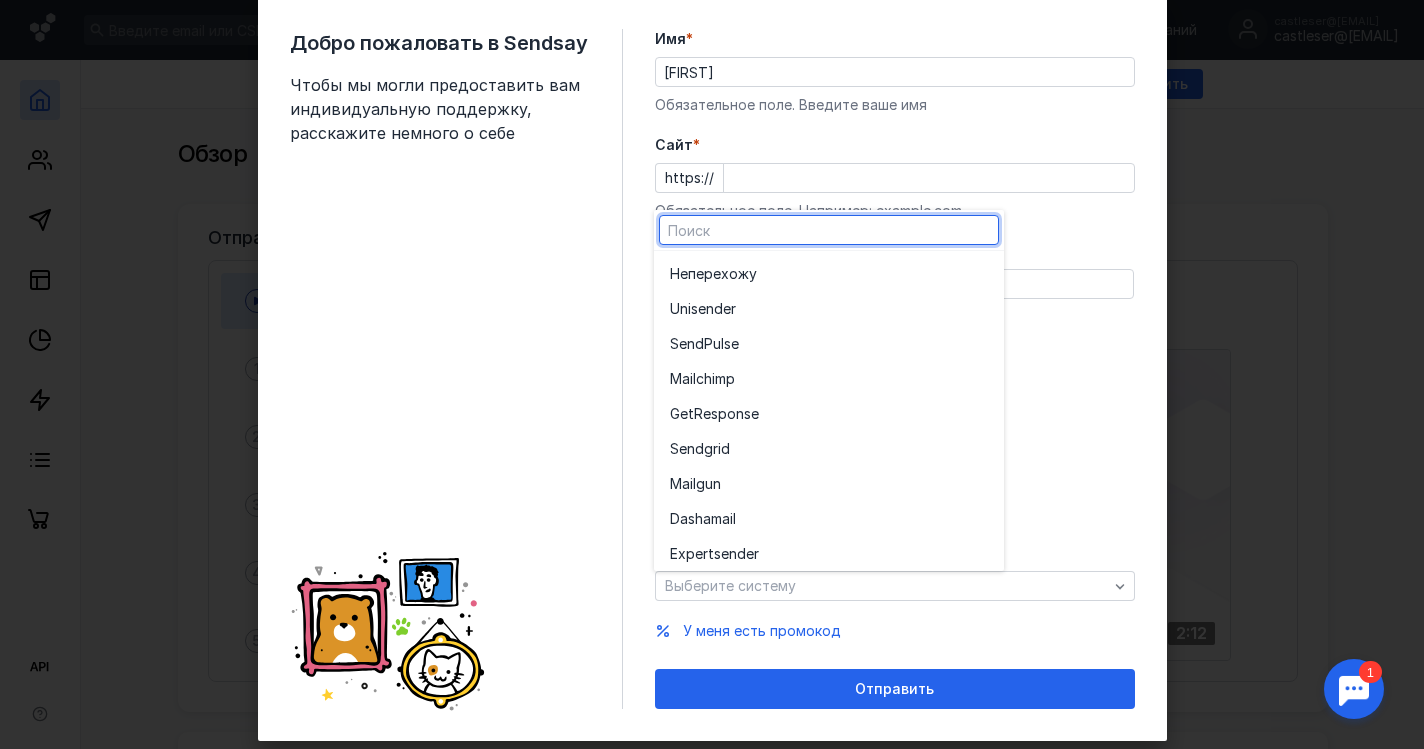 click on "Добро пожаловать в Sendsay Чтобы мы могли предоставить вам индивидуальную поддержку, расскажите немного о себе Имя  * [FIRST] Обязательное поле. Введите ваше имя Cайт  * https:// Обязательное поле. Например: example.com Телефон  * +7 Обязательное поле. Например: +7 987 654 32 10 Размер базы подписчиков  * До 1000 1 001 — 10 000 10 001 — 50 000 50 001 — 500 000 Более 500 000 Переходите из другой системы?  * Выберите систему У меня есть промокод Отправить" at bounding box center [712, 374] 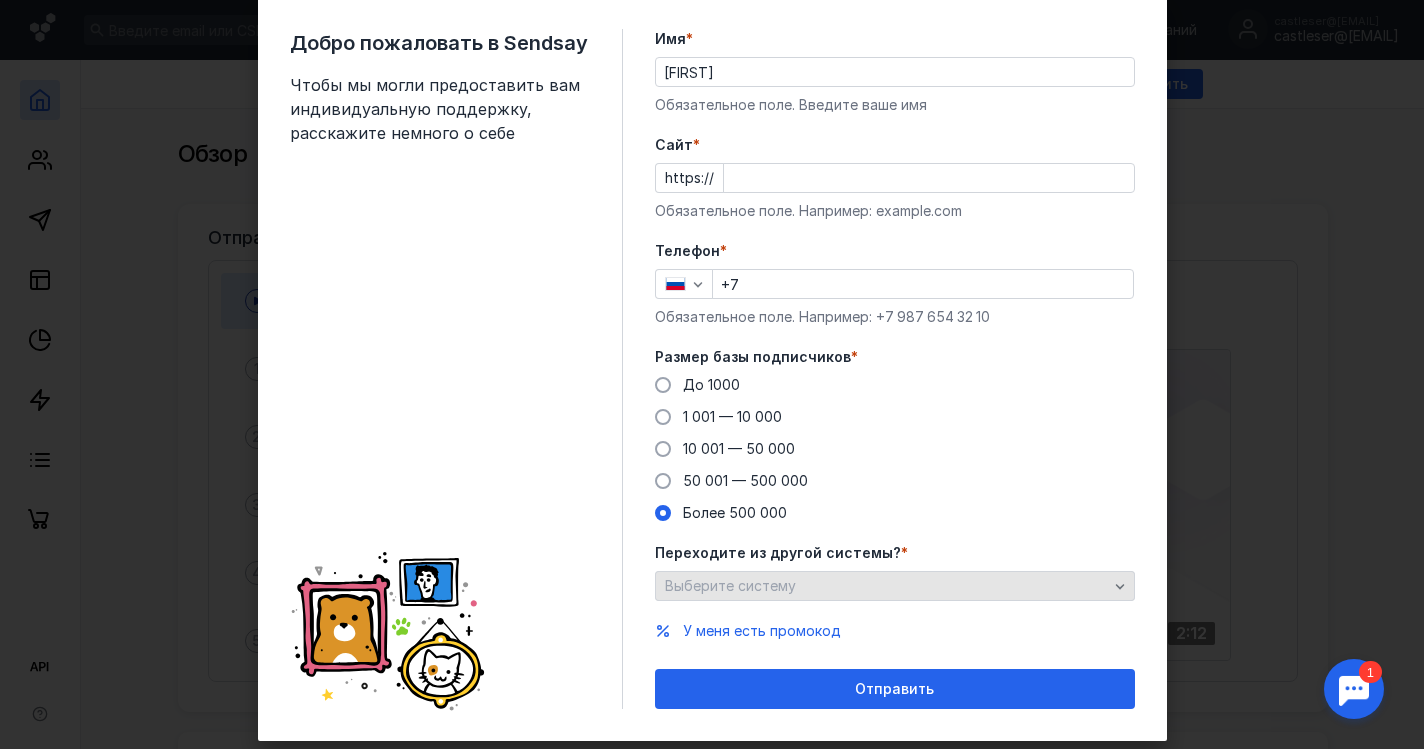 click on "Выберите систему" at bounding box center [895, 586] 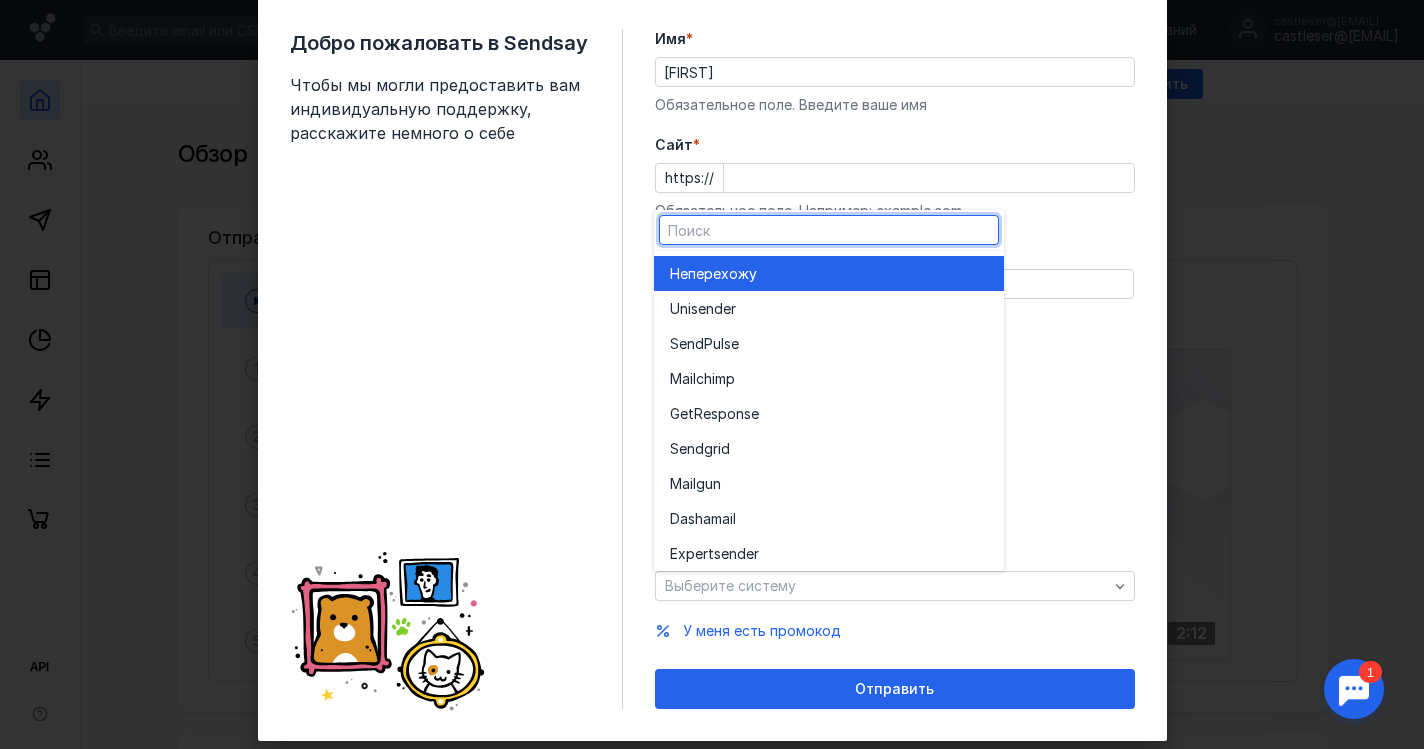 click on "Не  перехожу" at bounding box center (829, 274) 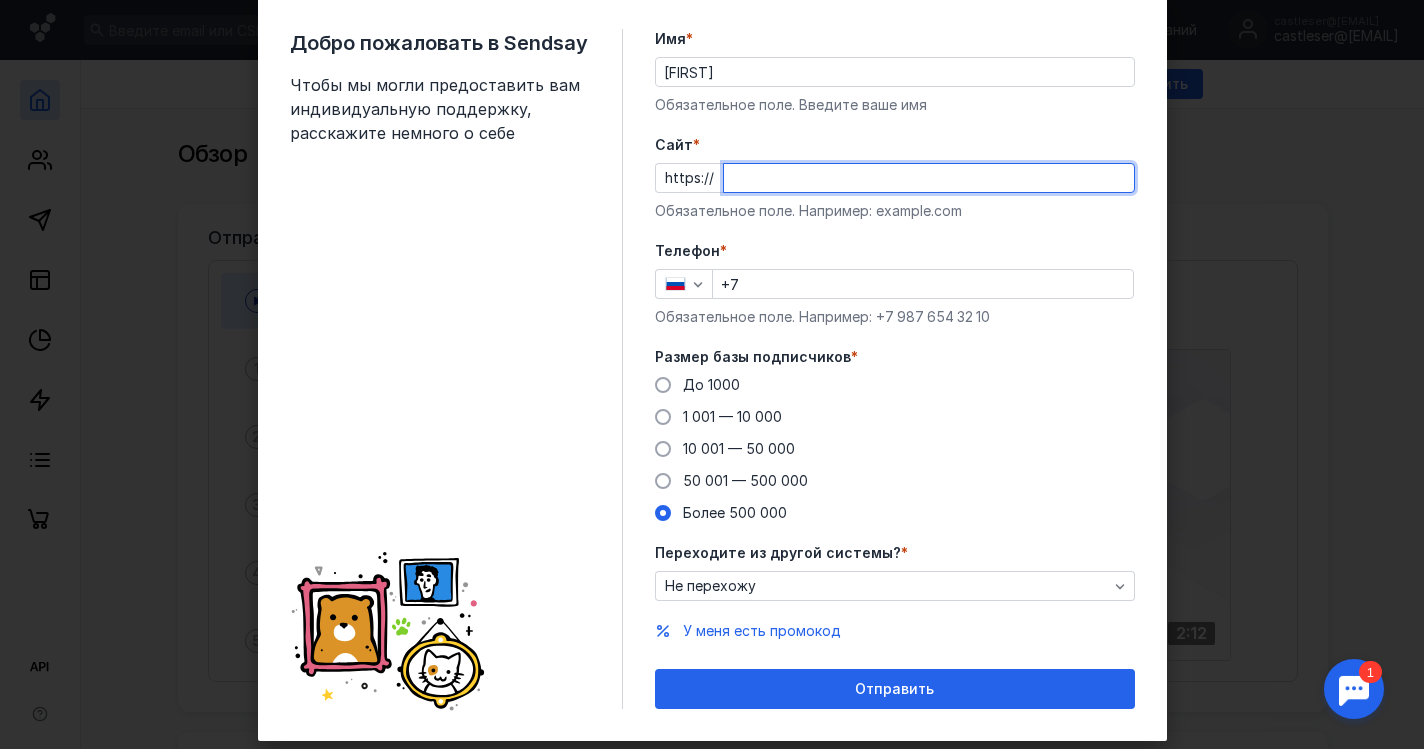click on "Телефон  * +7 Обязательное поле. Например: +7 987 654 32 10" at bounding box center [895, 284] 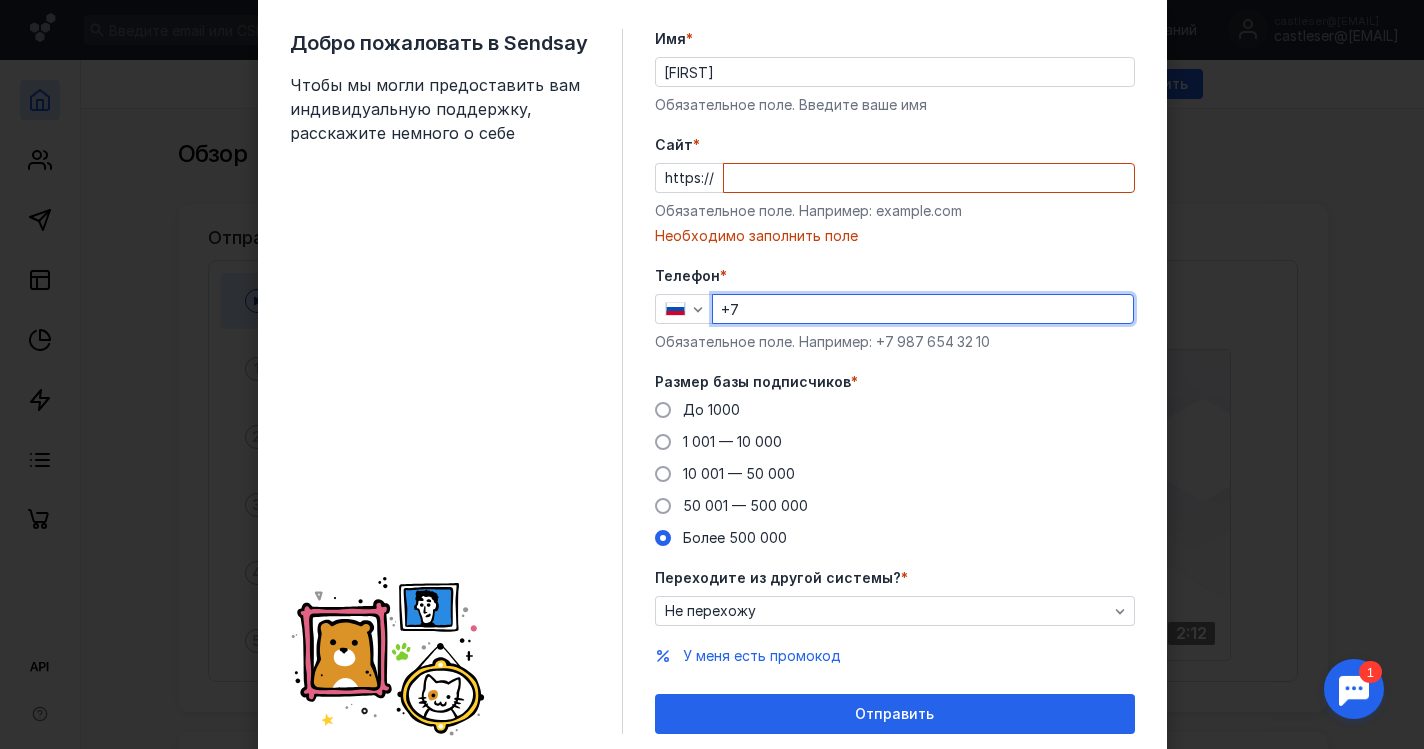 click on "Телефон  *" at bounding box center [895, 276] 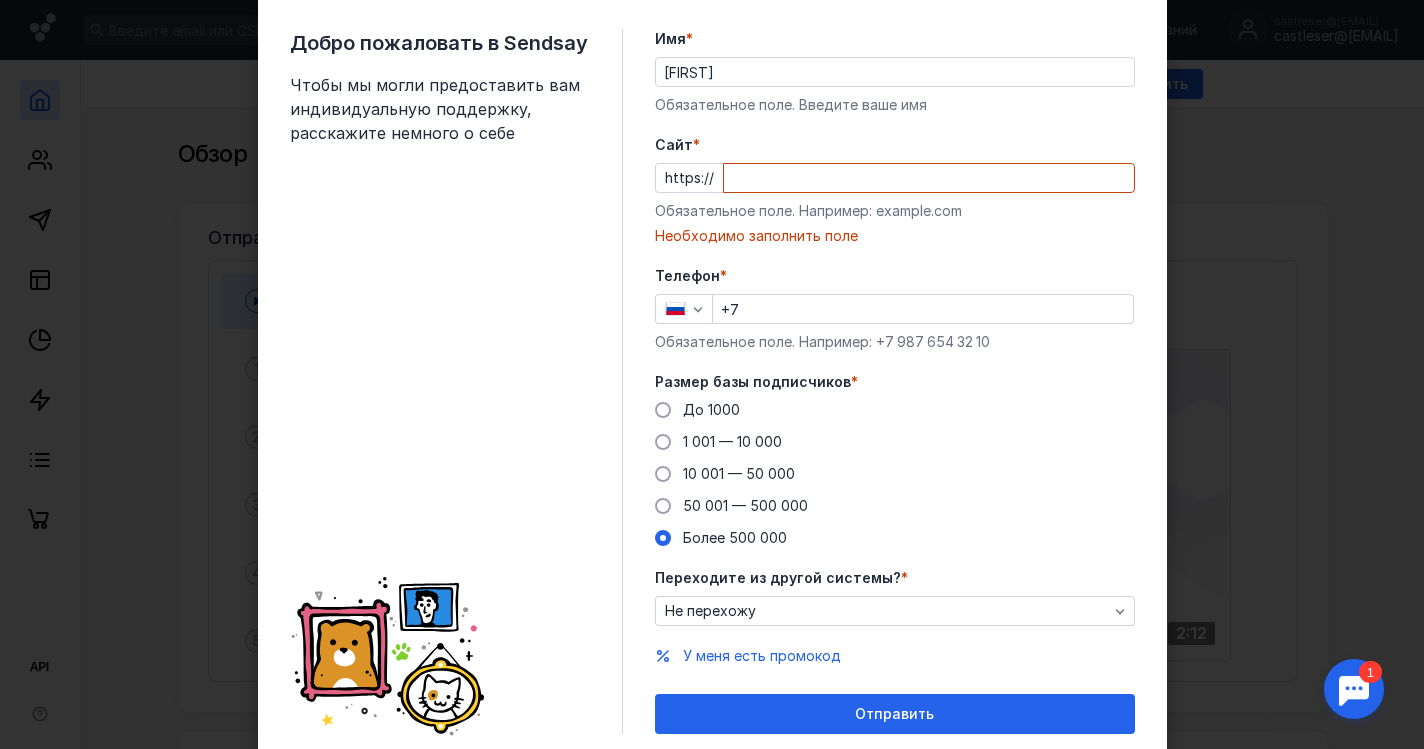 click on "+7" at bounding box center [923, 309] 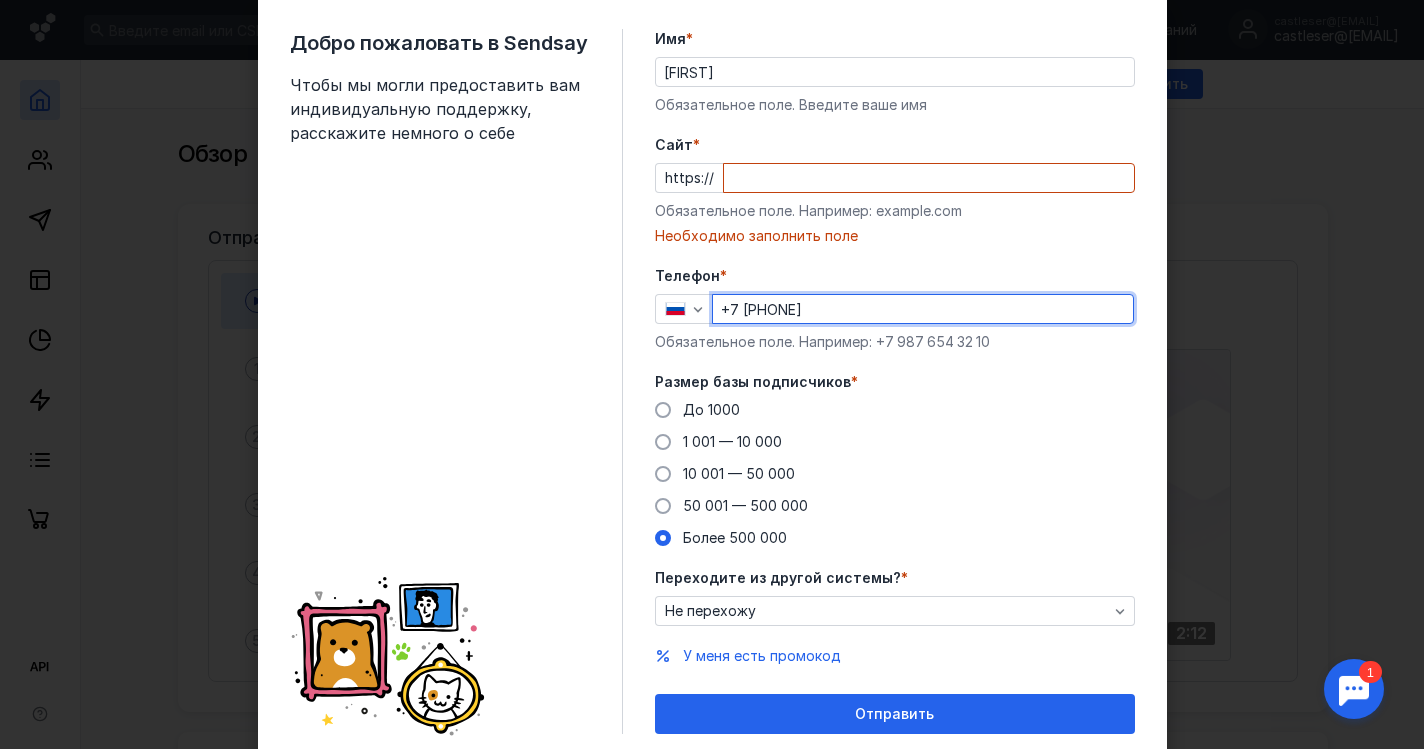 type on "+7 [PHONE]" 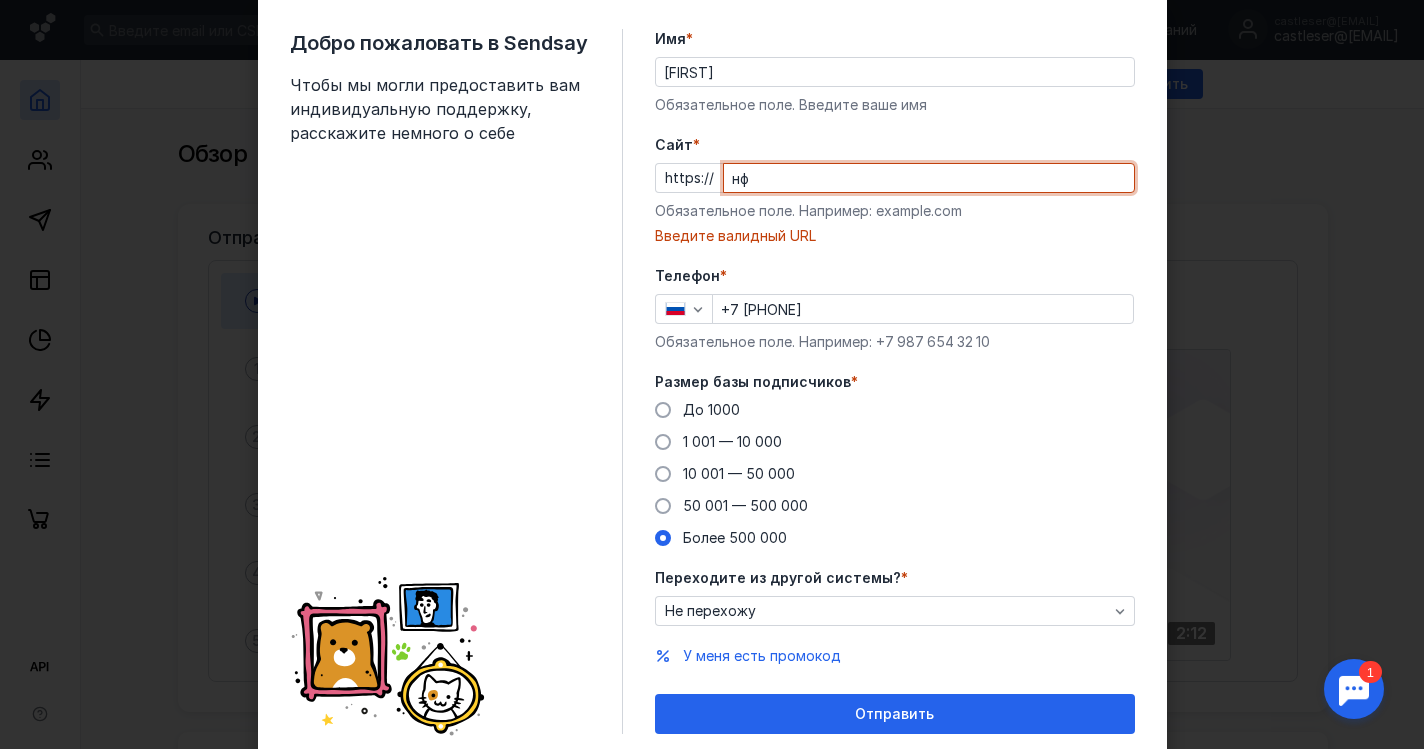 type on "н" 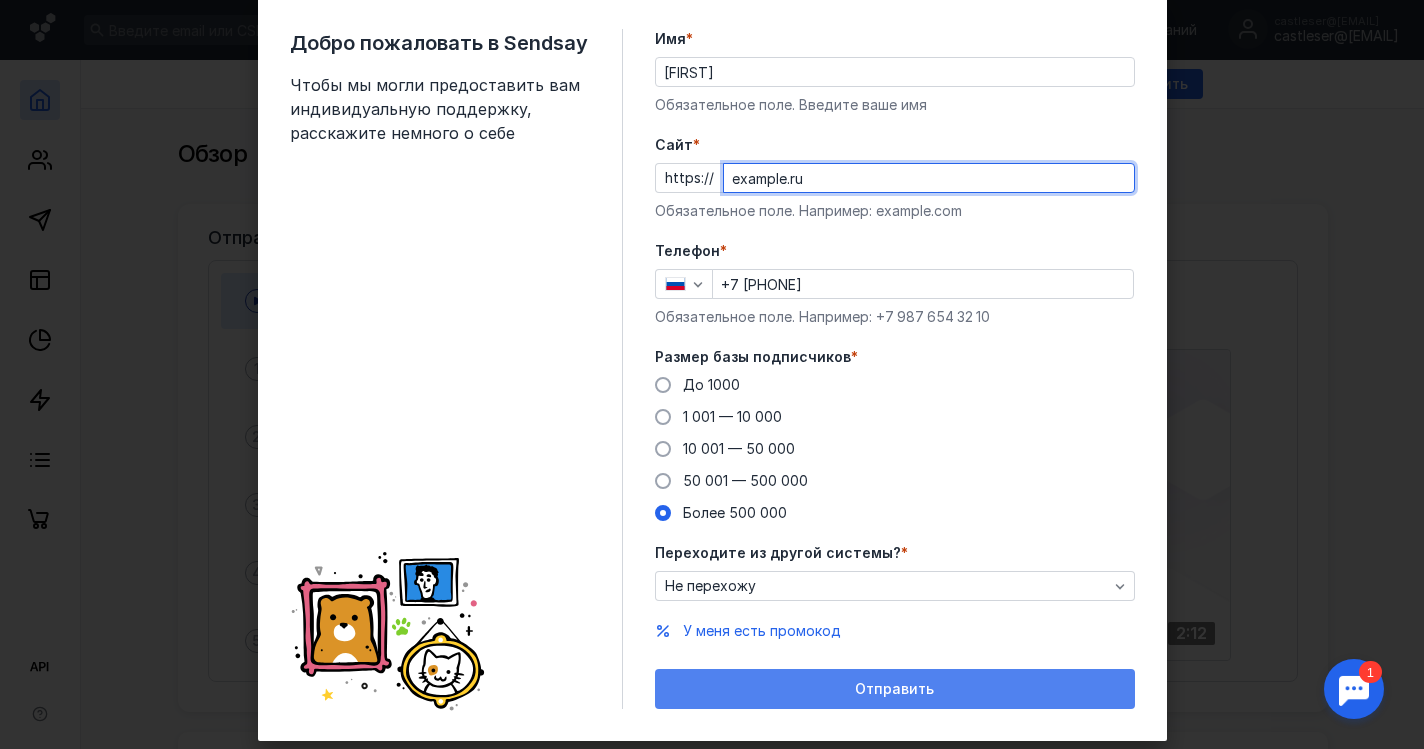 type on "example.ru" 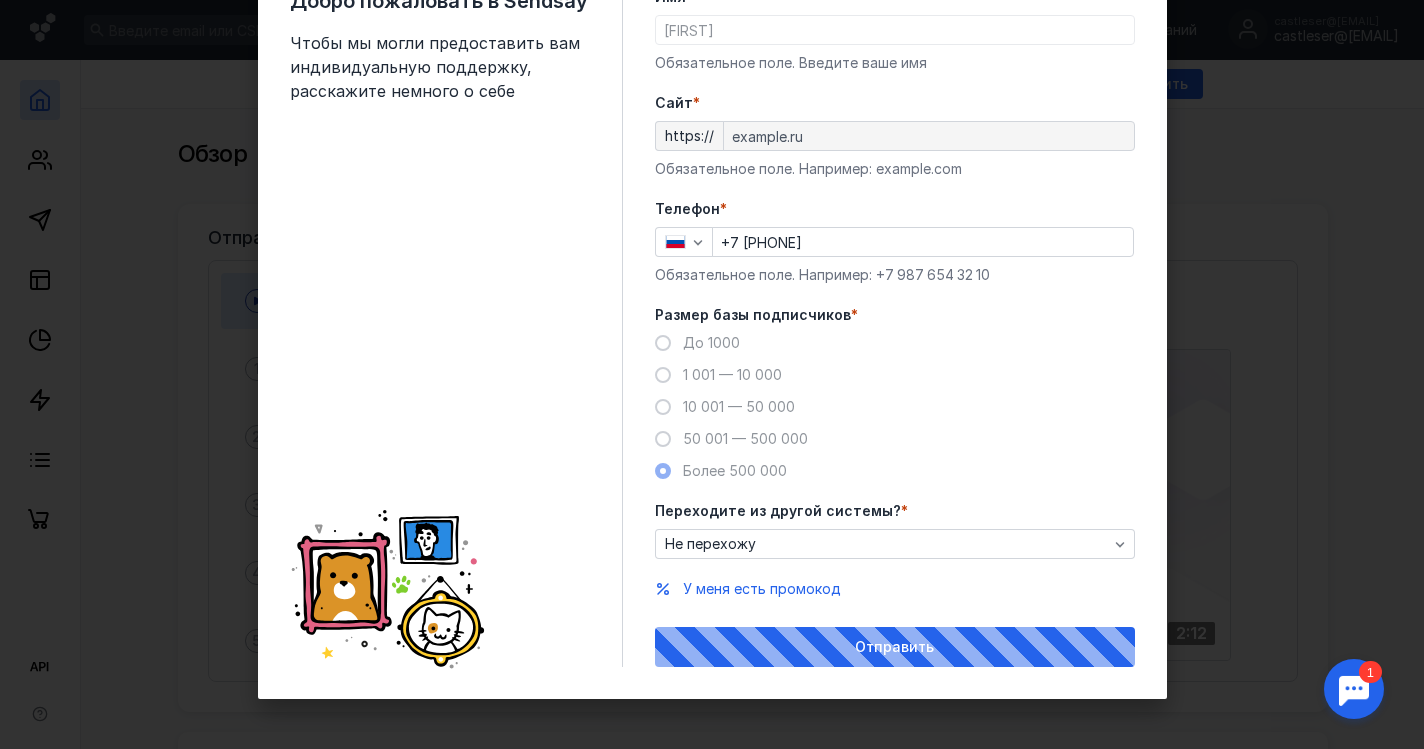 scroll, scrollTop: 95, scrollLeft: 0, axis: vertical 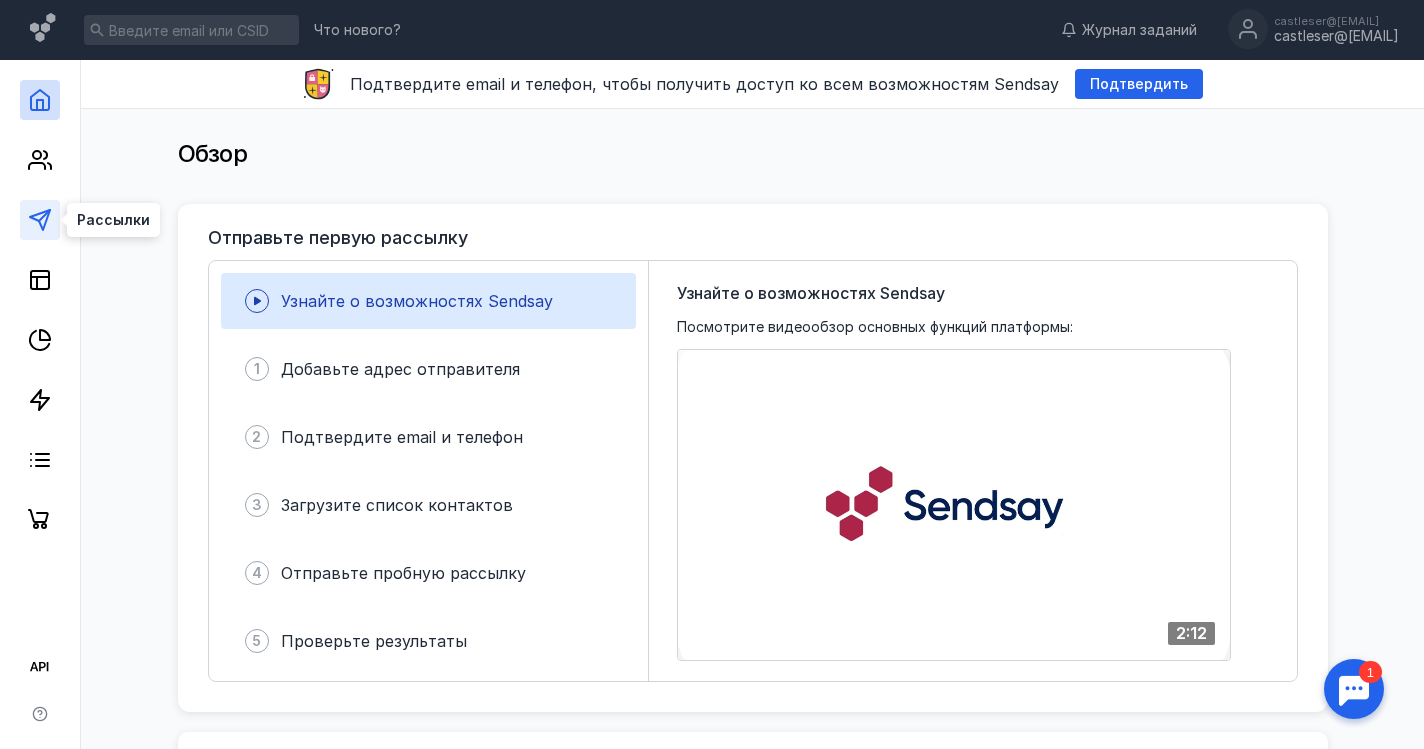 click 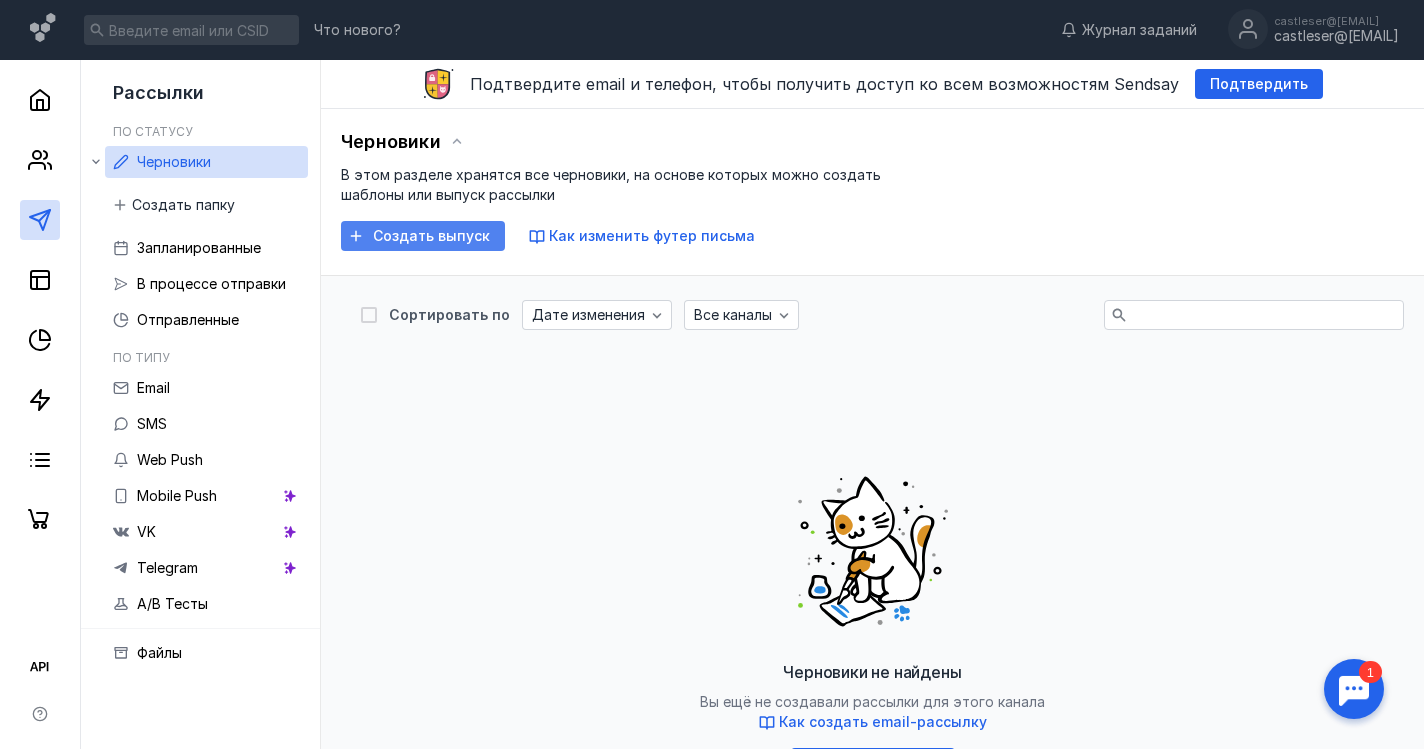 click on "Создать выпуск" at bounding box center (423, 236) 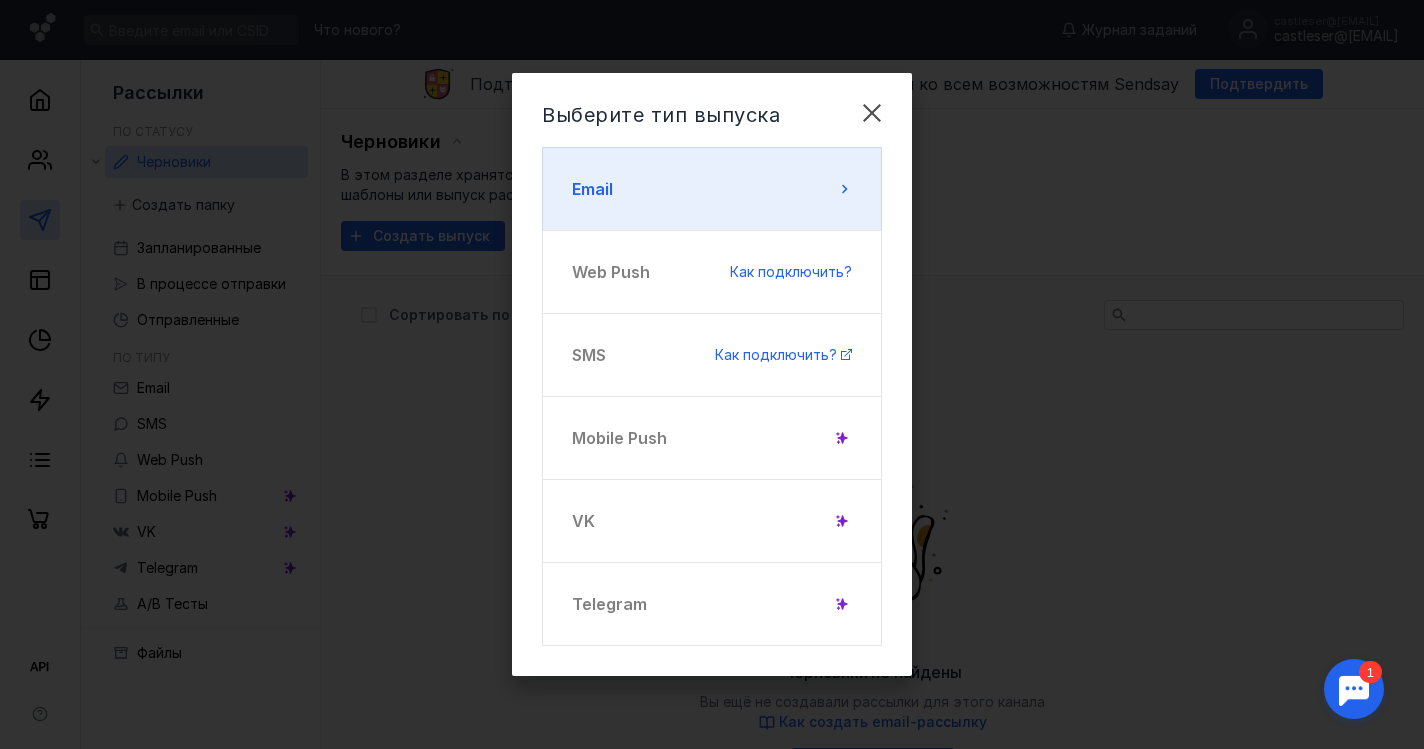 click on "Email" at bounding box center [712, 189] 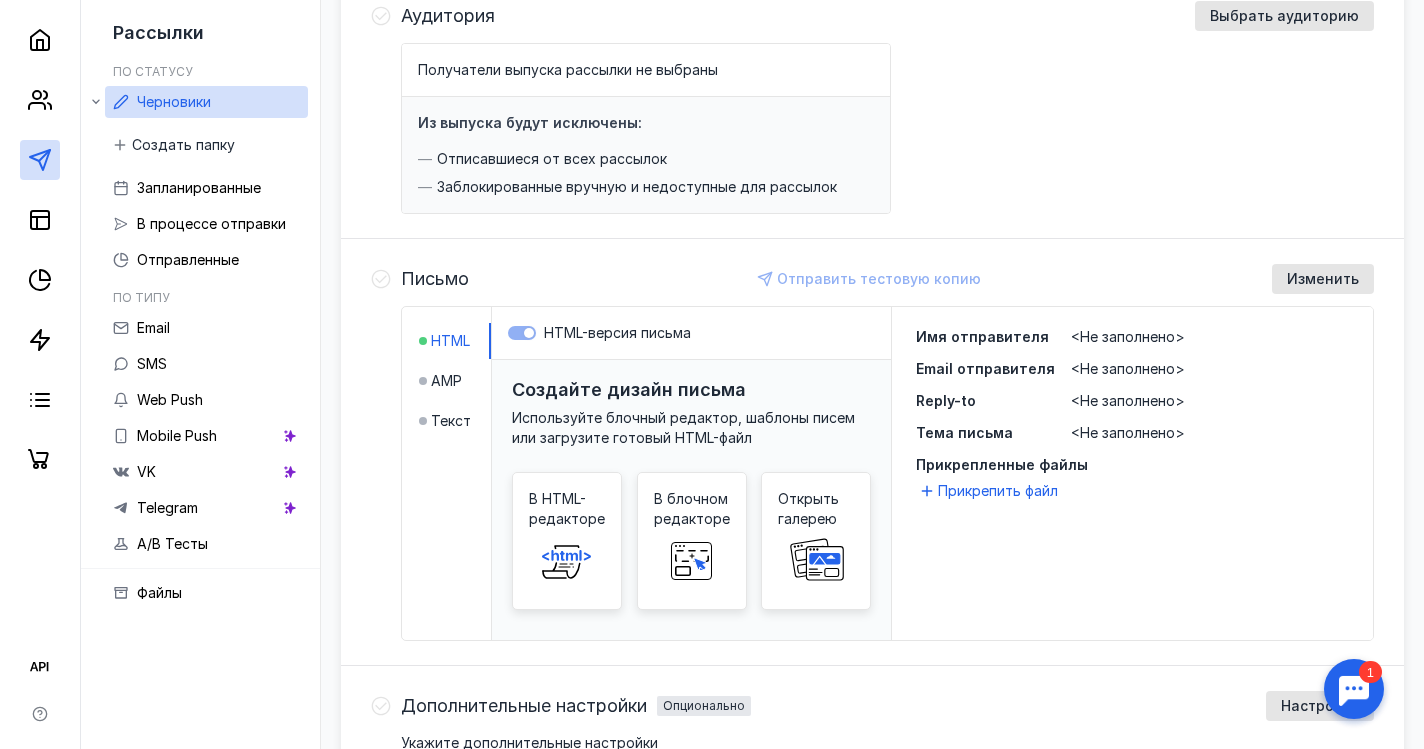 scroll, scrollTop: 280, scrollLeft: 0, axis: vertical 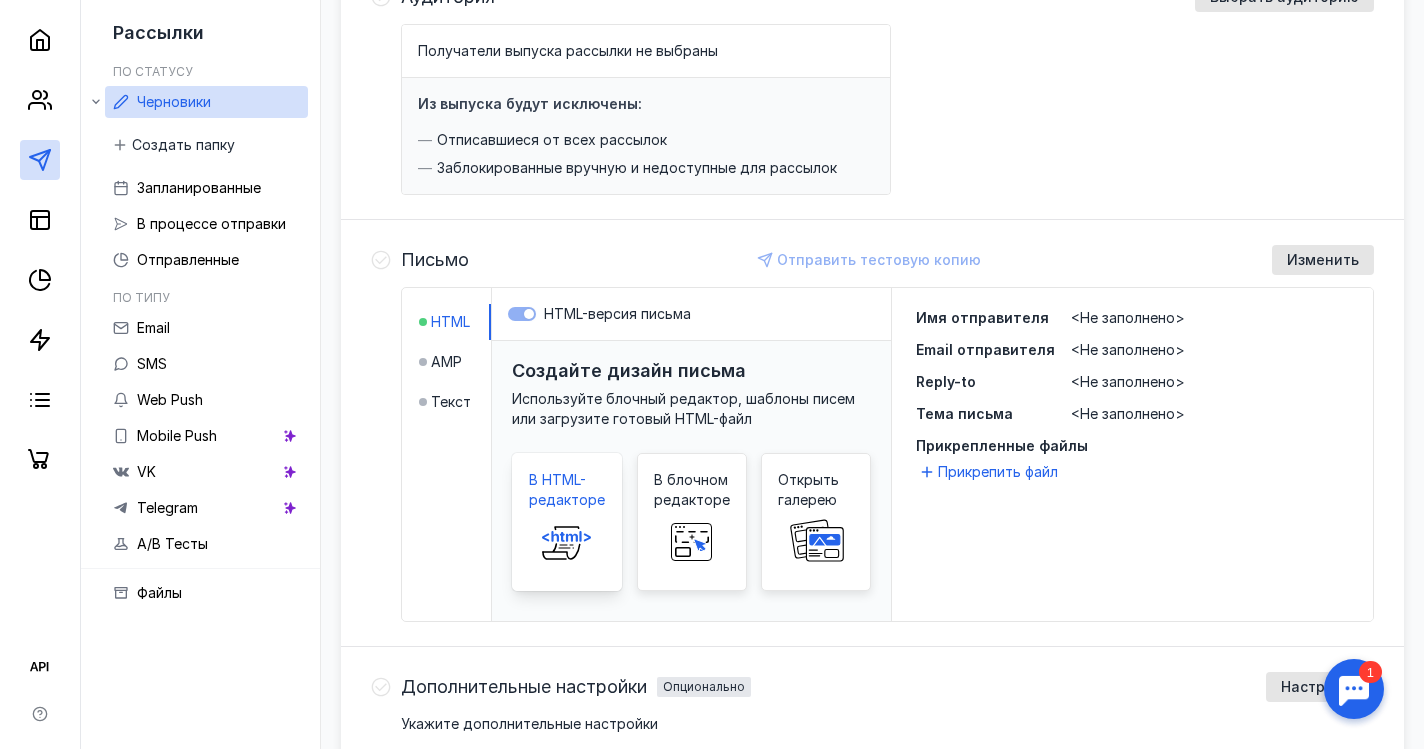 click at bounding box center (567, 542) 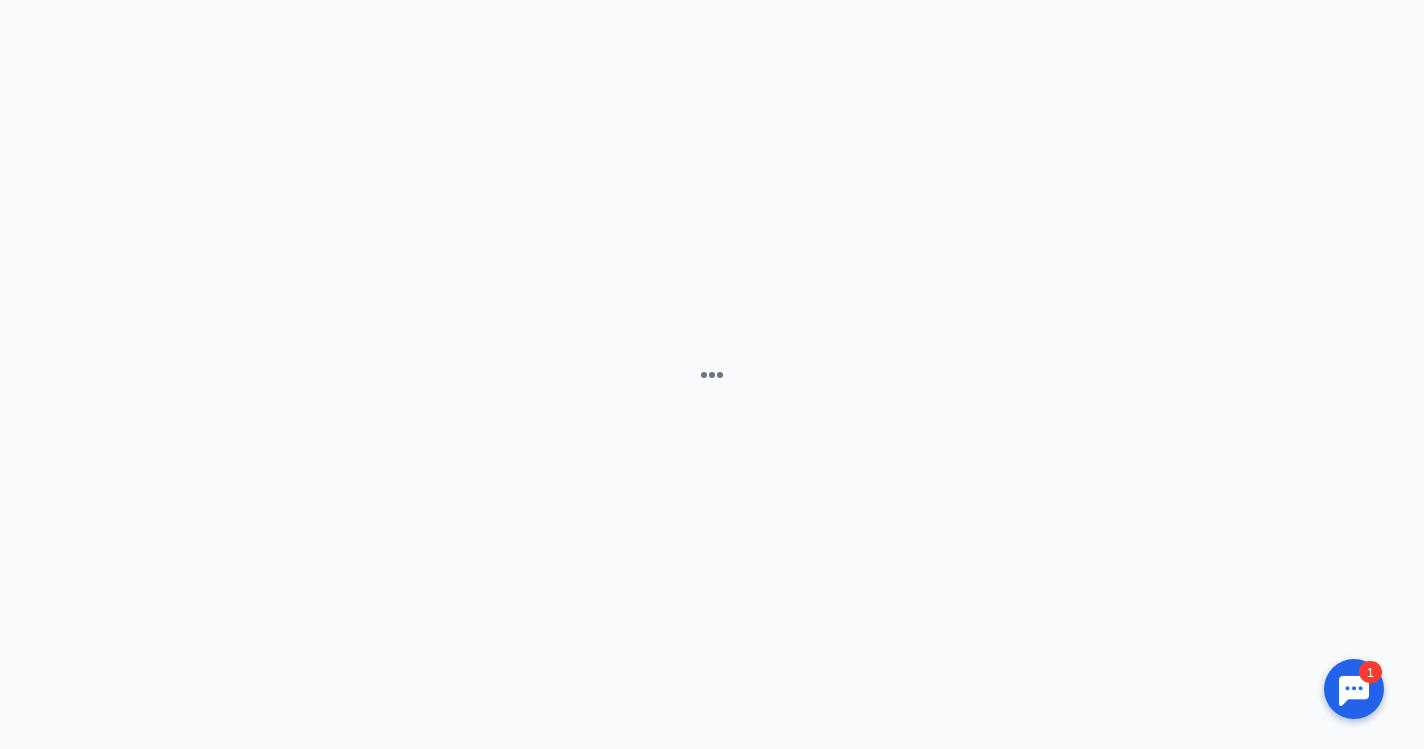 scroll, scrollTop: 0, scrollLeft: 0, axis: both 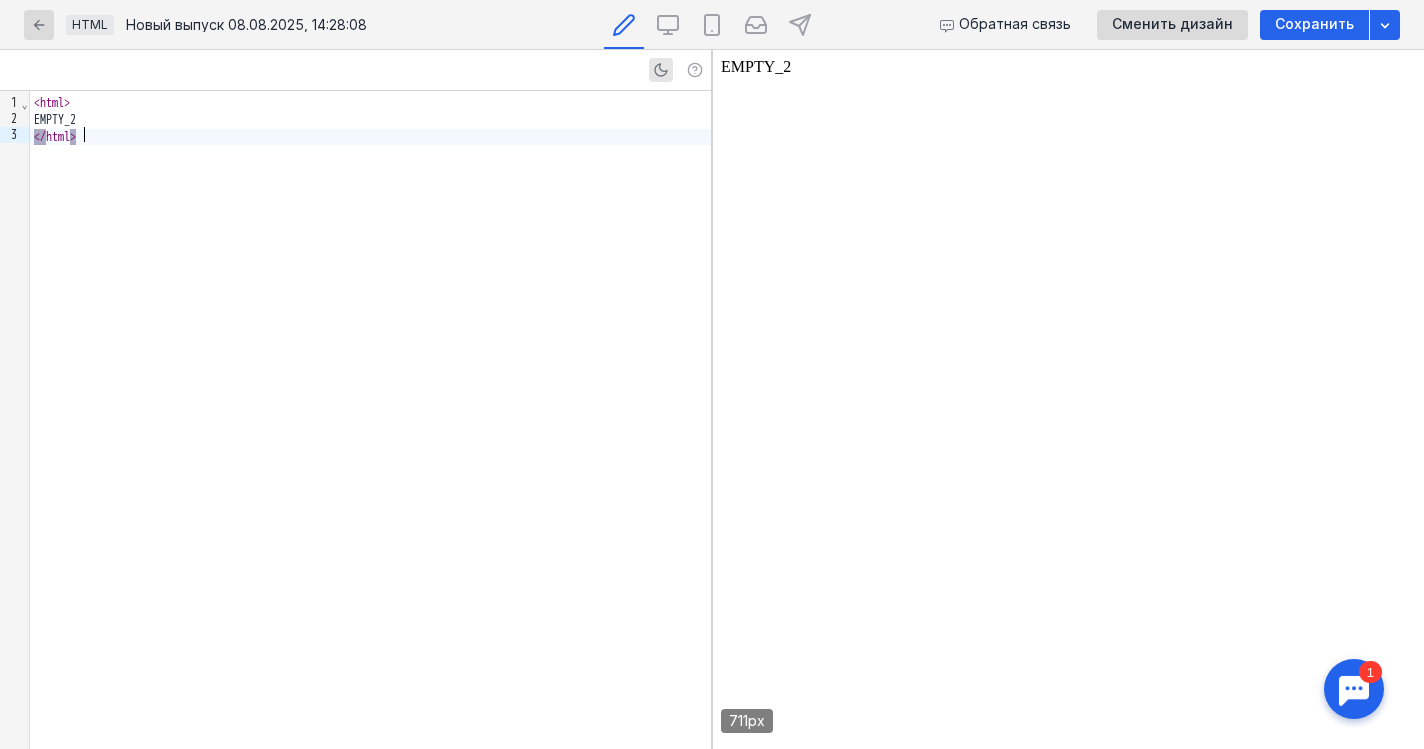 click on "< html >     EMPTY_2 </ html >" at bounding box center (370, 420) 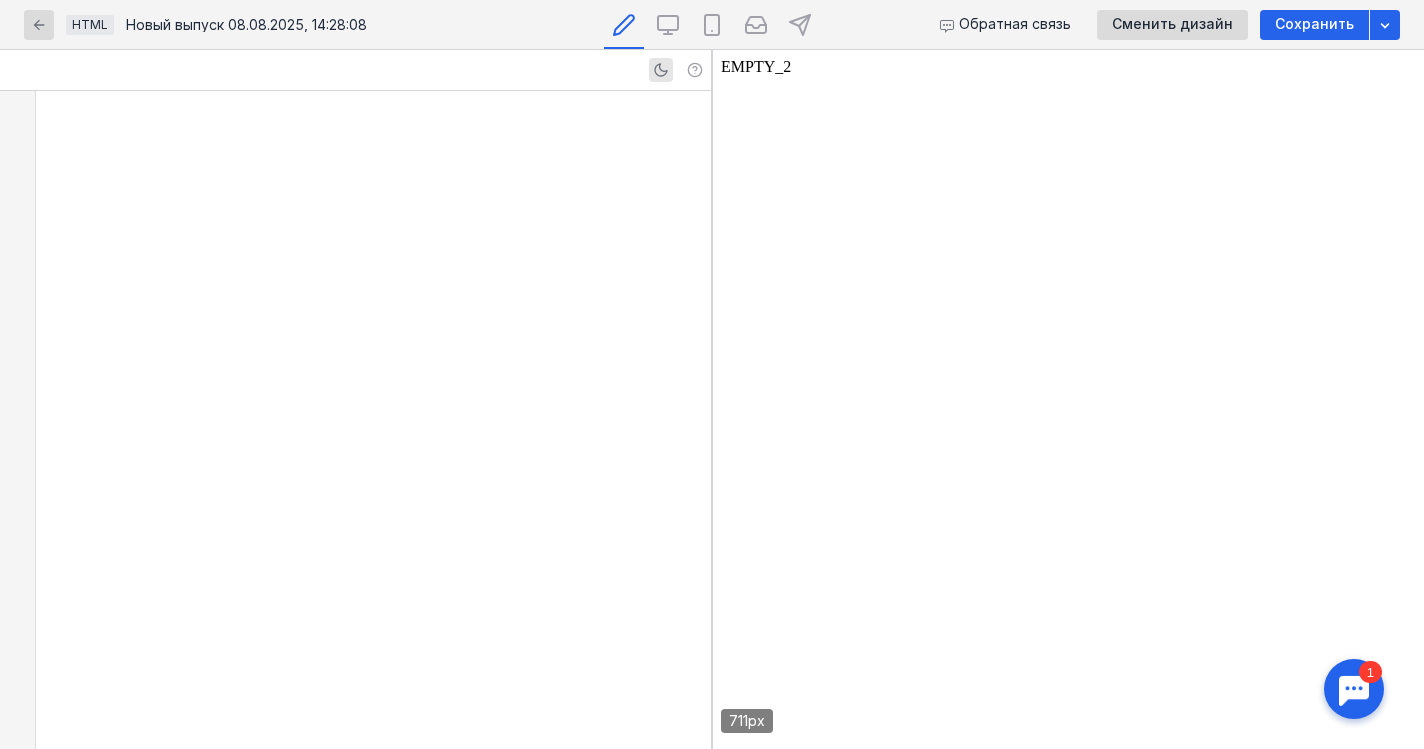 scroll, scrollTop: 2374, scrollLeft: 0, axis: vertical 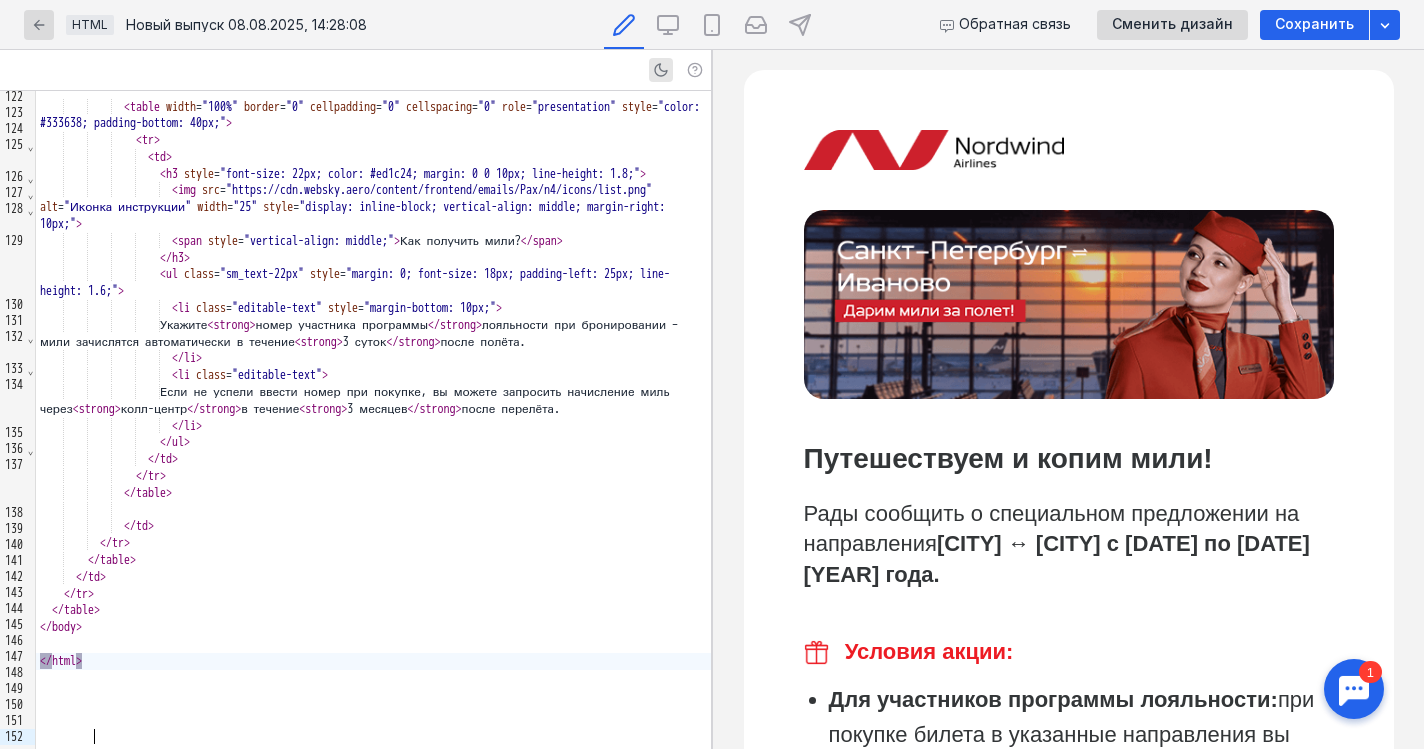 click at bounding box center (934, 150) 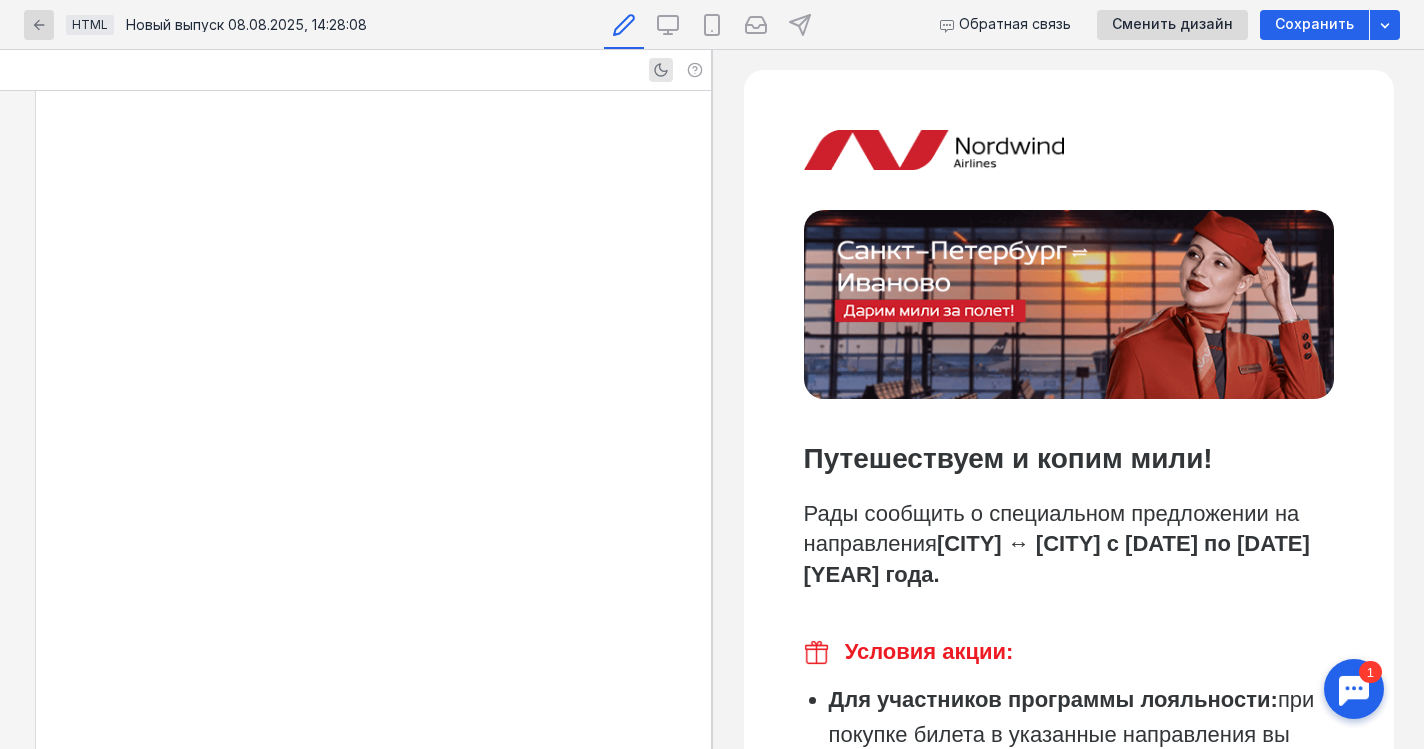 scroll, scrollTop: 1058, scrollLeft: 0, axis: vertical 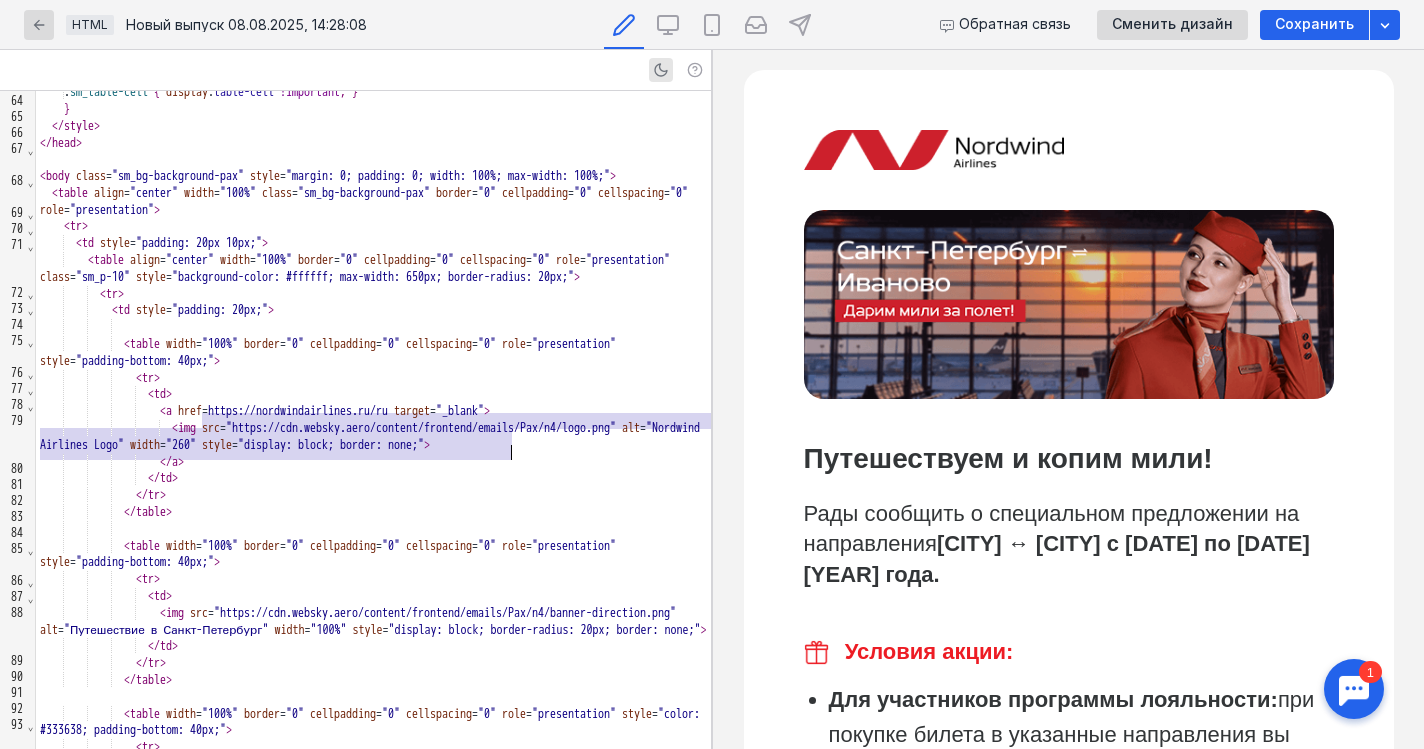 click at bounding box center [934, 150] 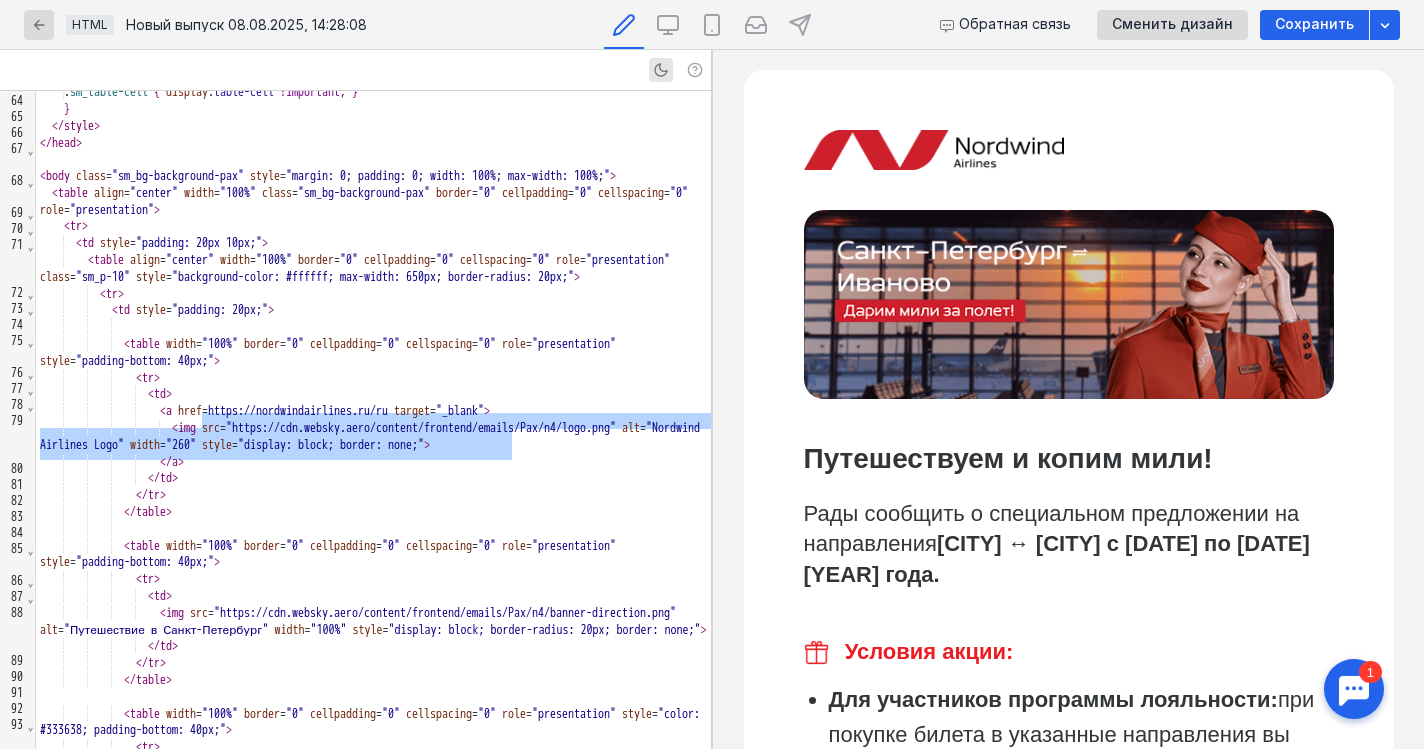 click at bounding box center (1069, 305) 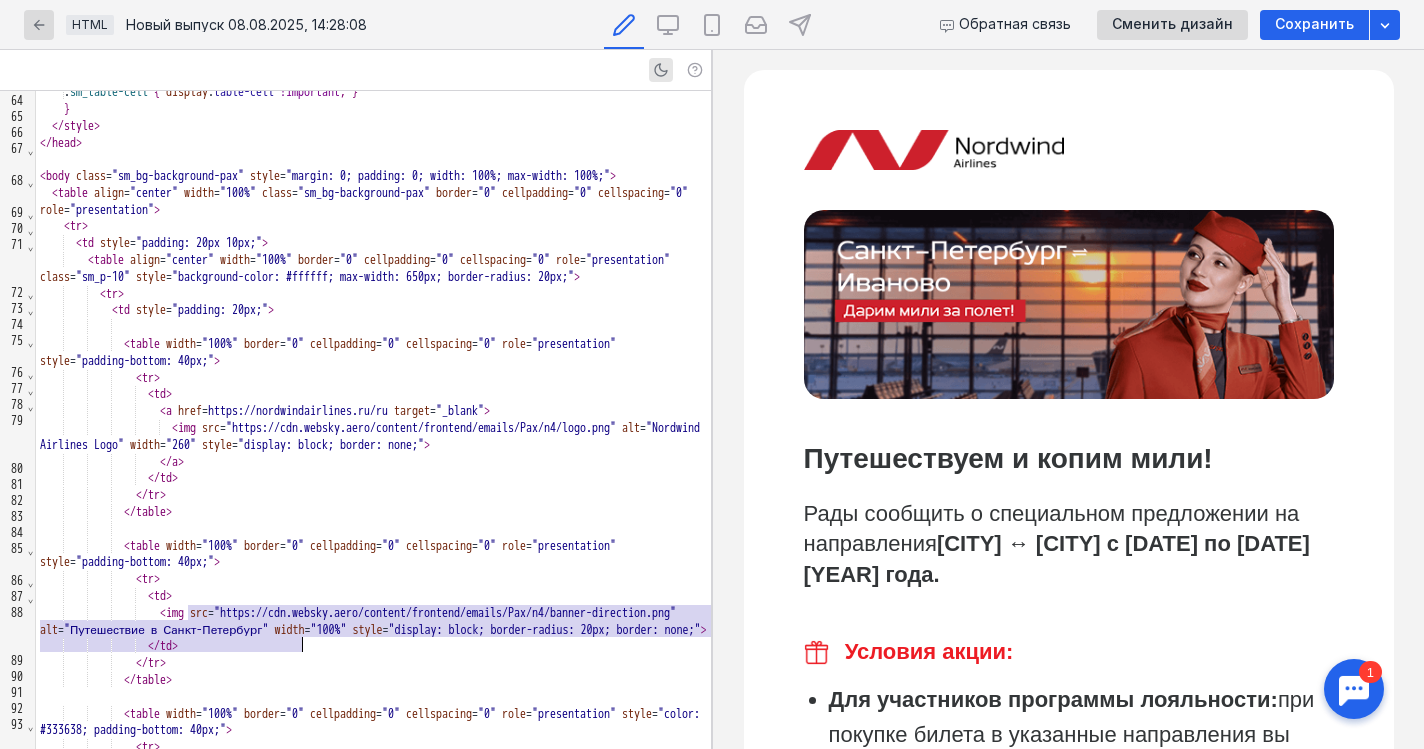 scroll, scrollTop: 1250, scrollLeft: 0, axis: vertical 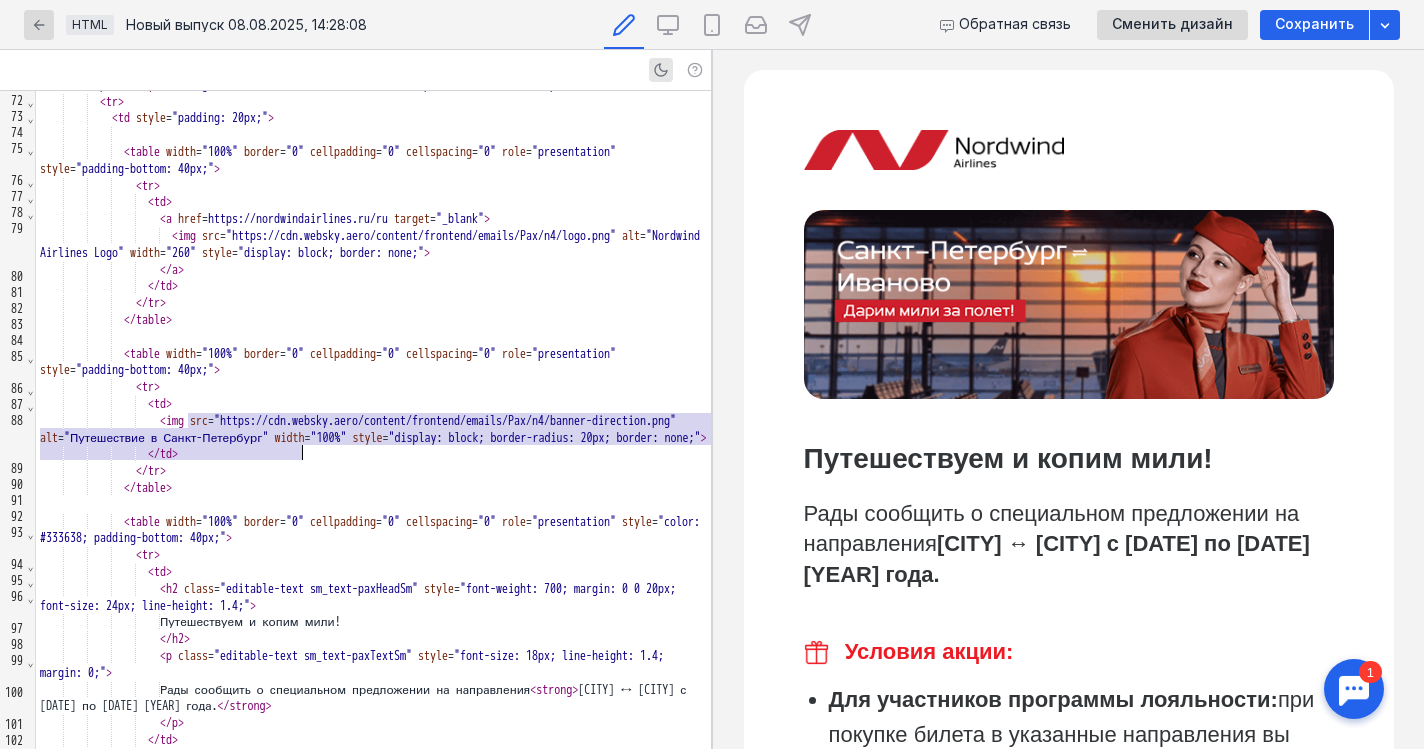 click on "Путешествуем и копим мили!" at bounding box center (1069, 458) 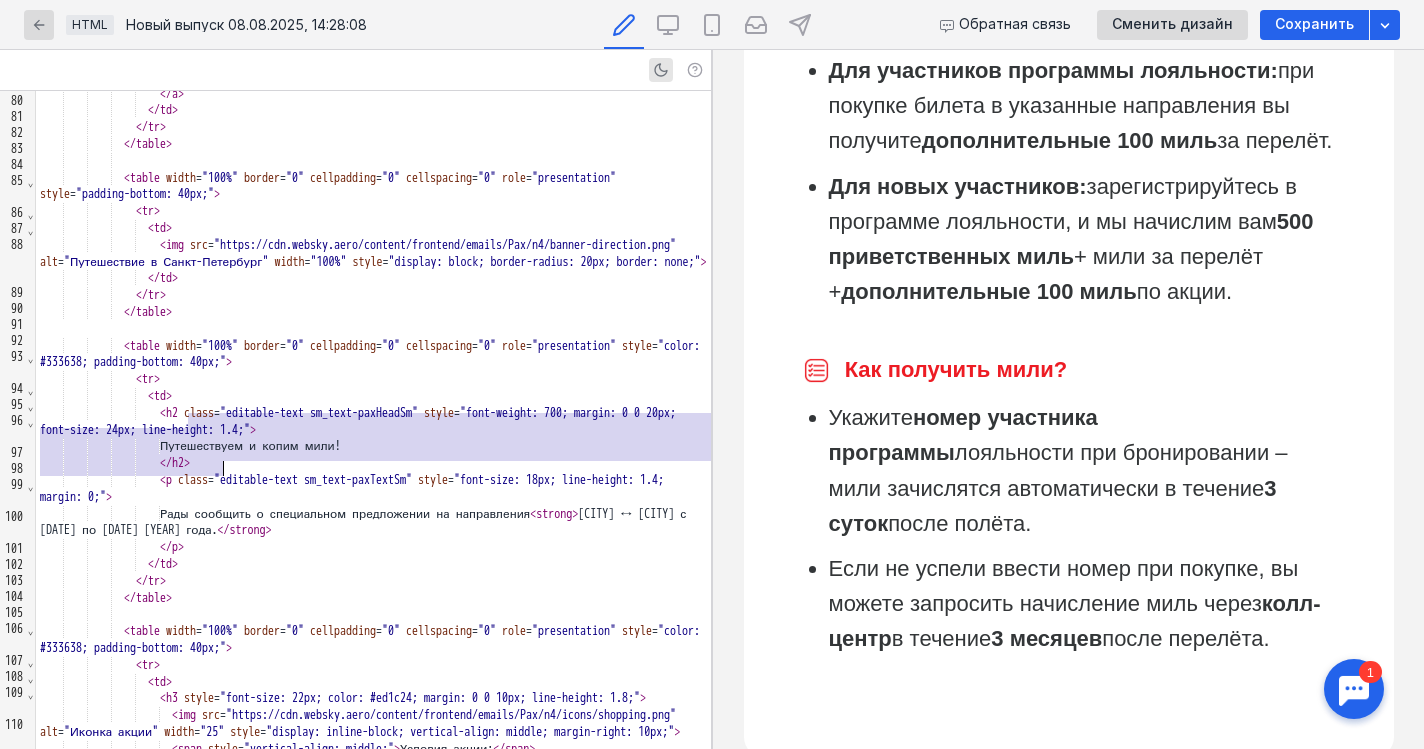 scroll, scrollTop: 692, scrollLeft: 0, axis: vertical 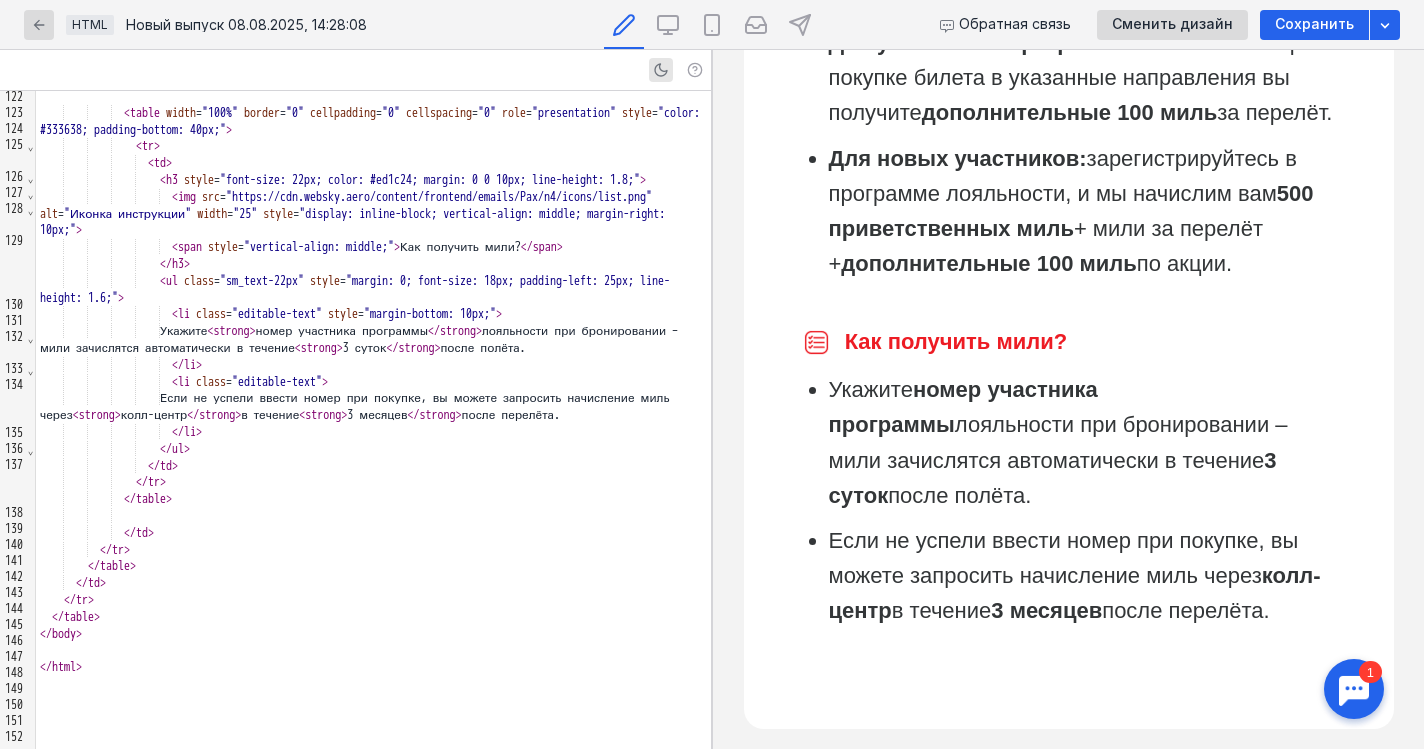 click on "</ tr >" at bounding box center [373, 482] 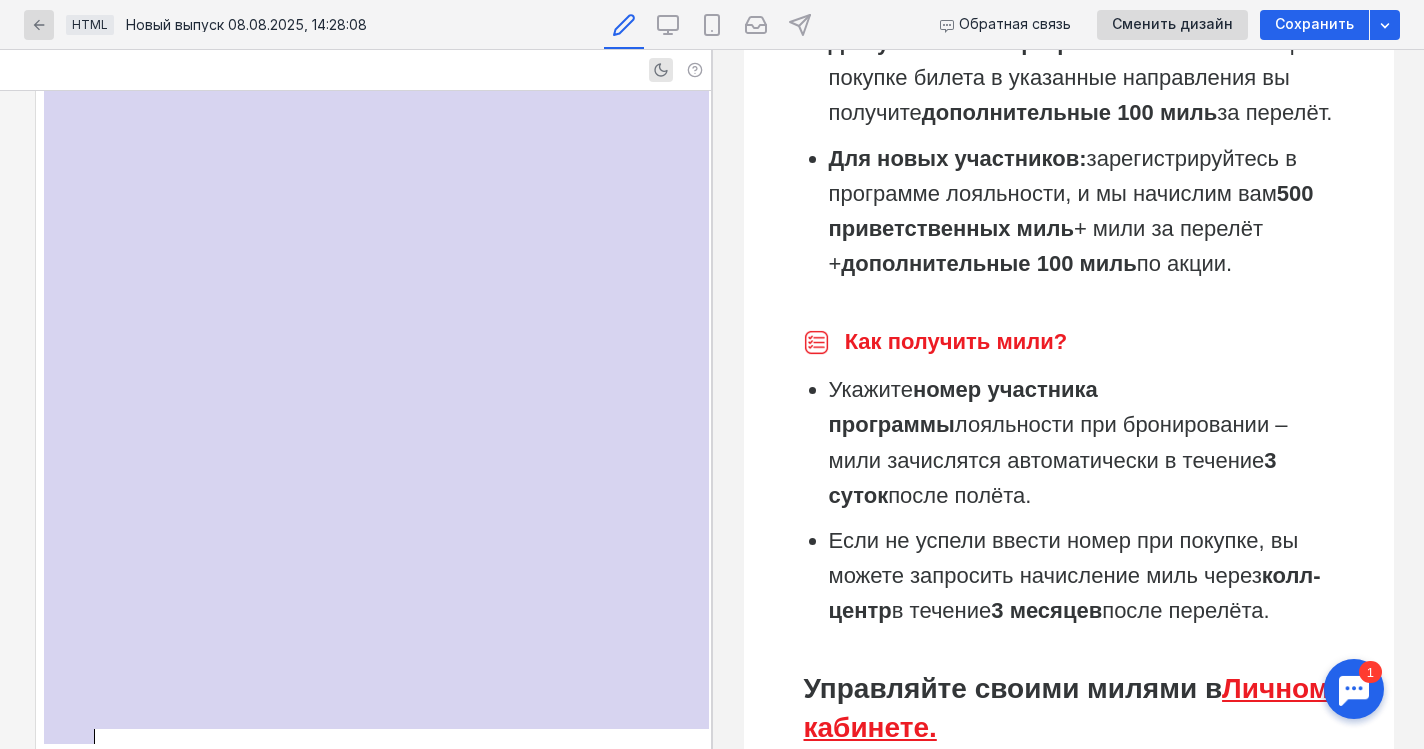 scroll, scrollTop: 6310, scrollLeft: 0, axis: vertical 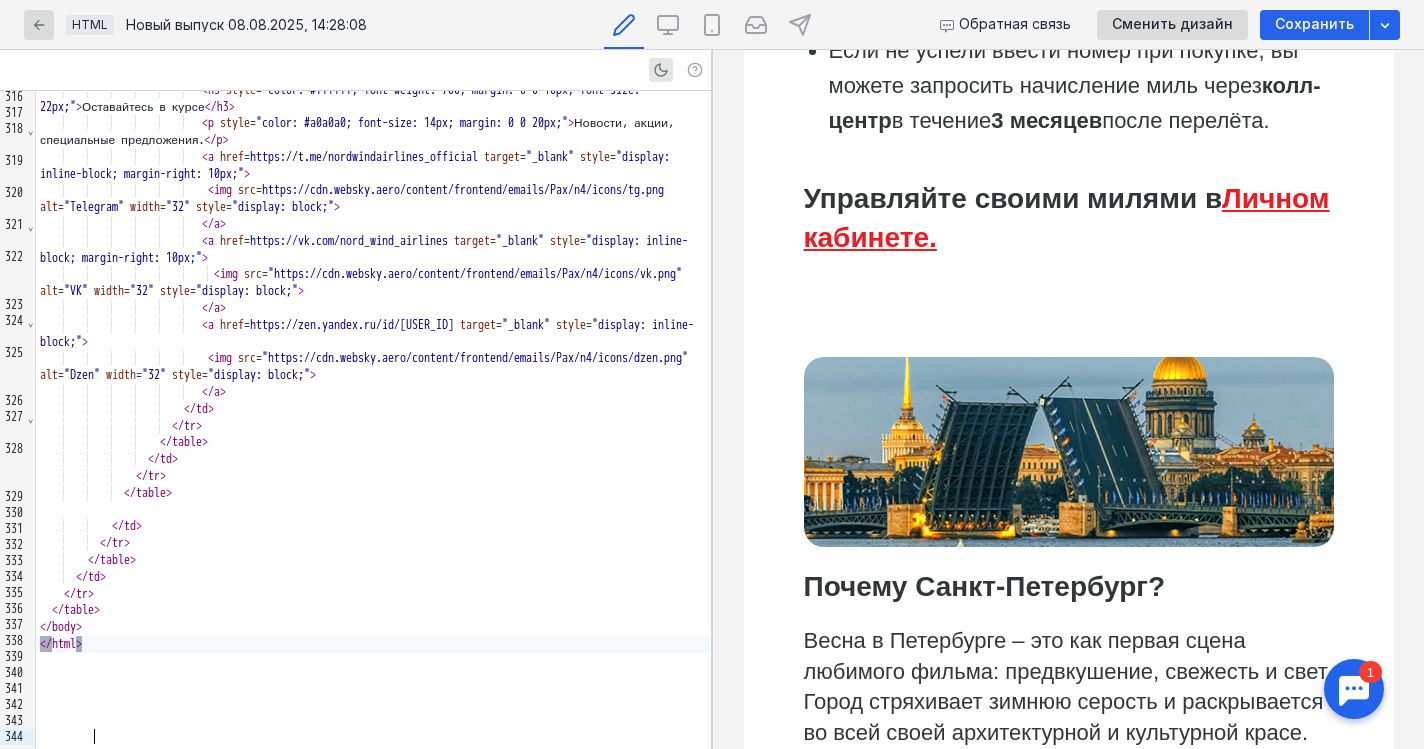 click on "Личном кабинете." at bounding box center (1067, 218) 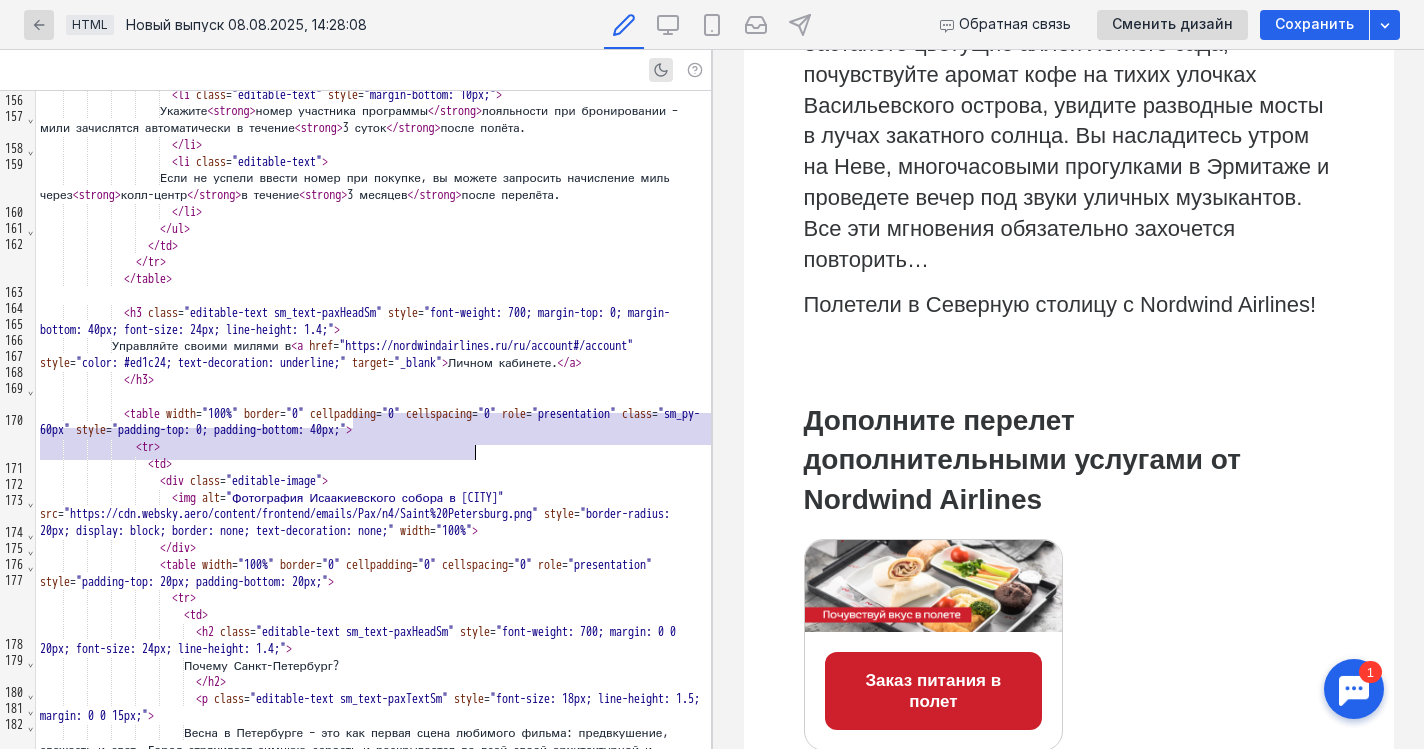 scroll, scrollTop: 1901, scrollLeft: 0, axis: vertical 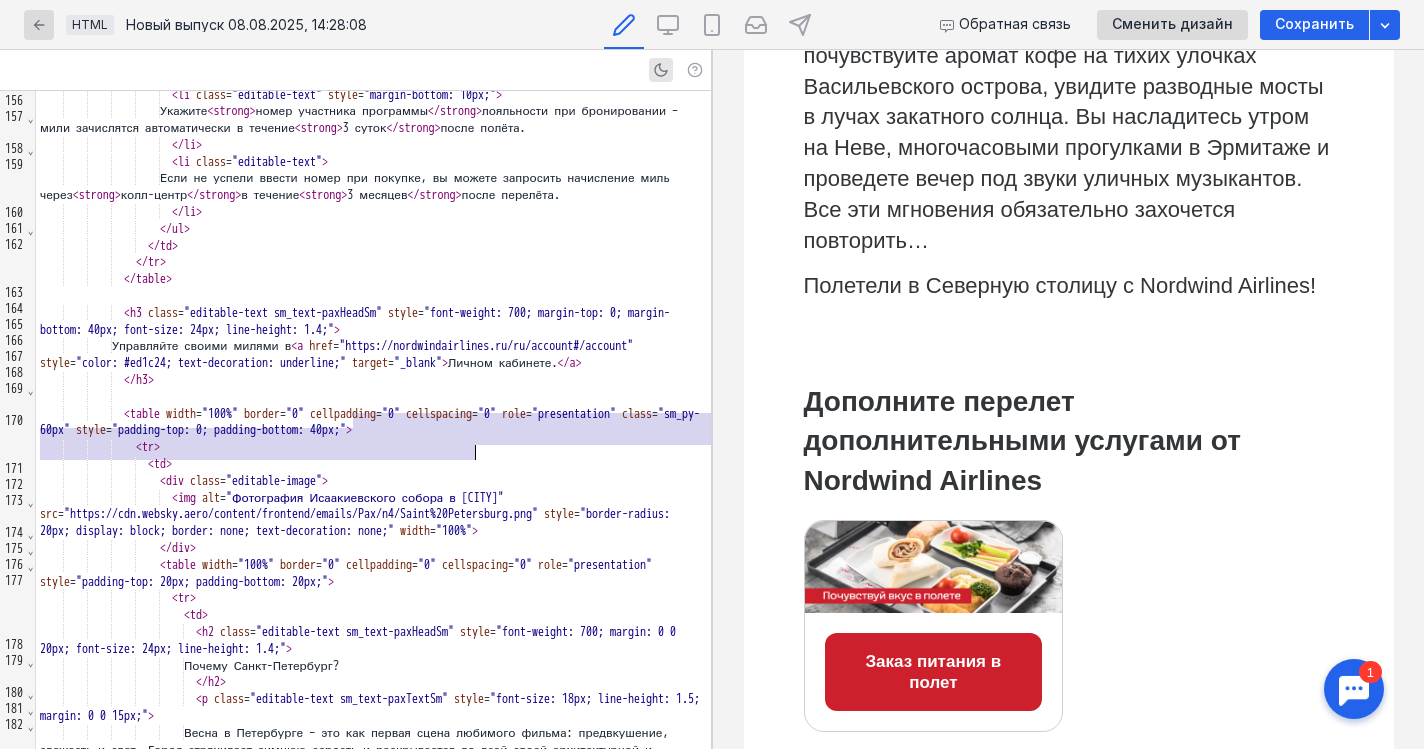 click on "Дополните перелет дополнительными услугами от Nordwind Airlines" at bounding box center (1069, 441) 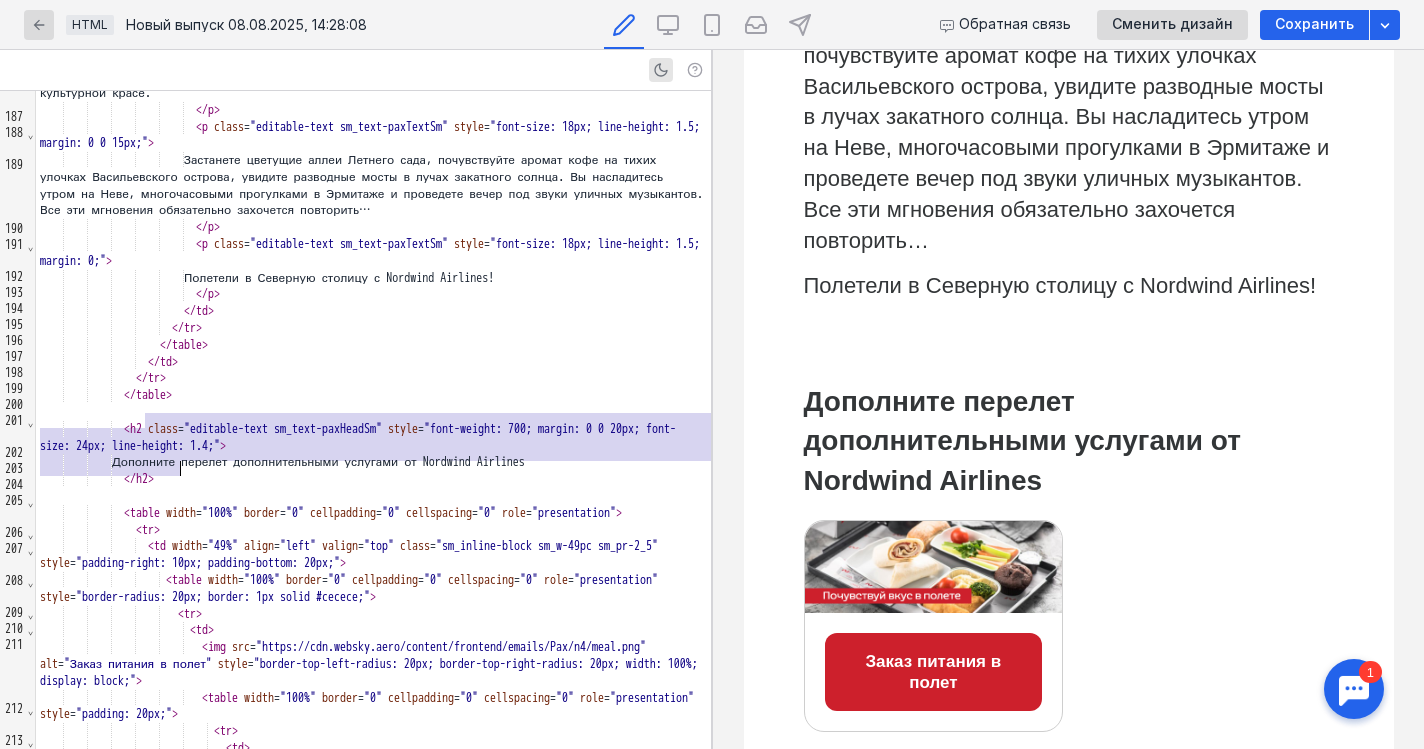 click on "Заказ питания в полет" at bounding box center (933, 671) 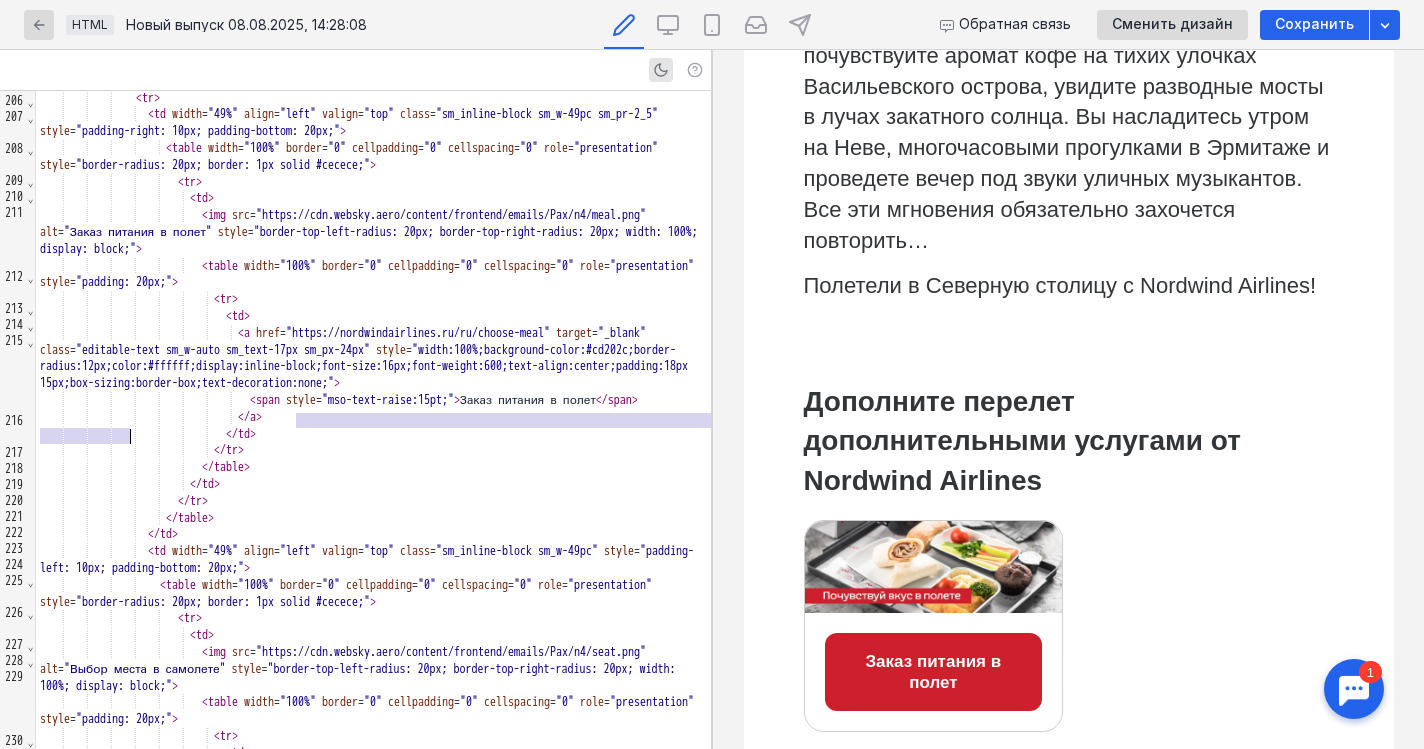 click at bounding box center (934, 567) 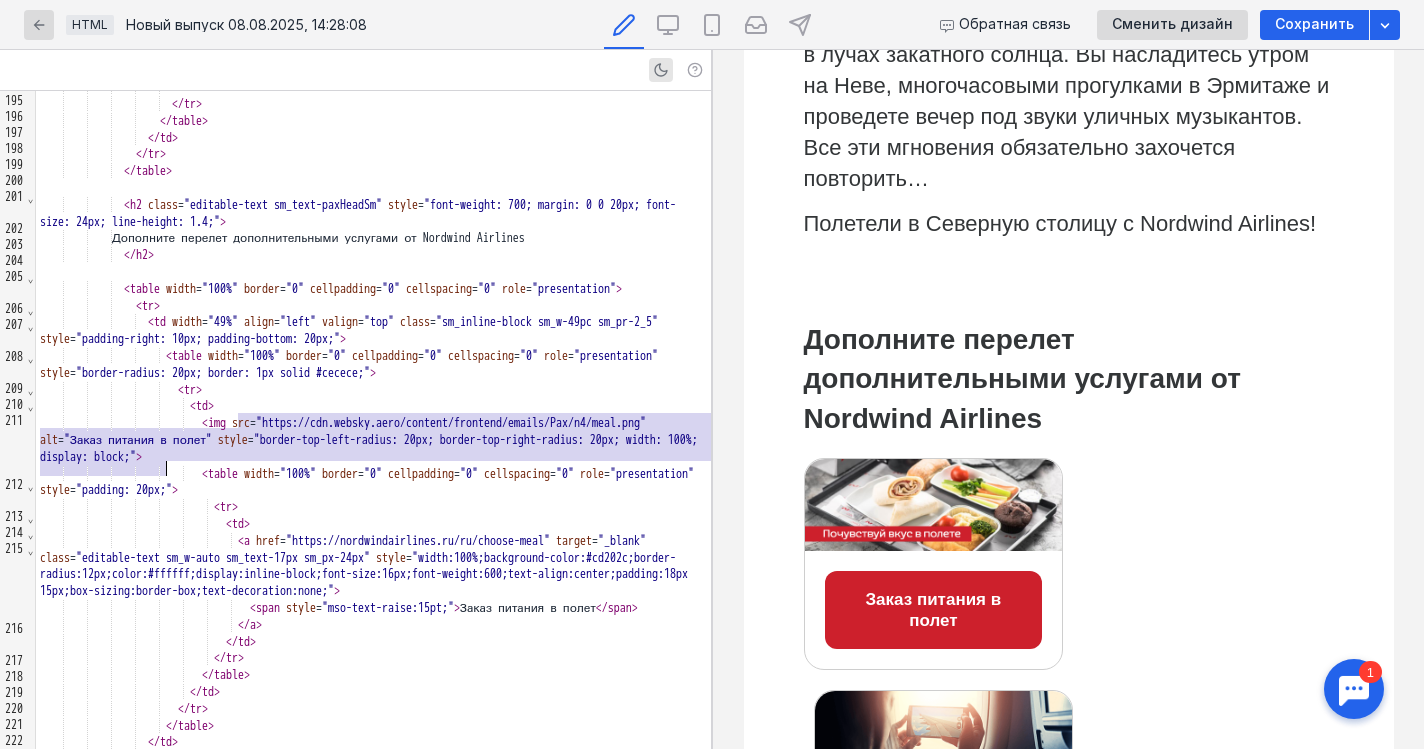 scroll, scrollTop: 1988, scrollLeft: 0, axis: vertical 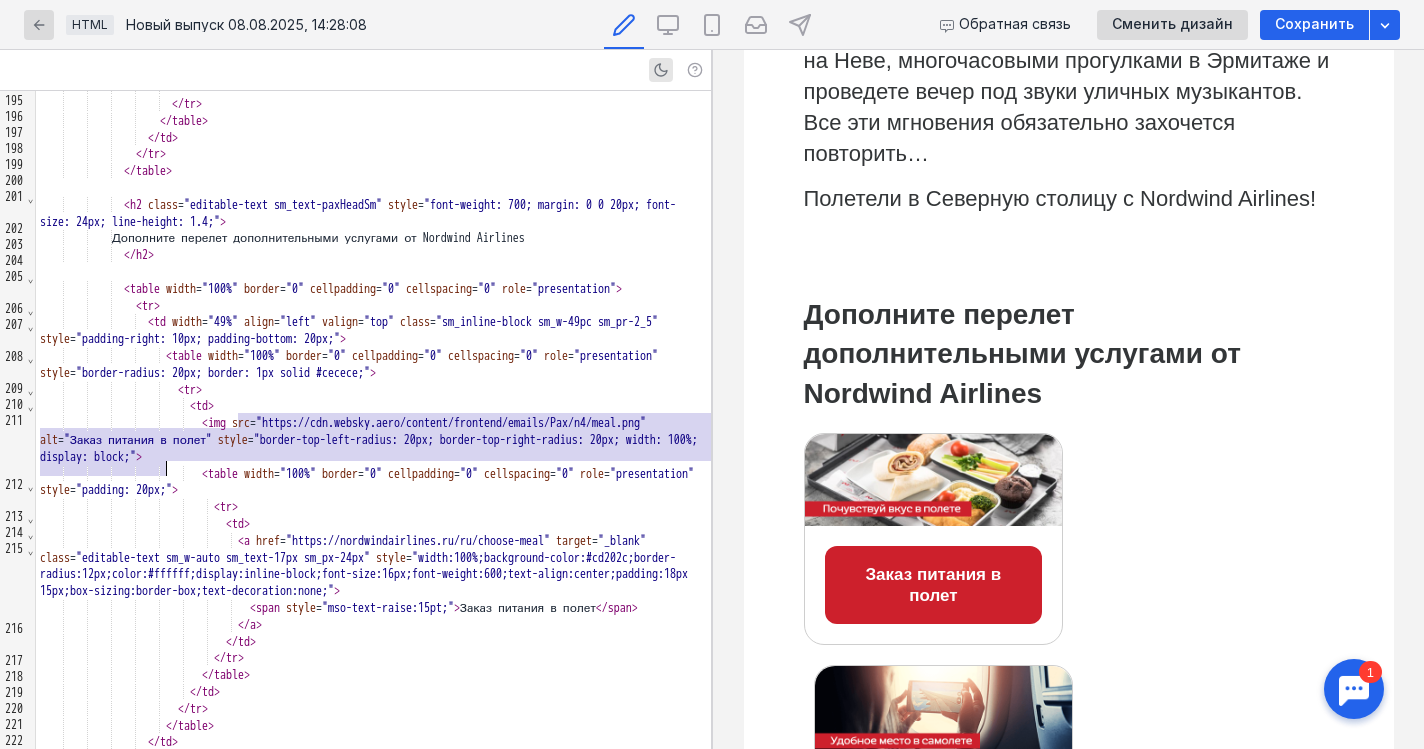 click on "Заказ питания в полет
Выбор места в самолете" at bounding box center [1069, 1090] 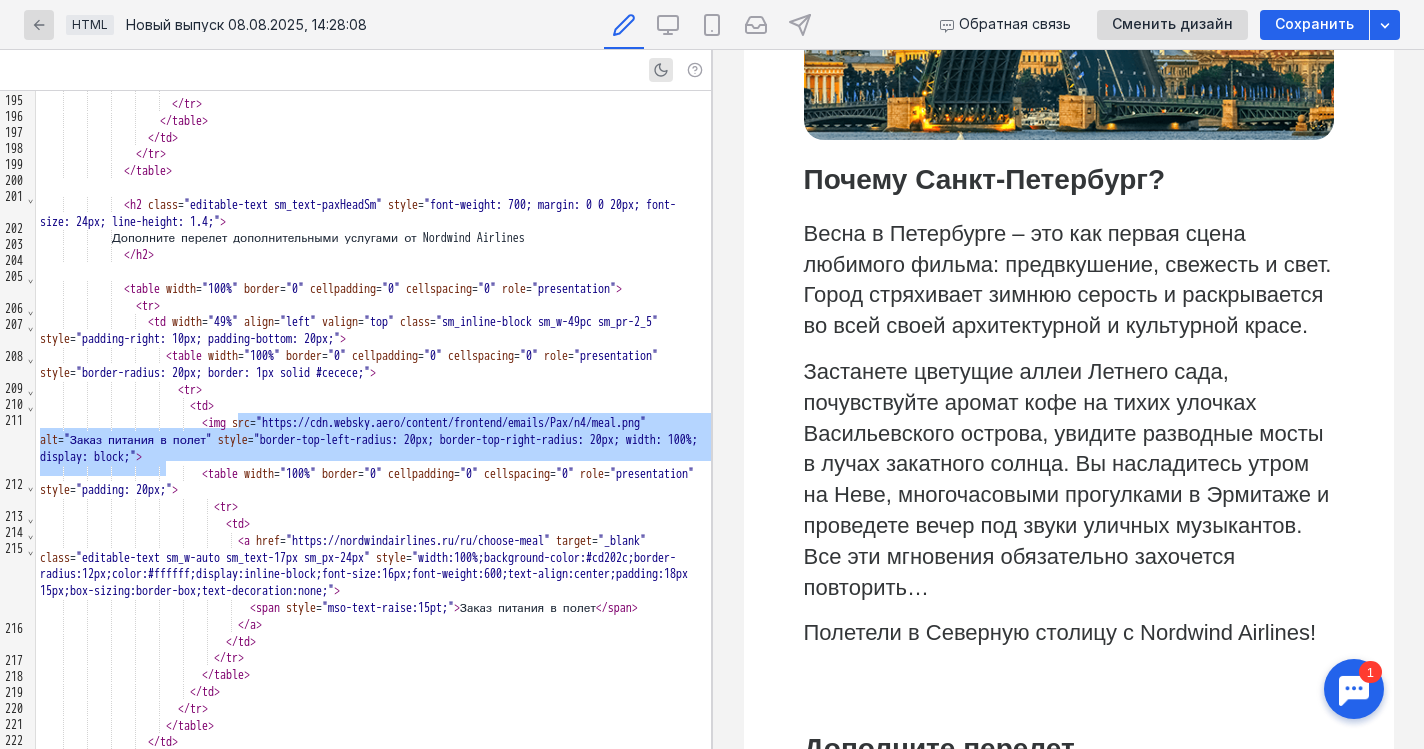 scroll, scrollTop: 1537, scrollLeft: 0, axis: vertical 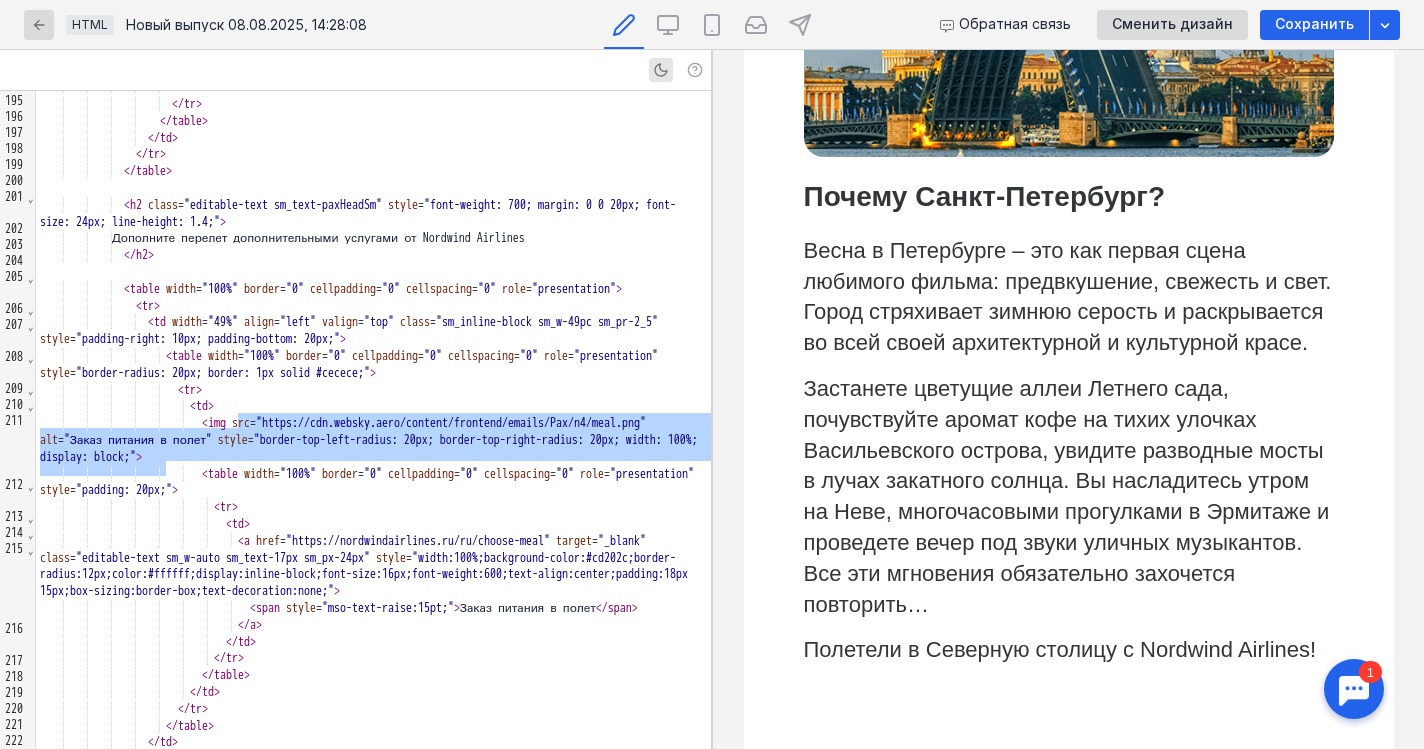 click on "Почему Санкт-Петербург?" at bounding box center [1069, 196] 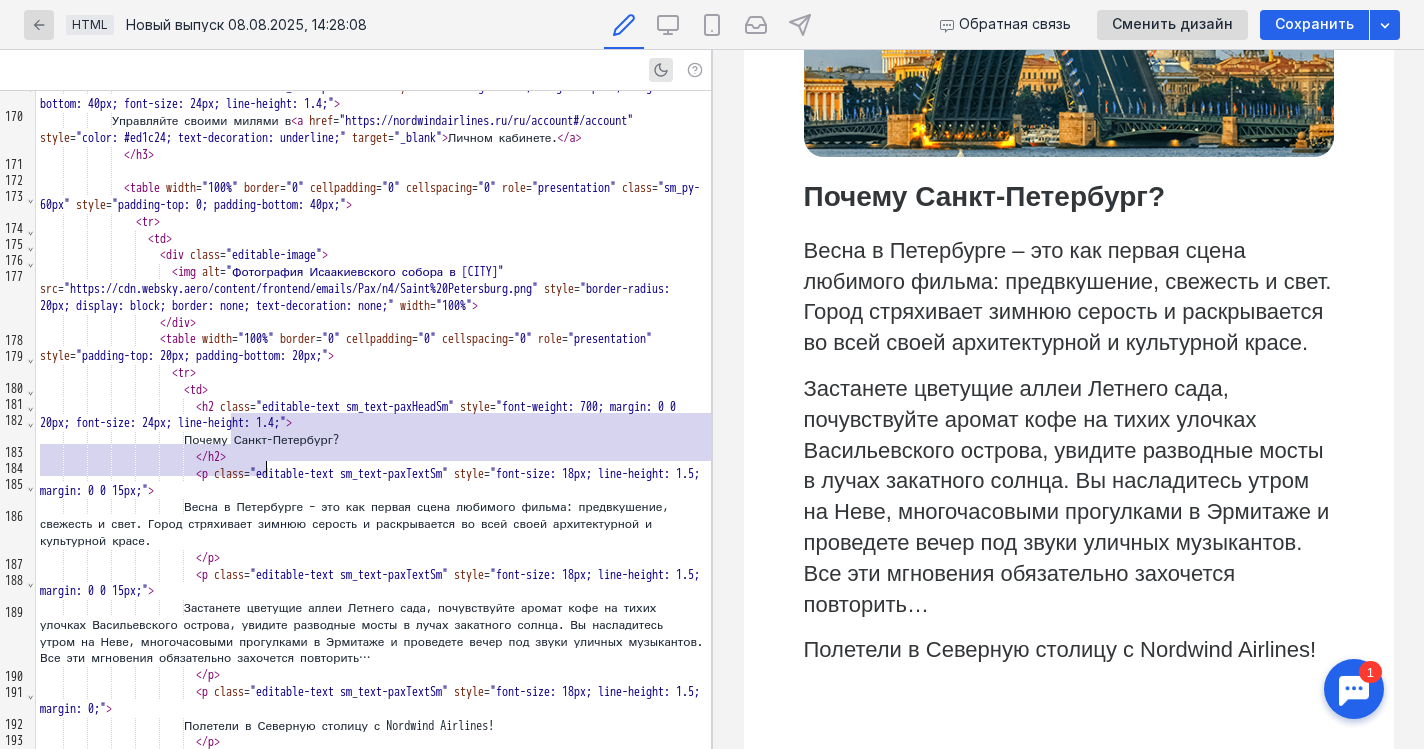 click at bounding box center [1069, 62] 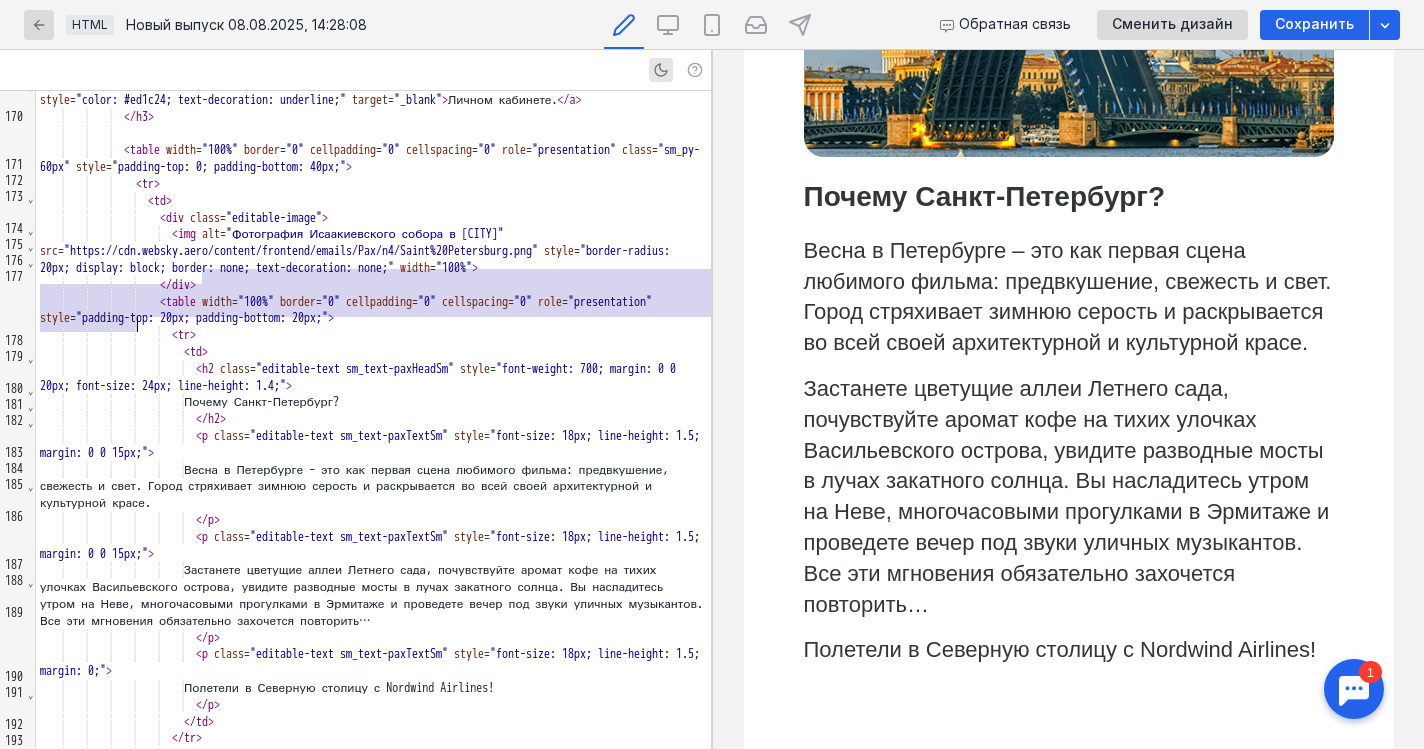 scroll, scrollTop: 2962, scrollLeft: 0, axis: vertical 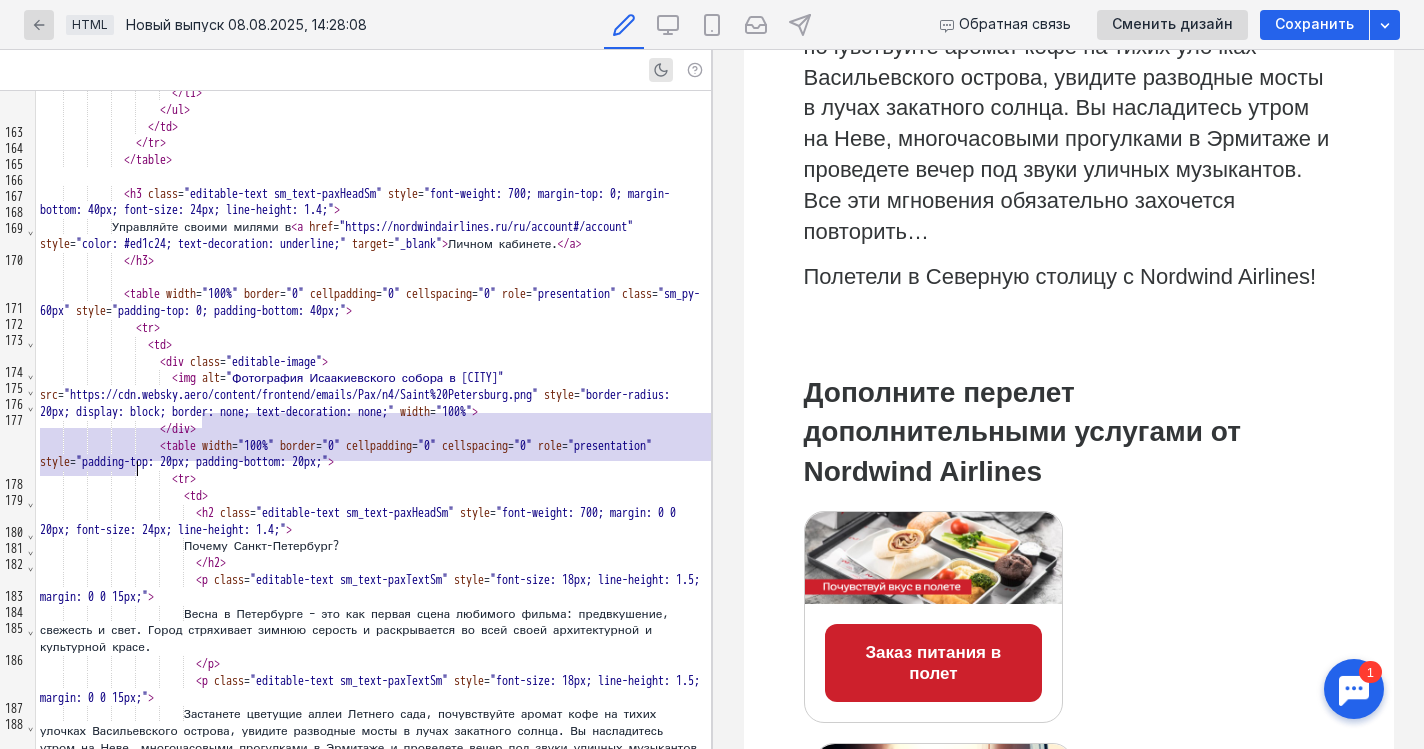 click on "Полетели в Северную столицу с Nordwind Airlines!" at bounding box center [1069, 277] 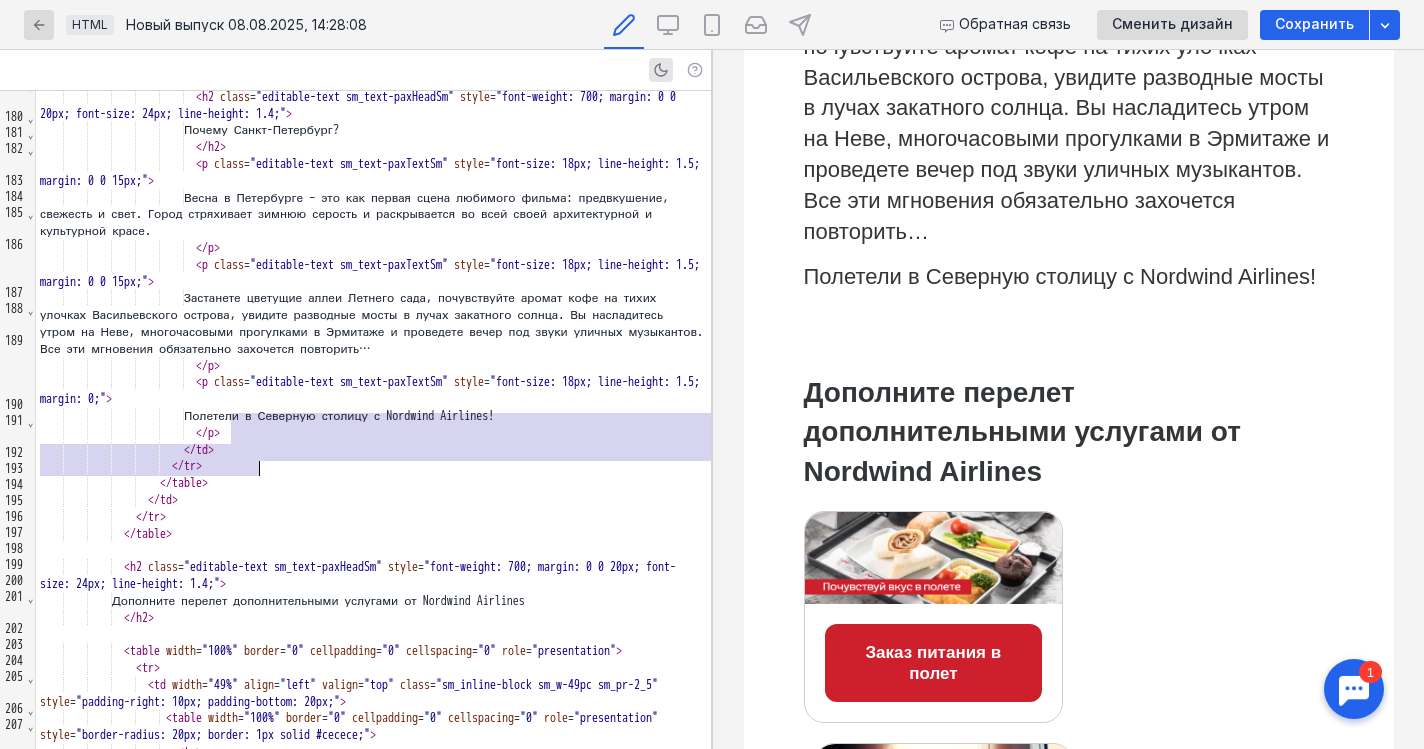 scroll, scrollTop: 3460, scrollLeft: 0, axis: vertical 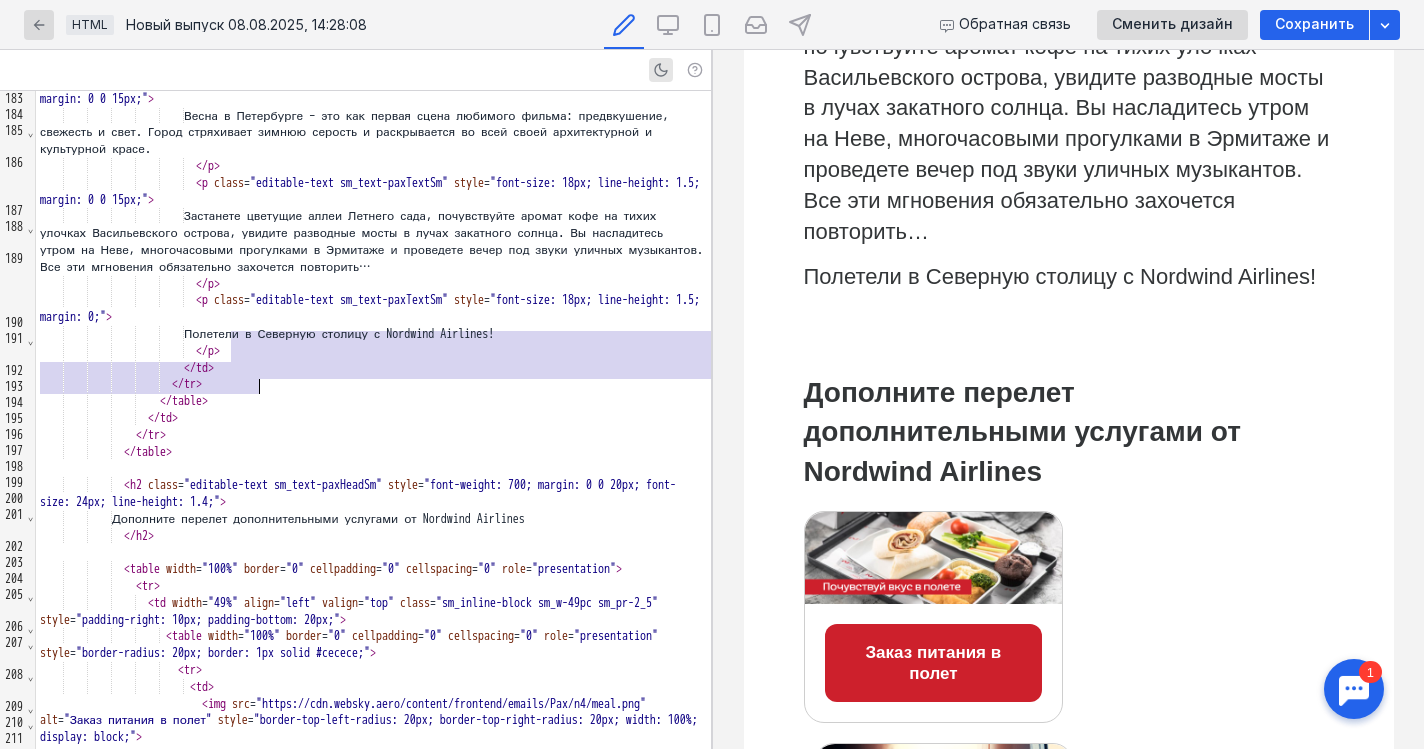 click at bounding box center (373, 468) 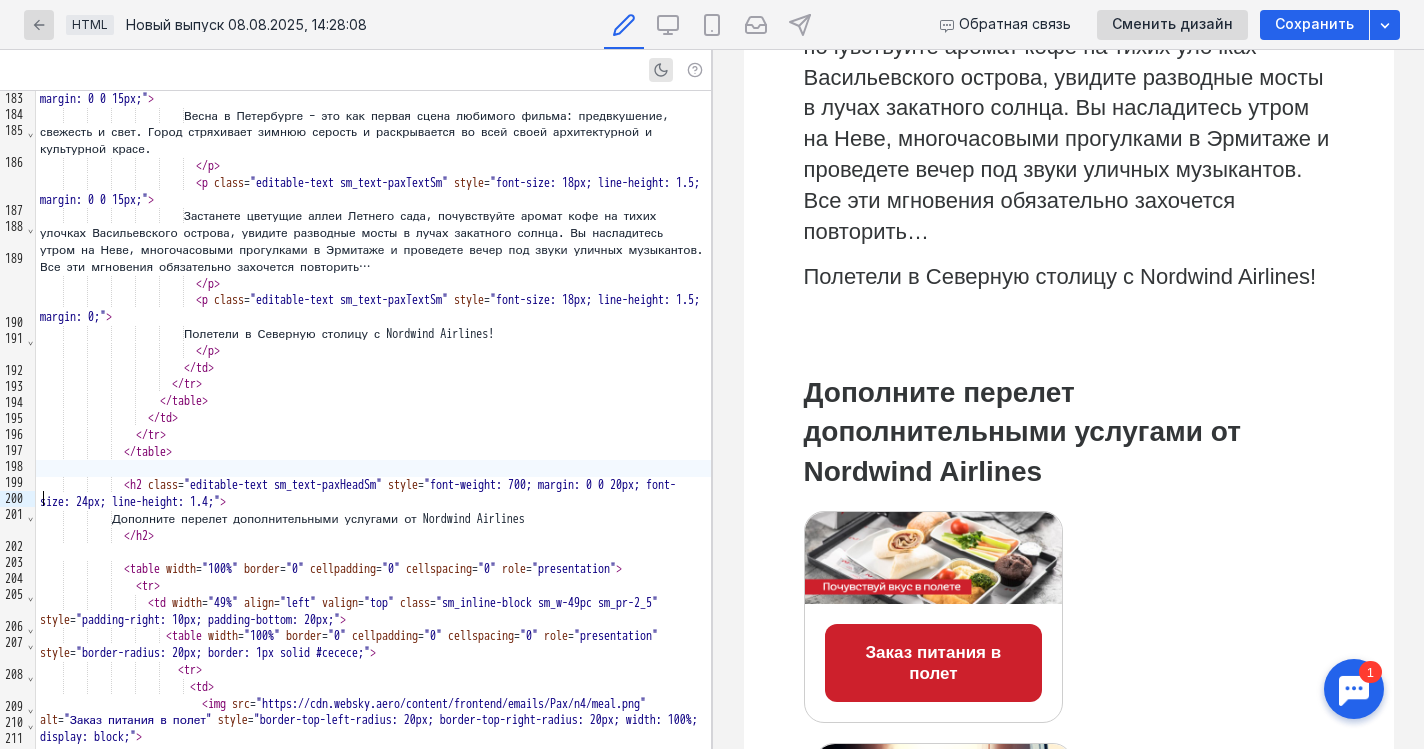 scroll, scrollTop: 3526, scrollLeft: 0, axis: vertical 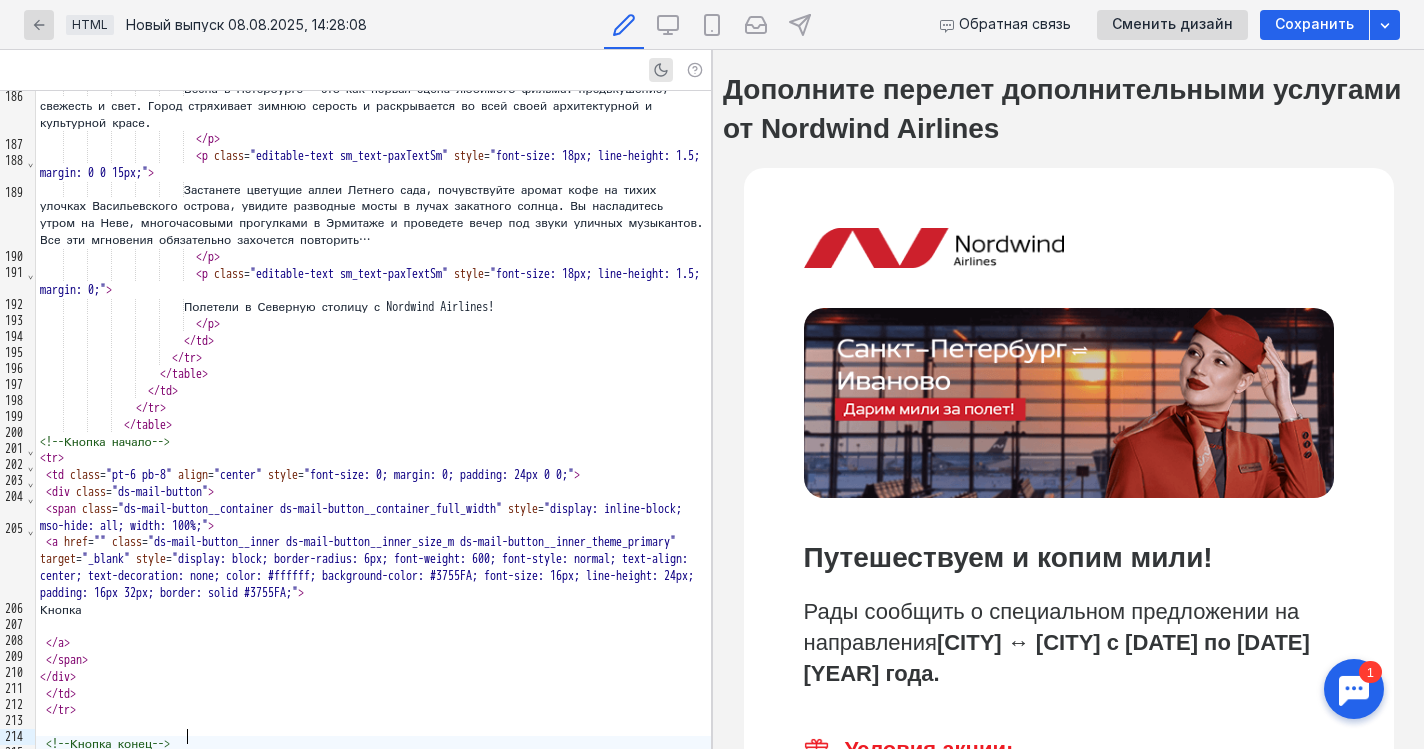 click on "Дополните перелет дополнительными услугами от Nordwind Airlines" at bounding box center [1068, 109] 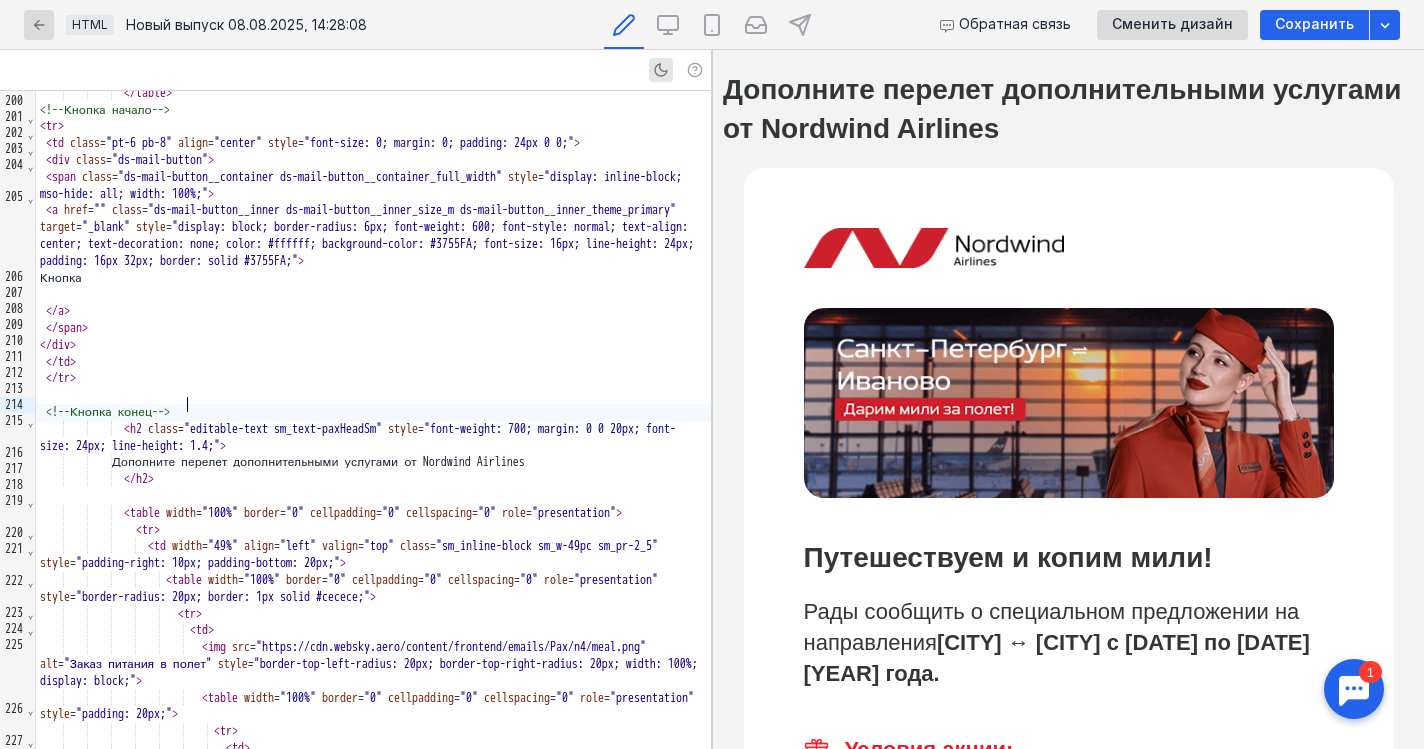 click on "<!--Кнопка конец-->" at bounding box center [373, 412] 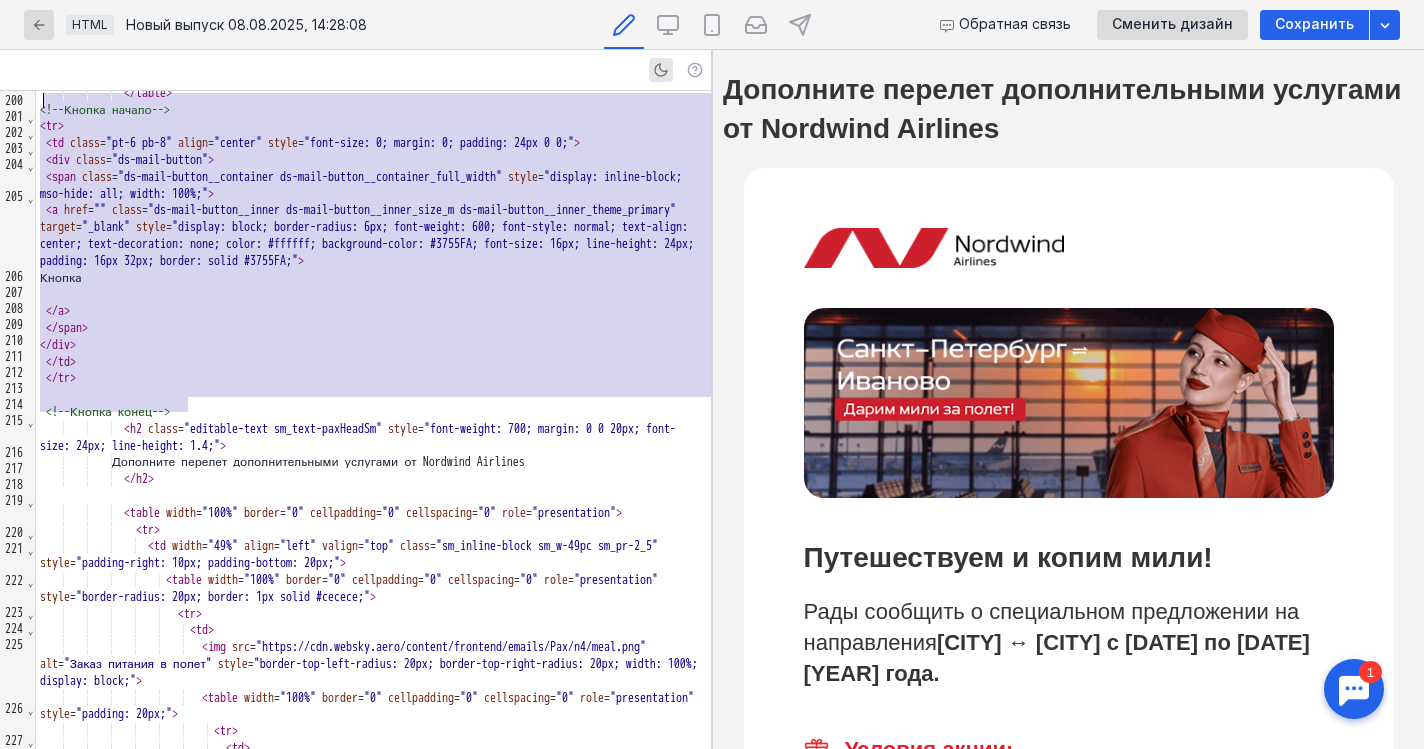 drag, startPoint x: 219, startPoint y: 399, endPoint x: 38, endPoint y: 98, distance: 351.22928 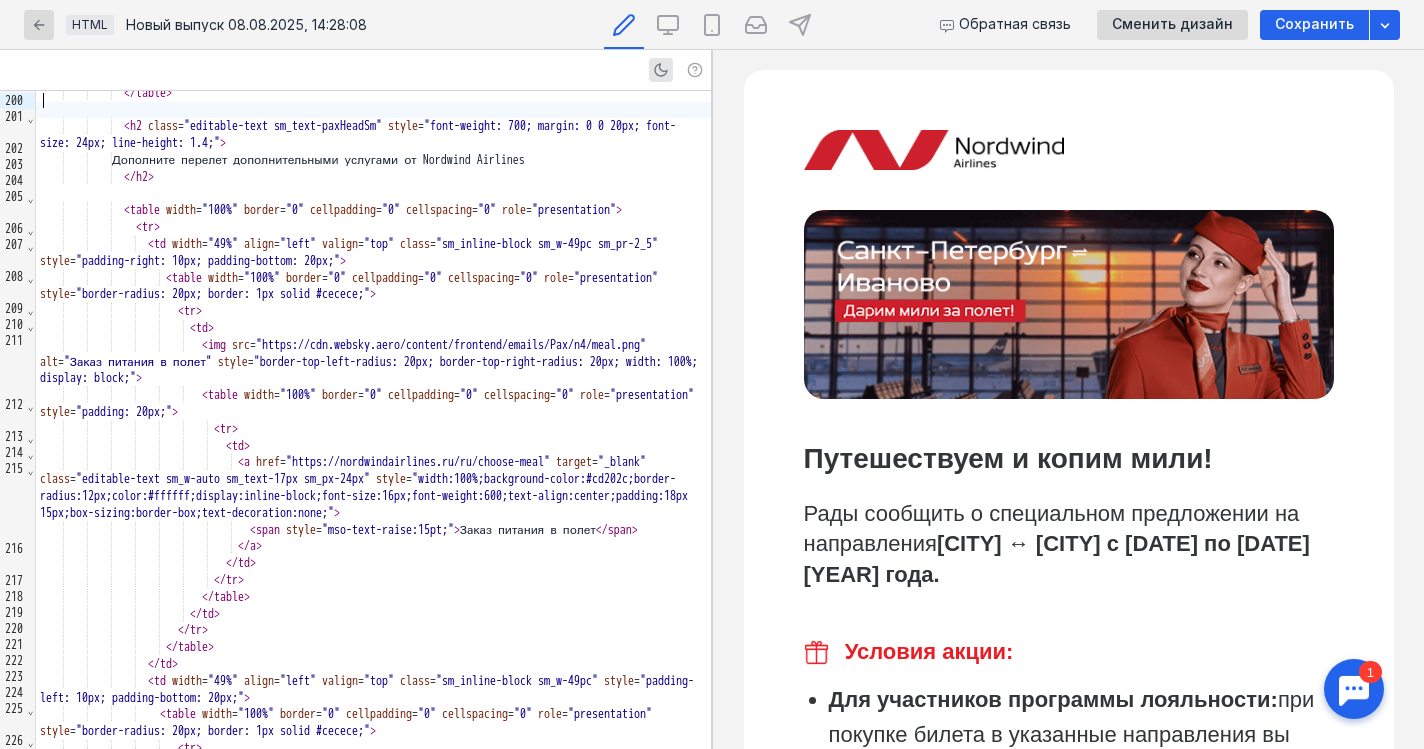scroll, scrollTop: 0, scrollLeft: 0, axis: both 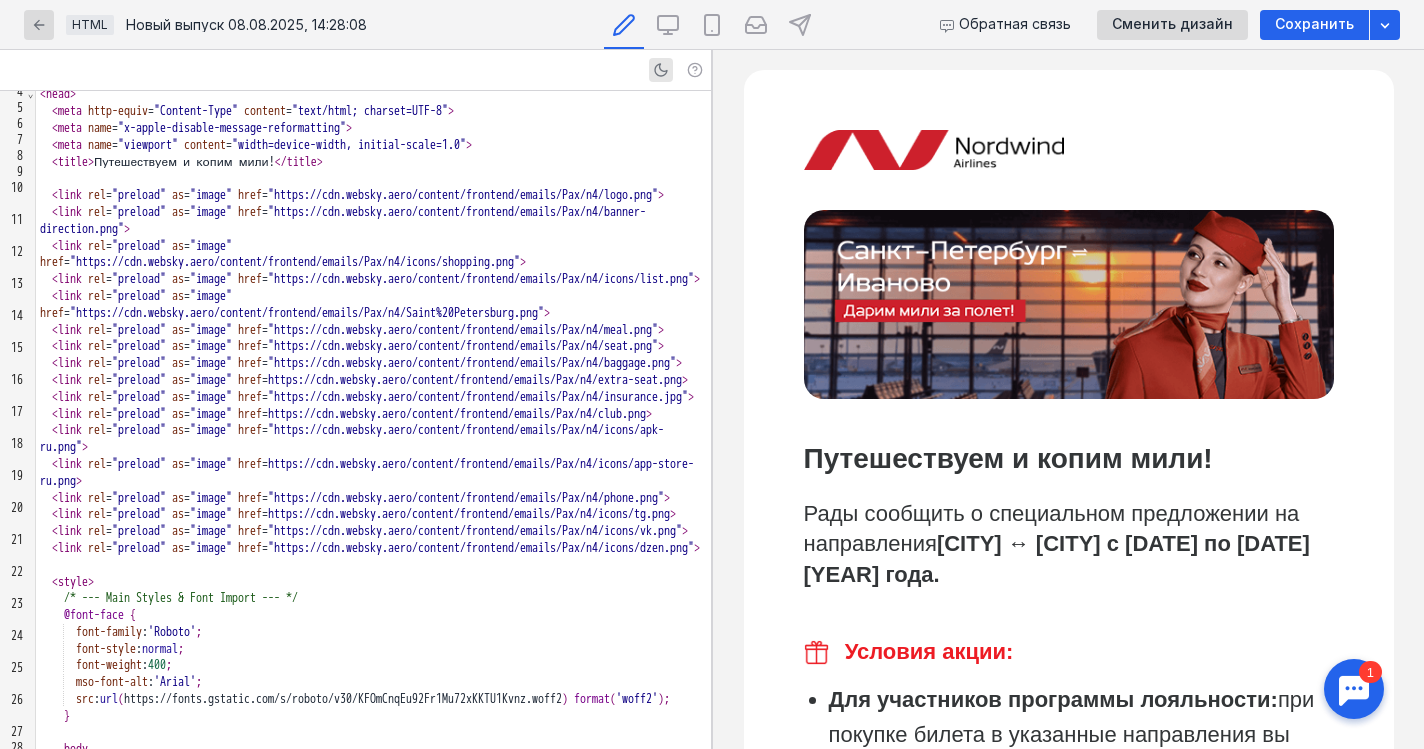 click on ""https://cdn.websky.aero/content/frontend/emails/Pax/n4/icons/list.png"" at bounding box center (481, 279) 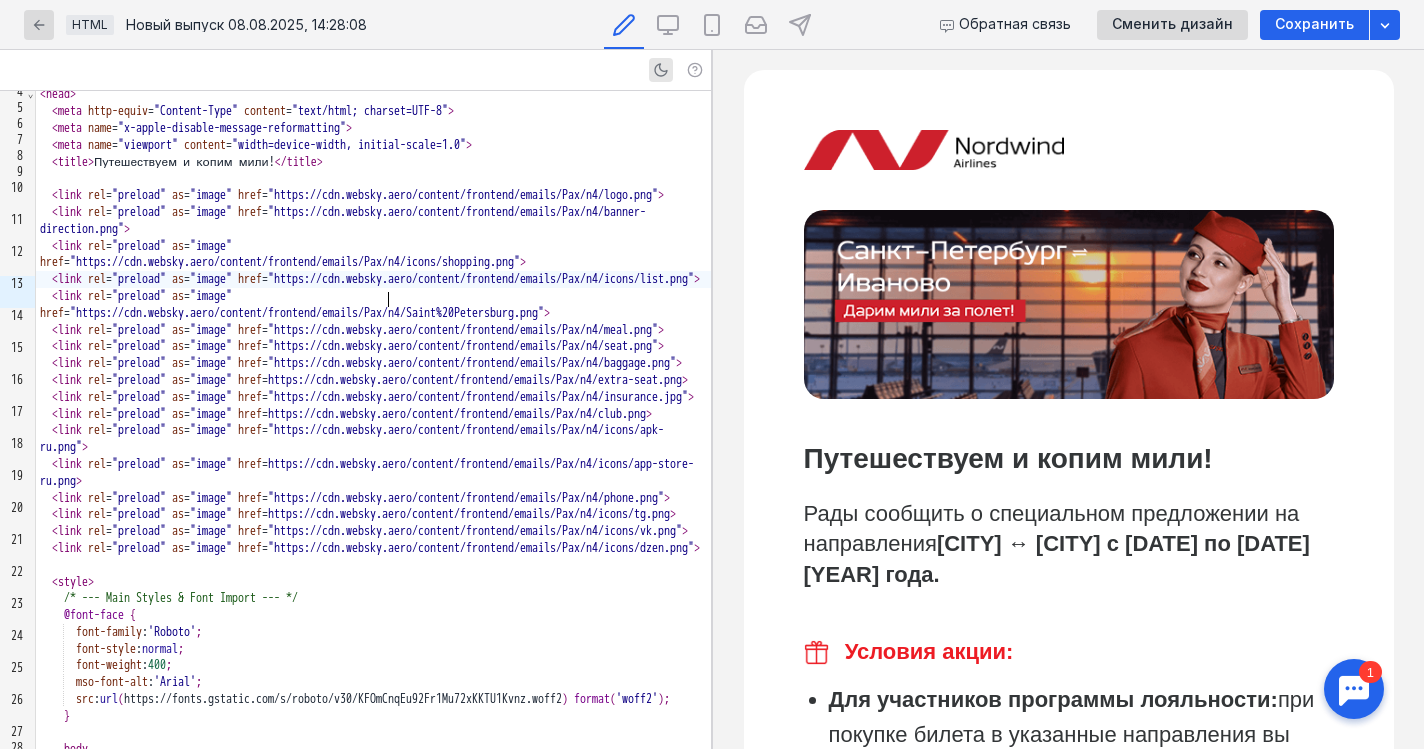 click at bounding box center (1069, 305) 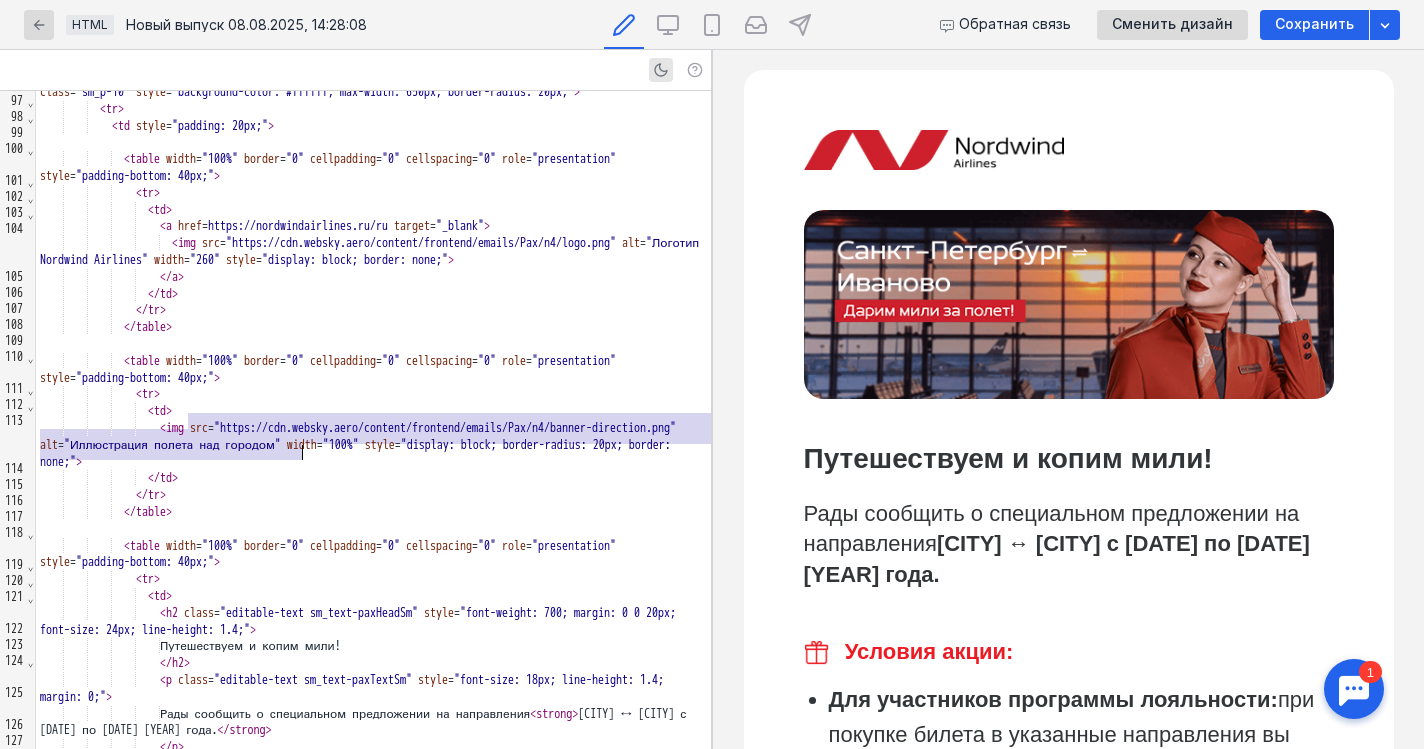 click at bounding box center [934, 150] 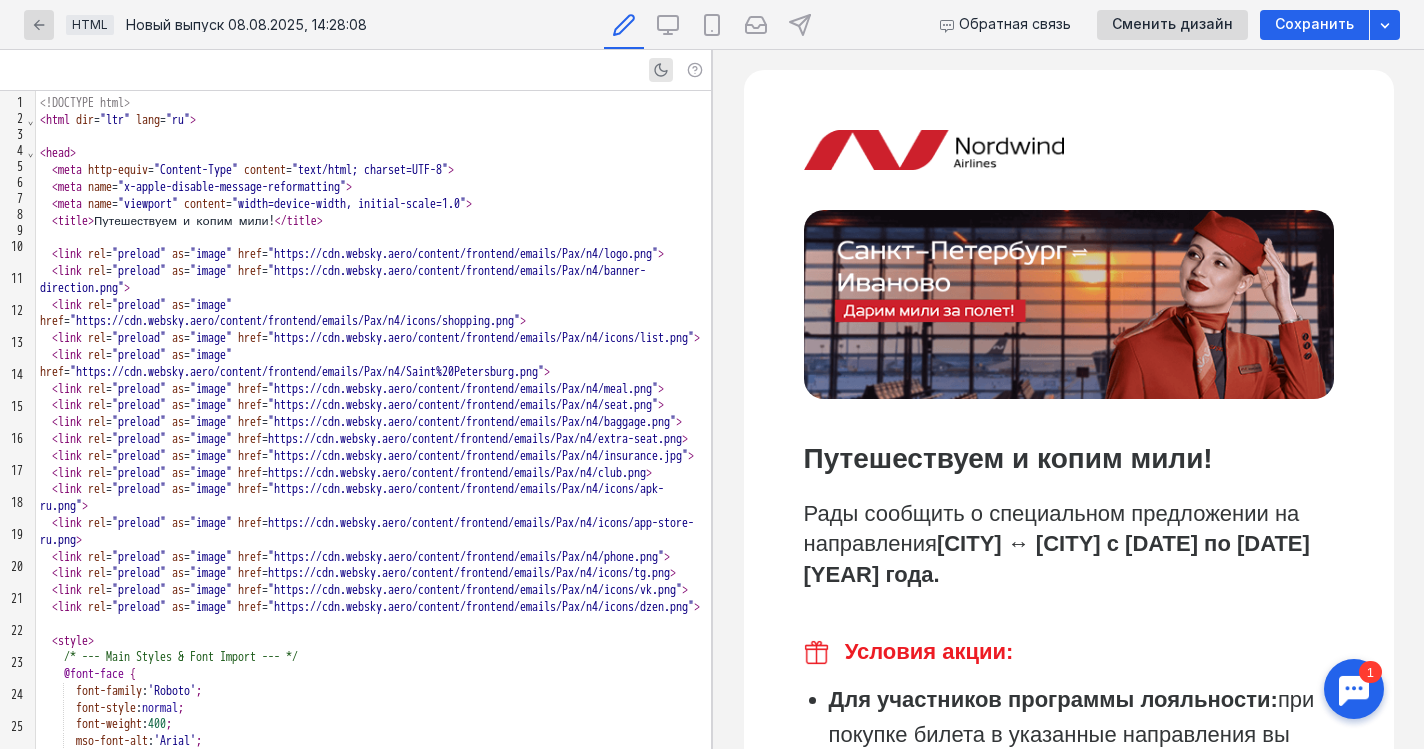 scroll, scrollTop: 0, scrollLeft: 0, axis: both 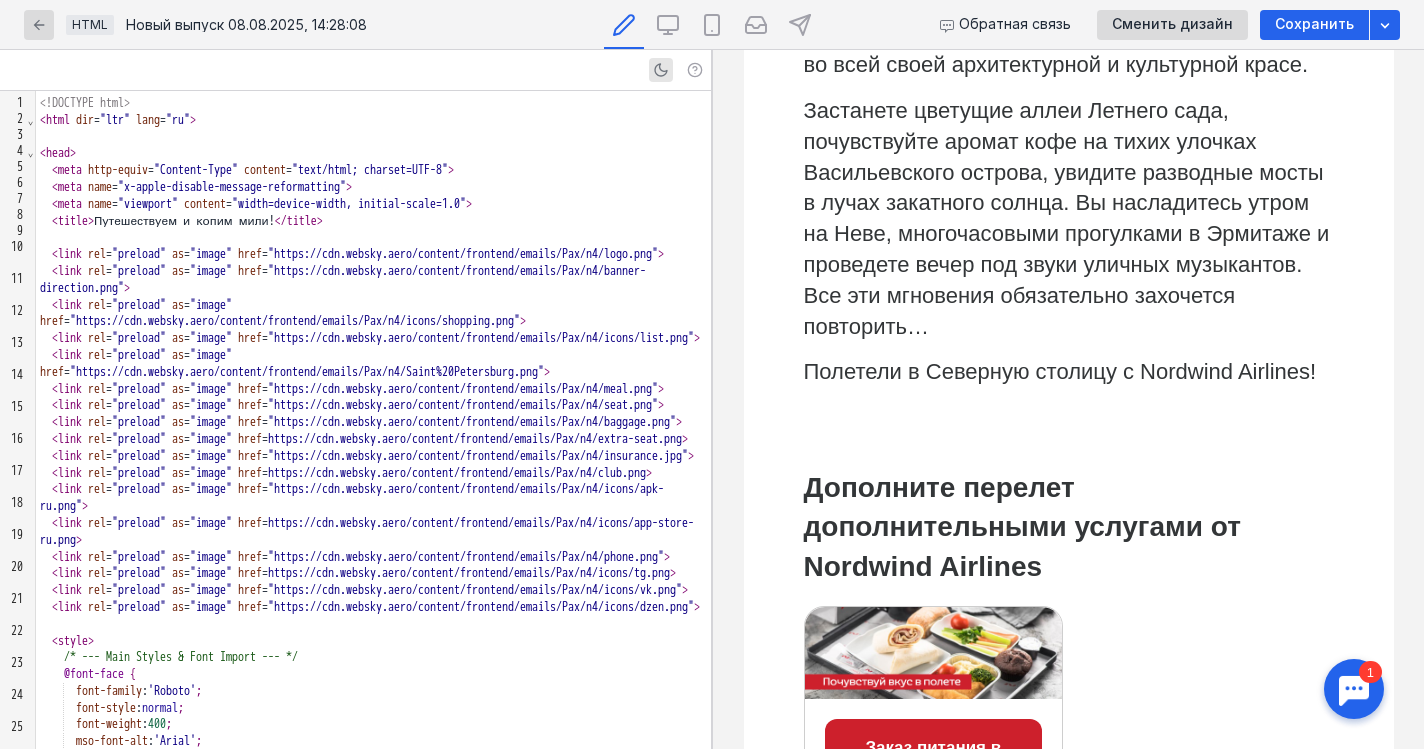 click on "Полетели в Северную столицу с Nordwind Airlines!" at bounding box center (1069, 372) 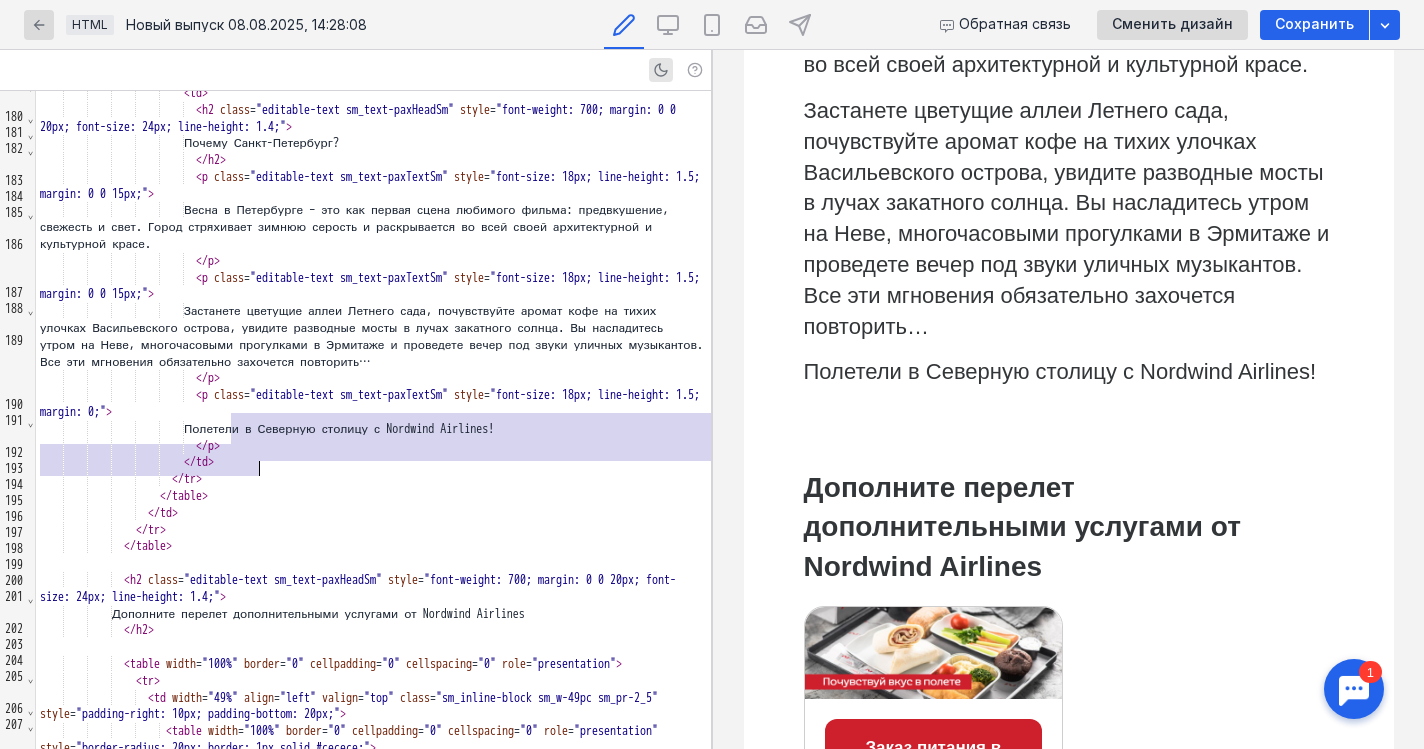 scroll, scrollTop: 3881, scrollLeft: 0, axis: vertical 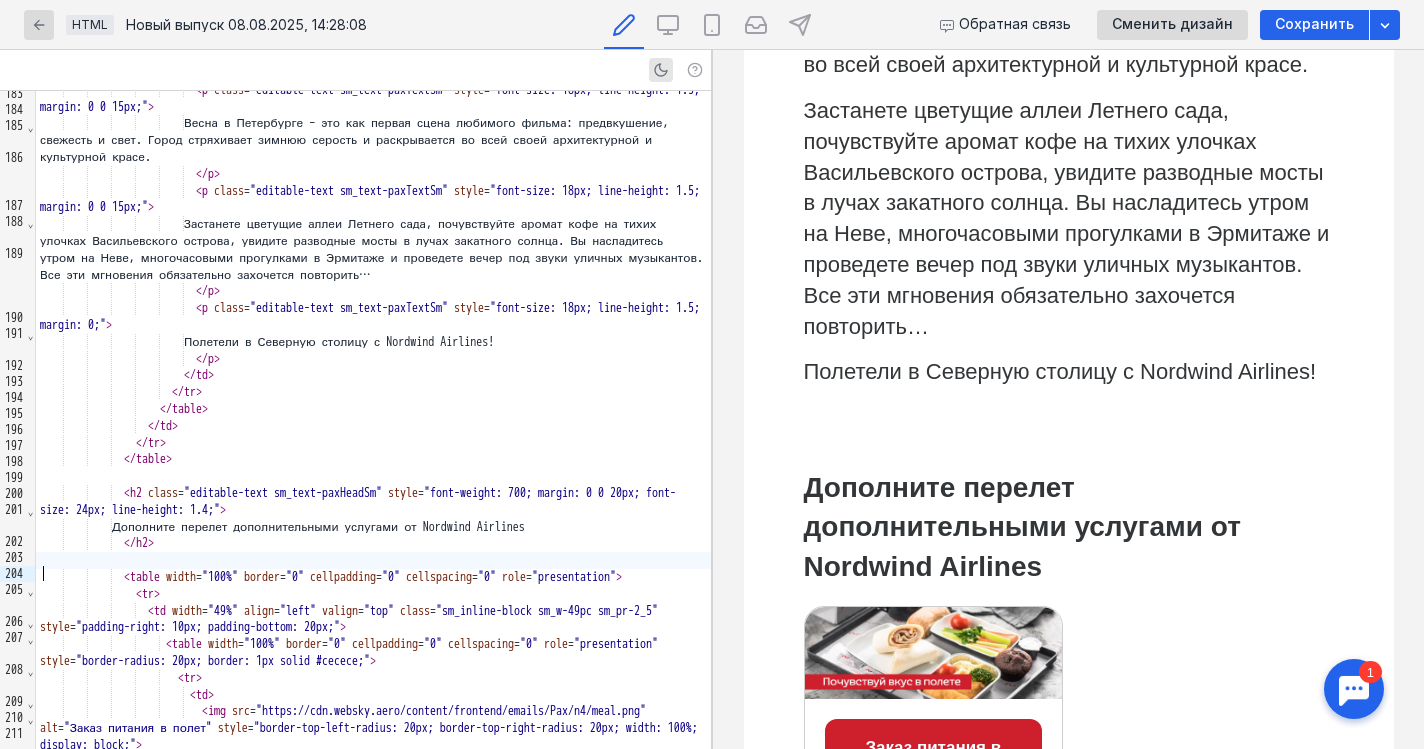 click at bounding box center [373, 560] 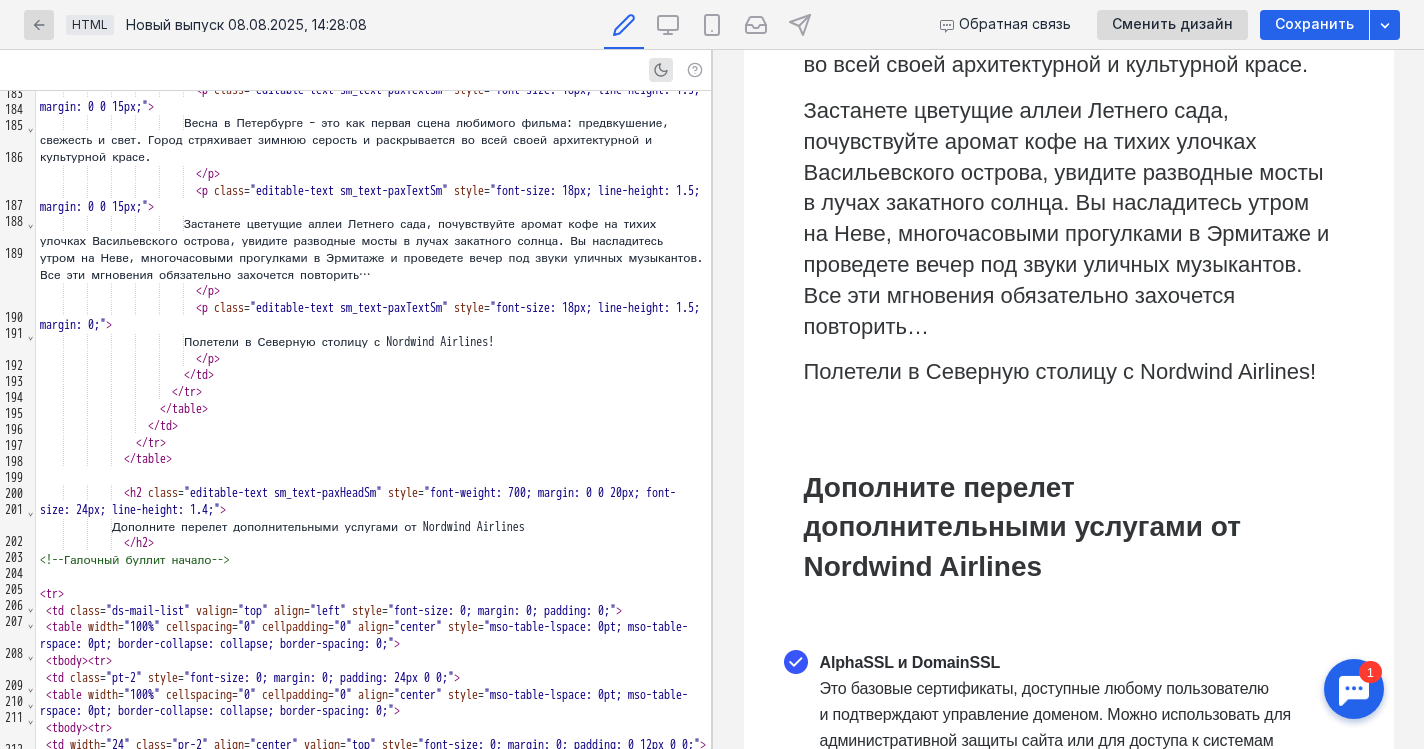 scroll, scrollTop: 4454, scrollLeft: 0, axis: vertical 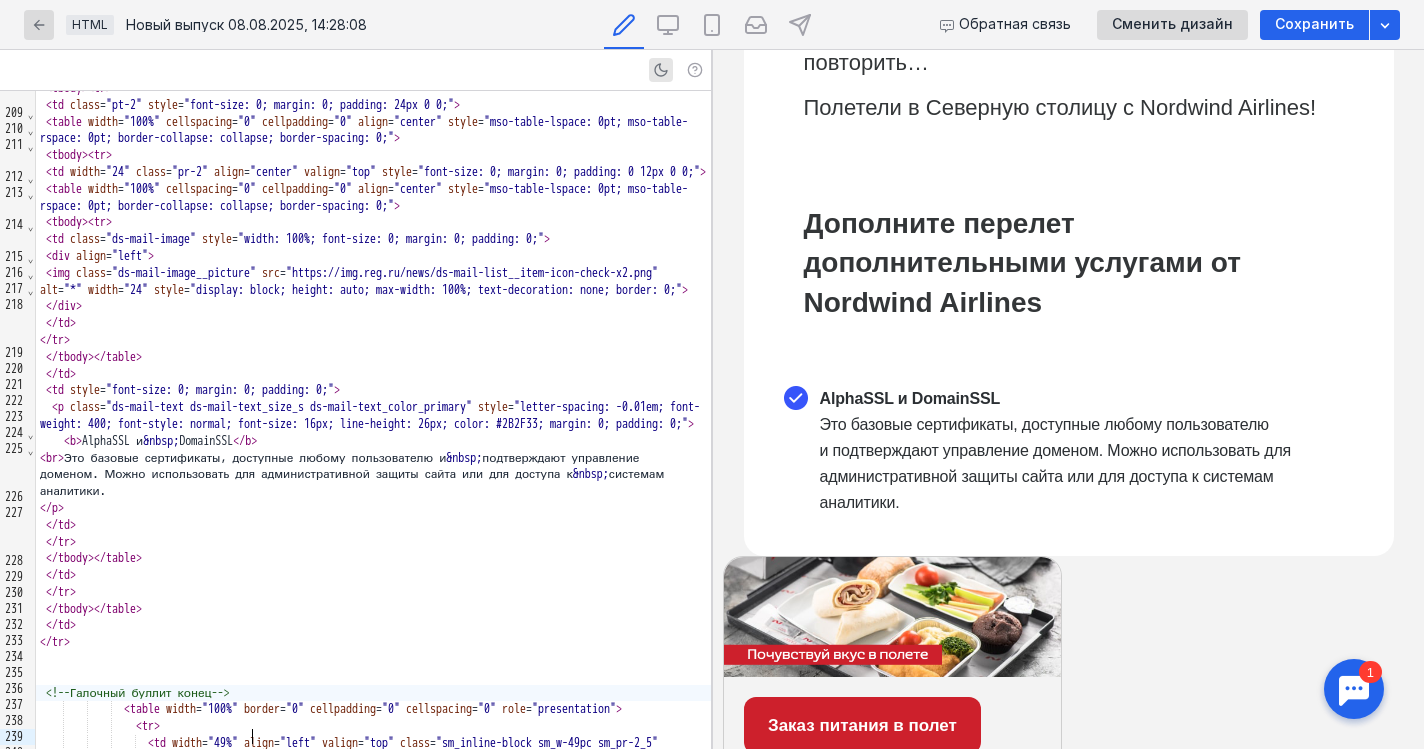 click on "AlphaSSL и DomainSSL" at bounding box center [910, 398] 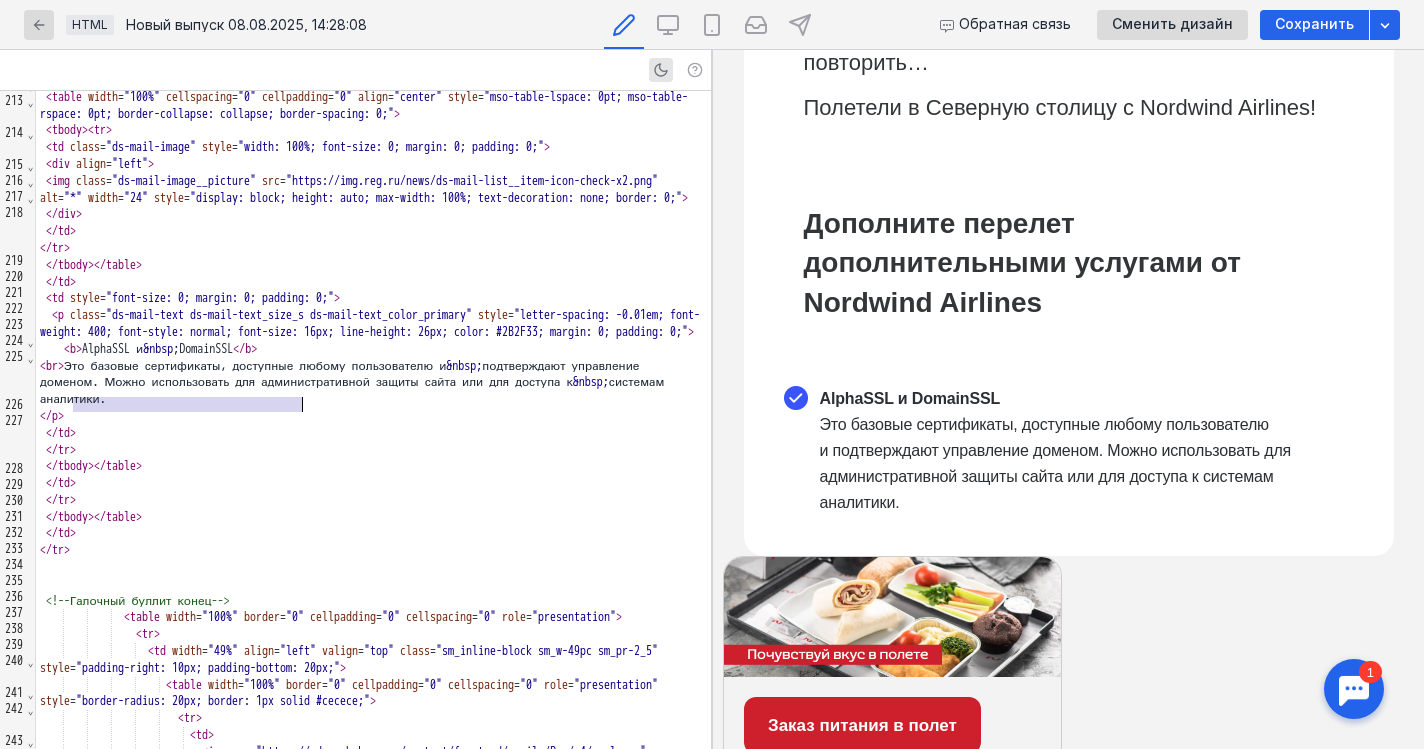 scroll, scrollTop: 4542, scrollLeft: 0, axis: vertical 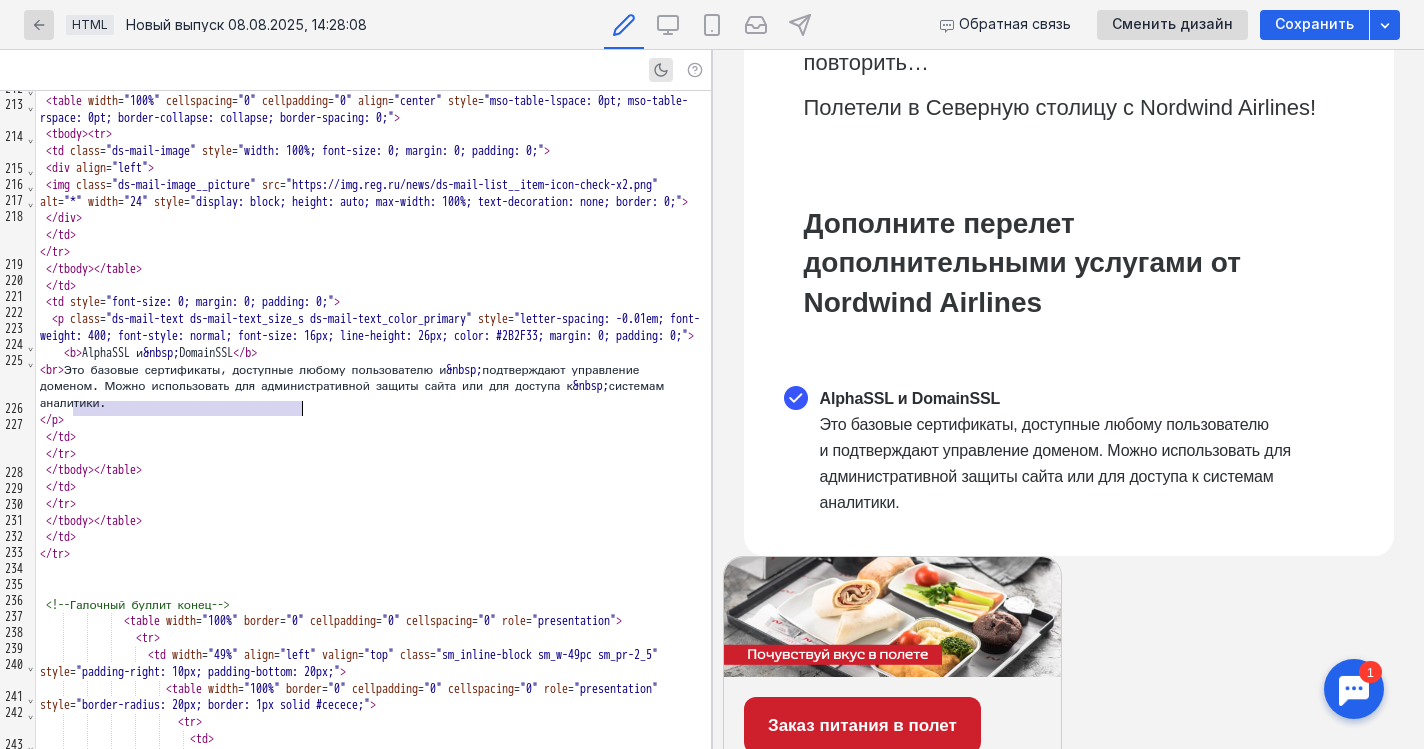 click on "<!--Галочный буллит конец-->" at bounding box center (373, 605) 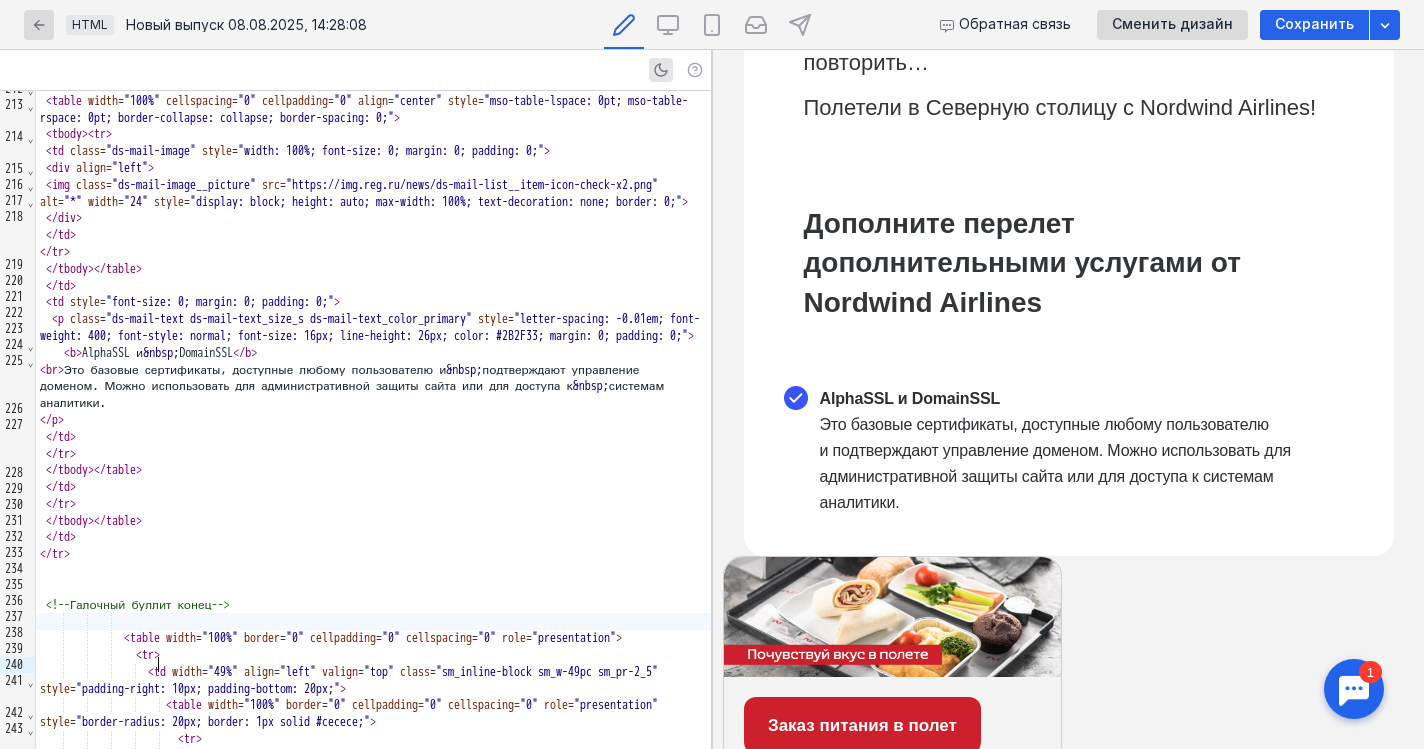 scroll, scrollTop: 2079, scrollLeft: 0, axis: vertical 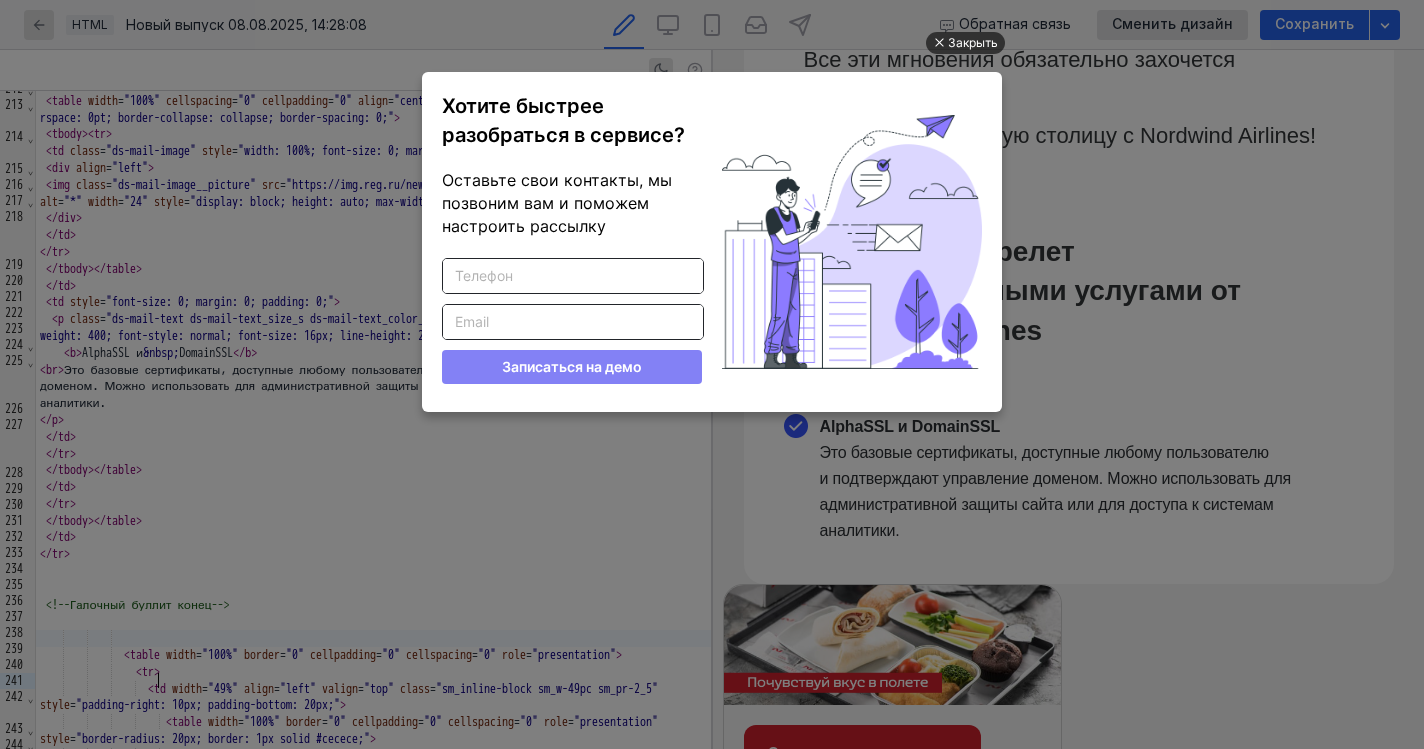 click on "Закрыть" at bounding box center [973, 43] 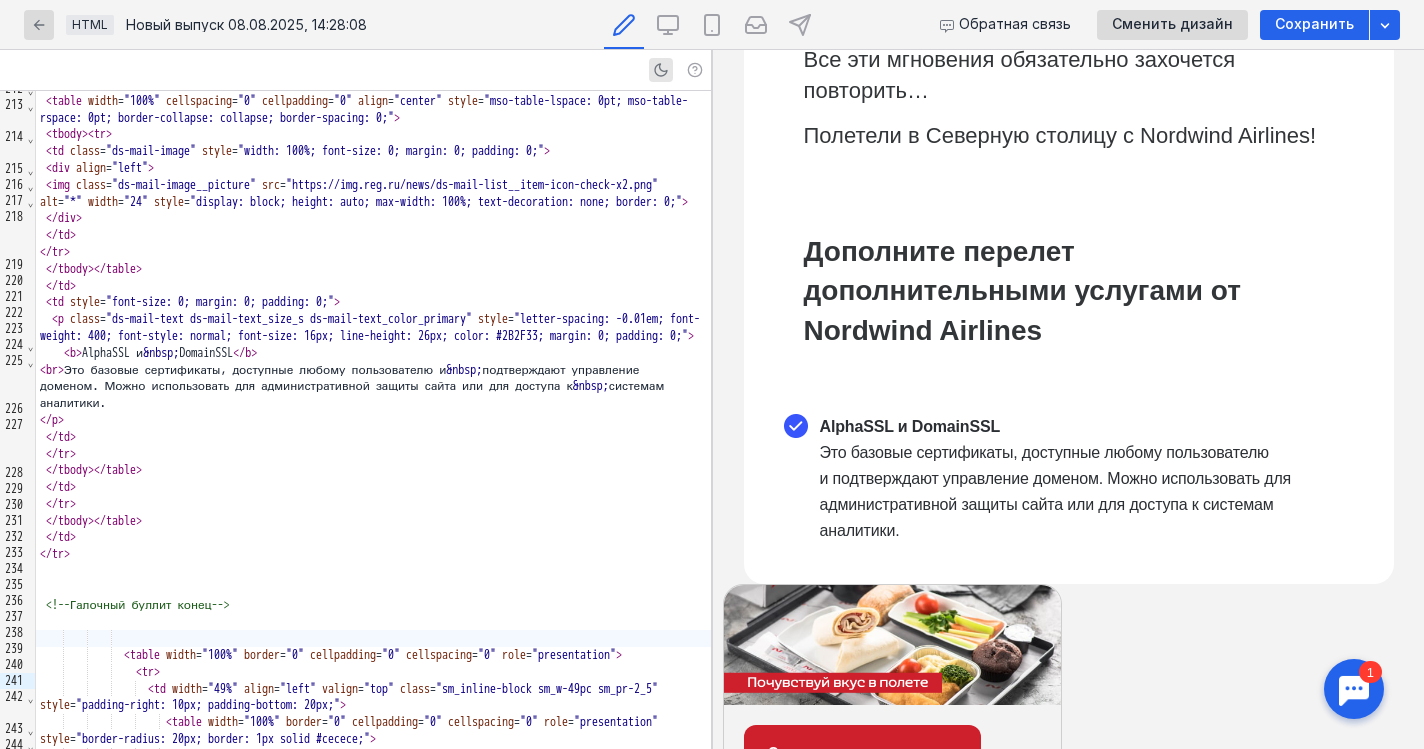 scroll, scrollTop: 0, scrollLeft: 0, axis: both 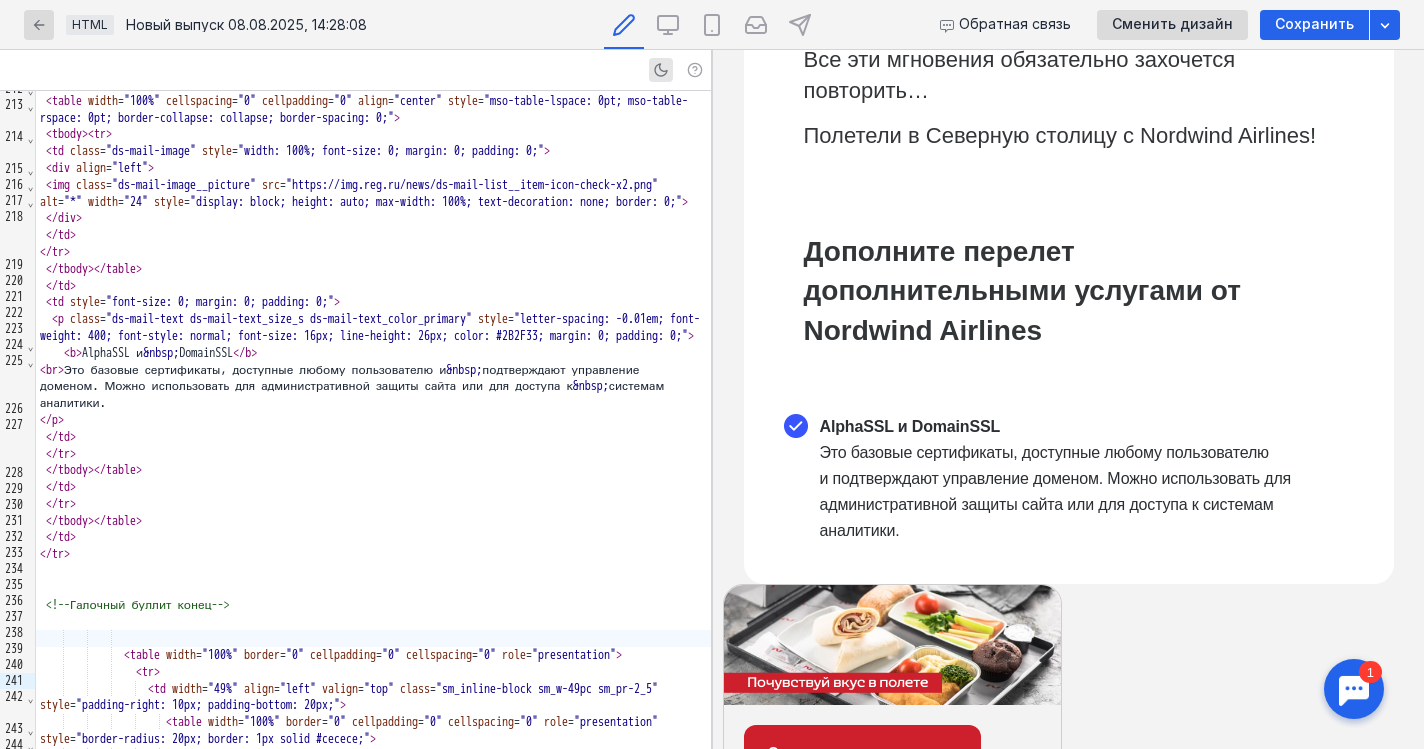 click on "< p   class = "ds-mail-text ds-mail-text_size_s ds-mail-text_color_primary"   style = "letter-spacing: -0.01em; font-weight: 400; font-style: normal; font-size: 16px; line-height: 26px; color: #2B2F33; margin: 0; padding: 0;" >" at bounding box center [373, 328] 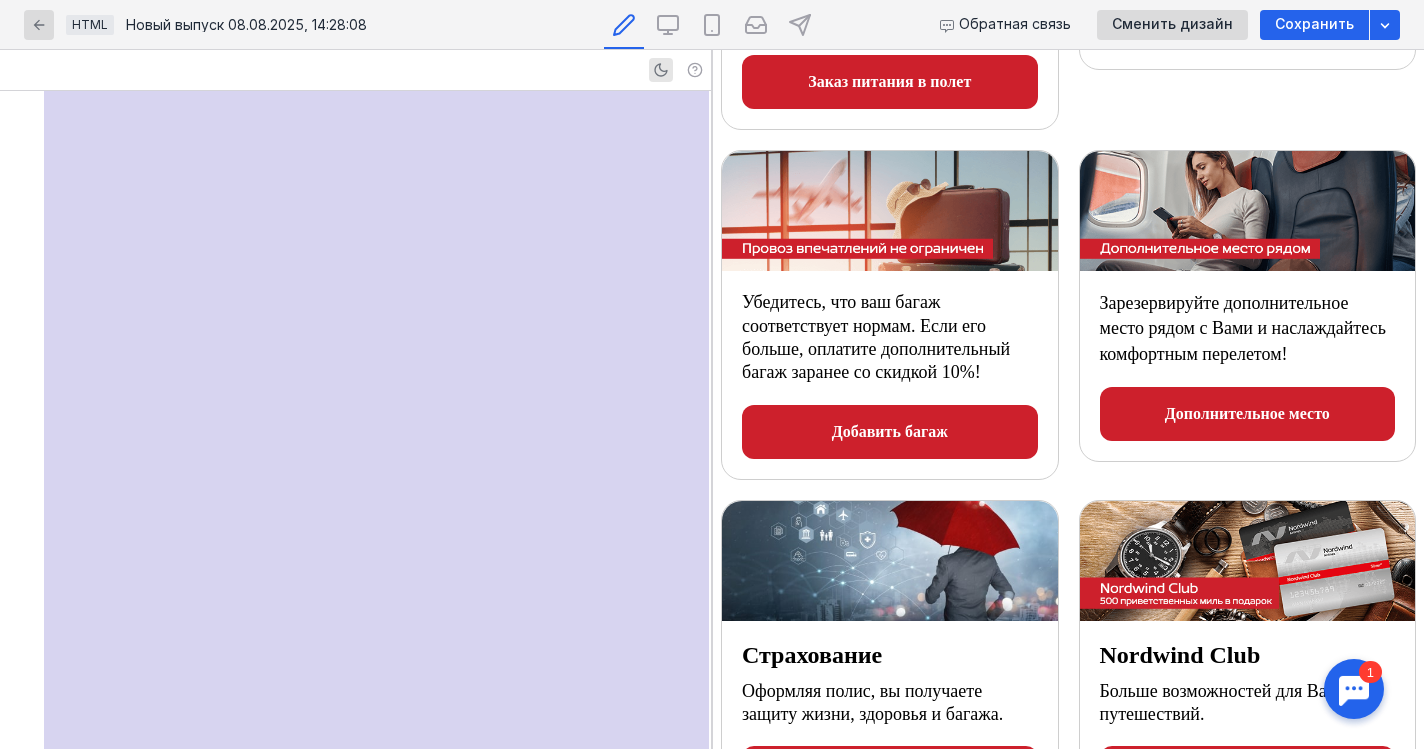 scroll, scrollTop: 407, scrollLeft: 0, axis: vertical 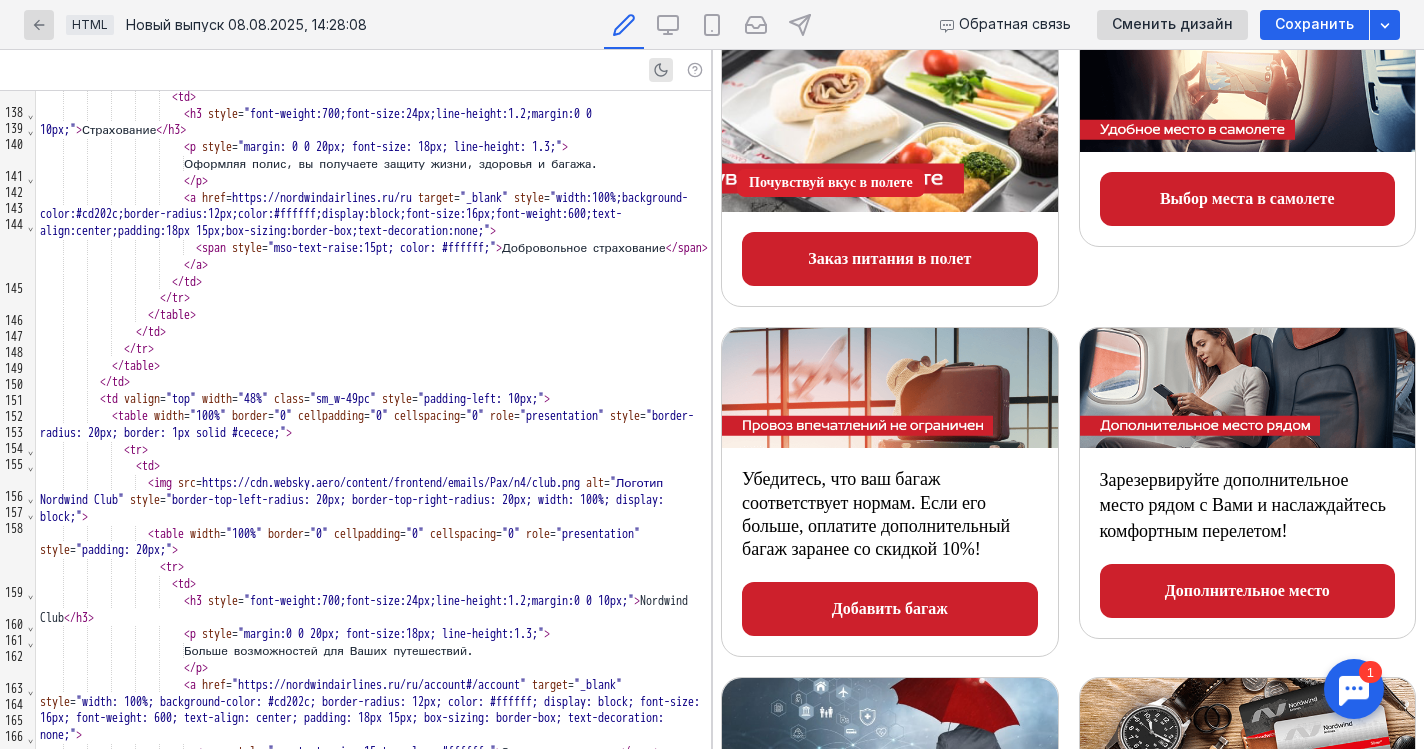 type 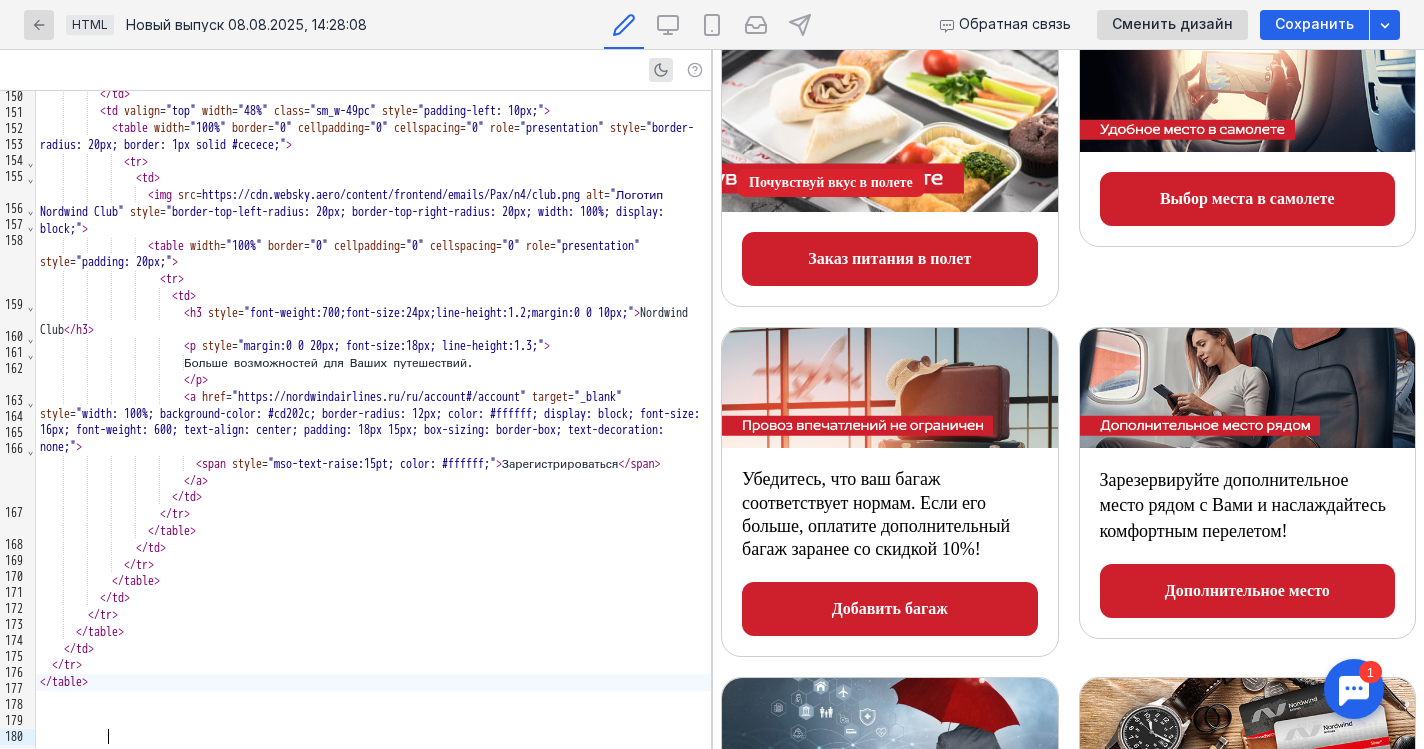 scroll, scrollTop: 114, scrollLeft: 0, axis: vertical 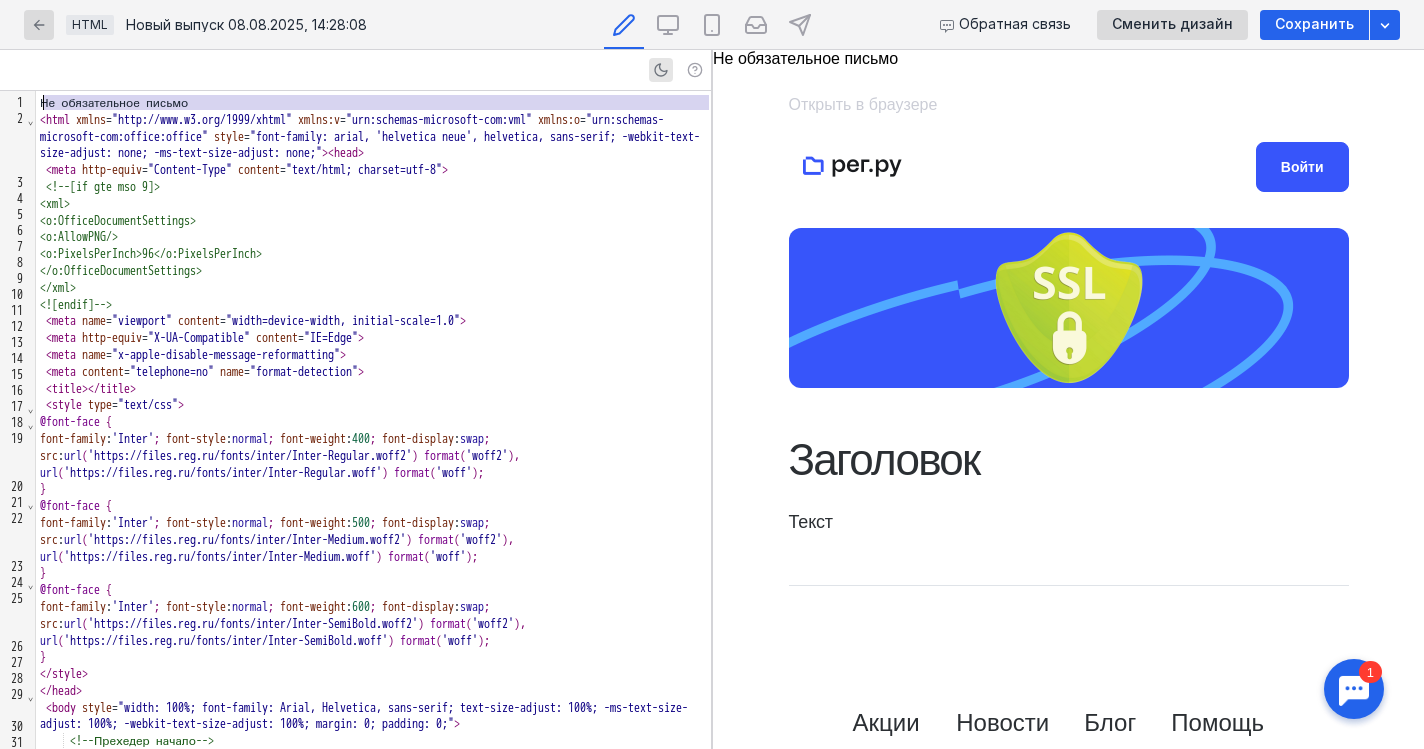 drag, startPoint x: 42, startPoint y: 116, endPoint x: 36, endPoint y: 98, distance: 18.973665 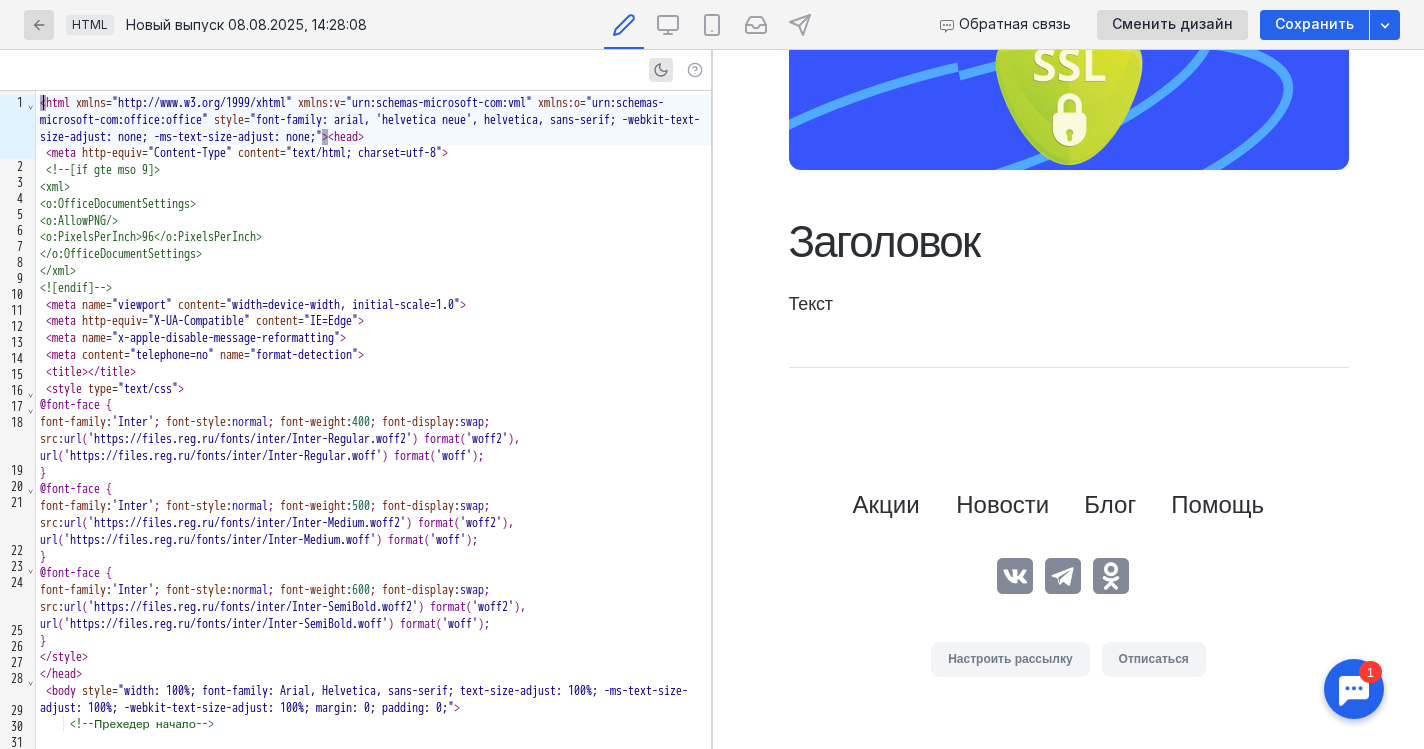 scroll, scrollTop: 200, scrollLeft: 0, axis: vertical 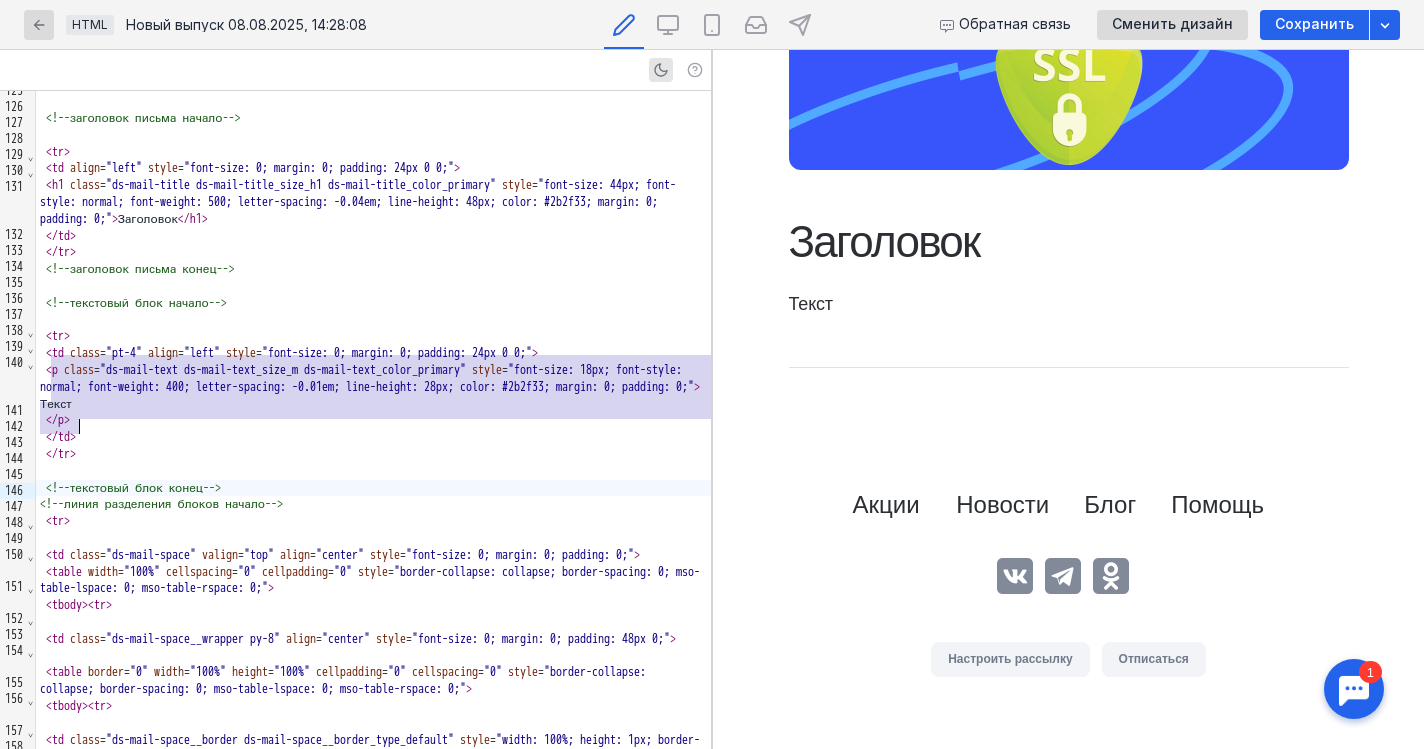 click on "<!--текстовый блок конец-->" at bounding box center [373, 488] 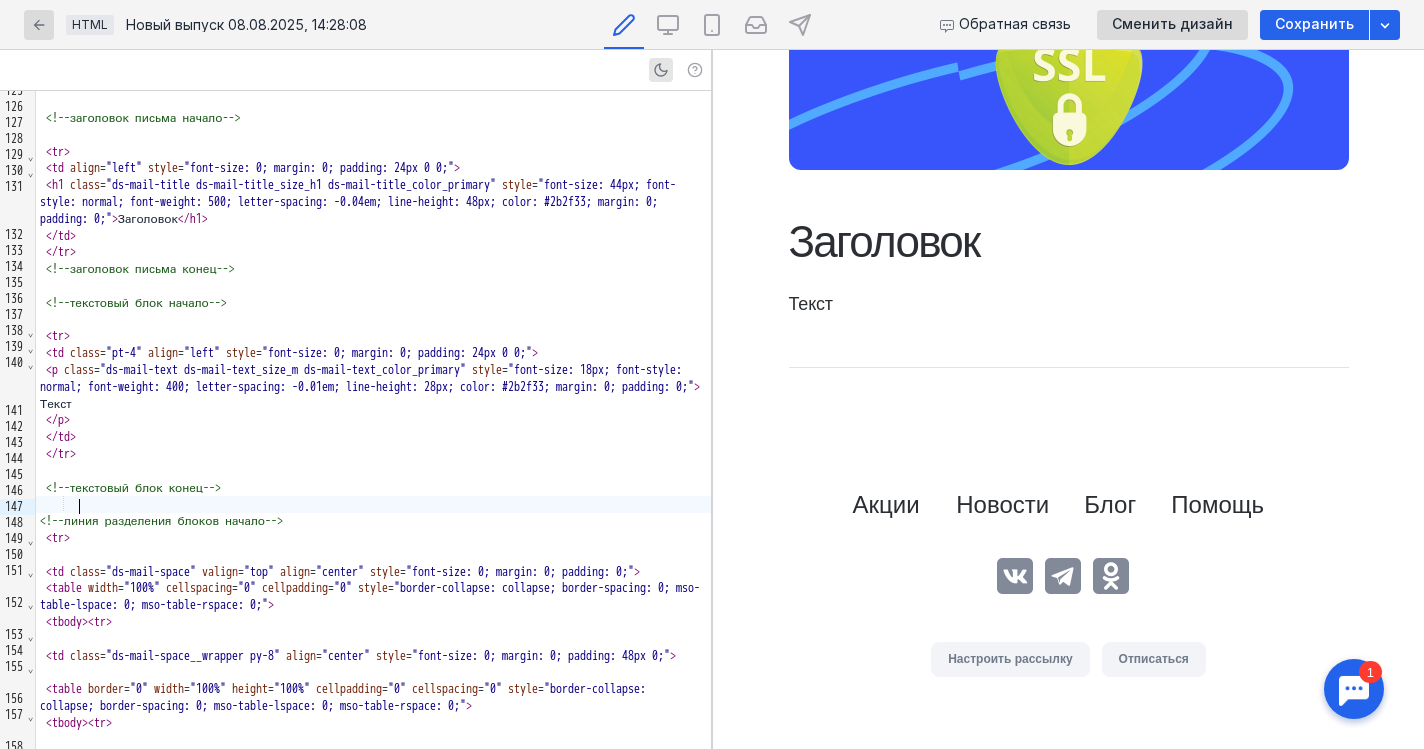 scroll, scrollTop: 200, scrollLeft: 0, axis: vertical 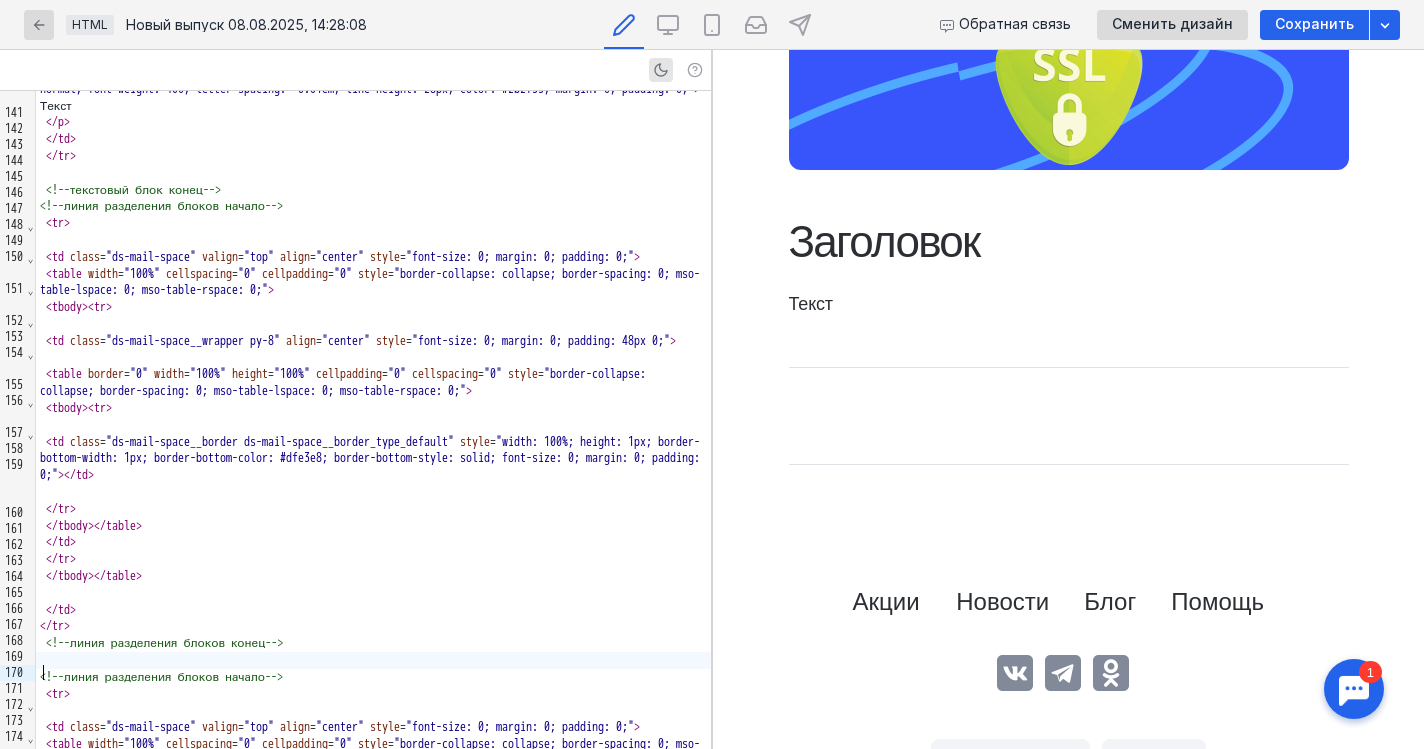 click at bounding box center (373, 660) 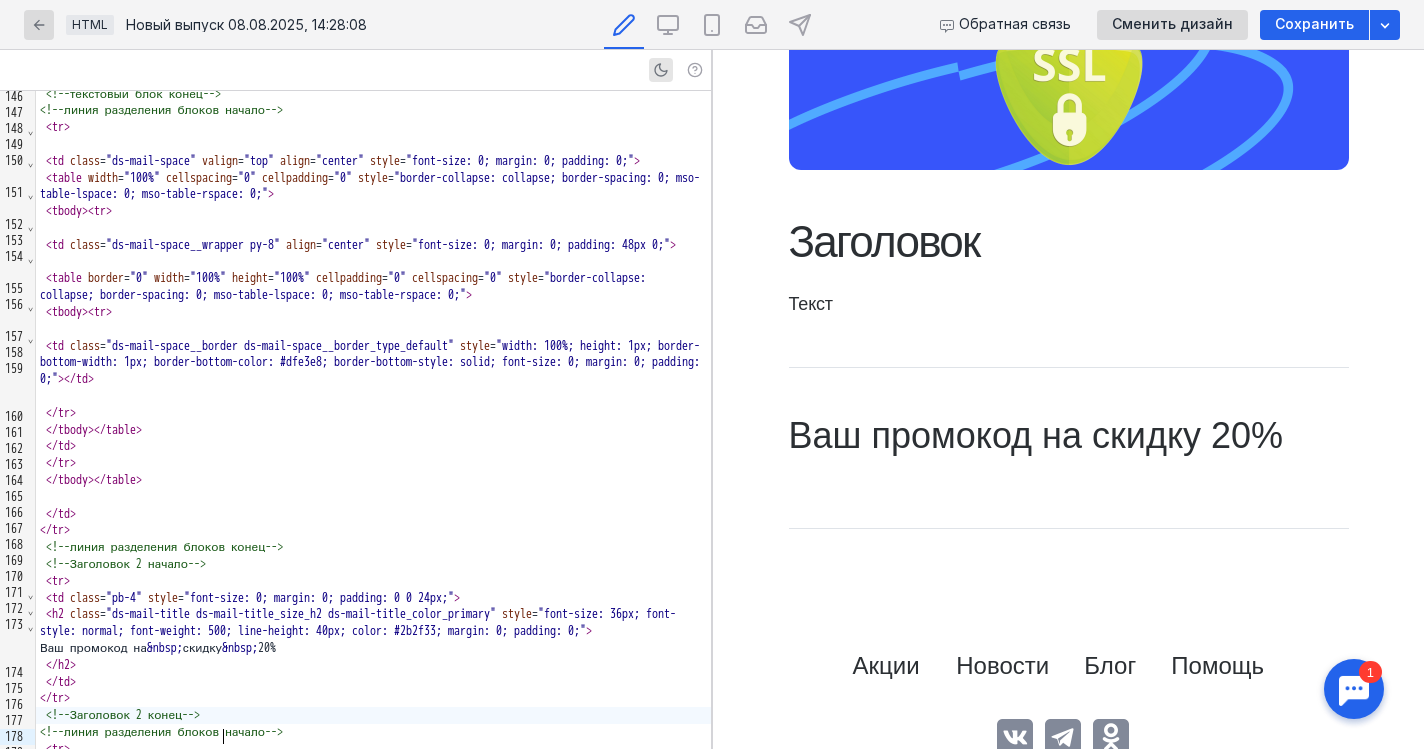 scroll, scrollTop: 200, scrollLeft: 0, axis: vertical 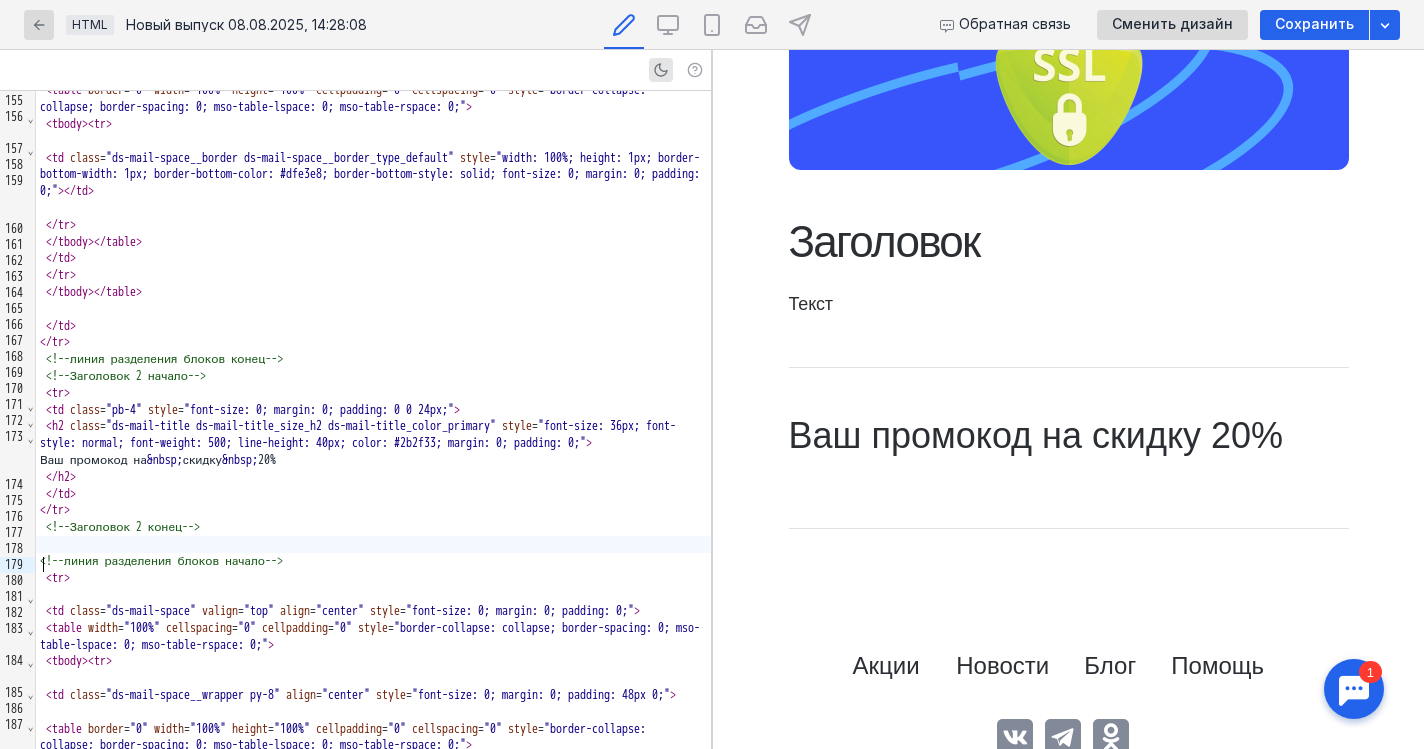 click on "Текст" at bounding box center [1069, 304] 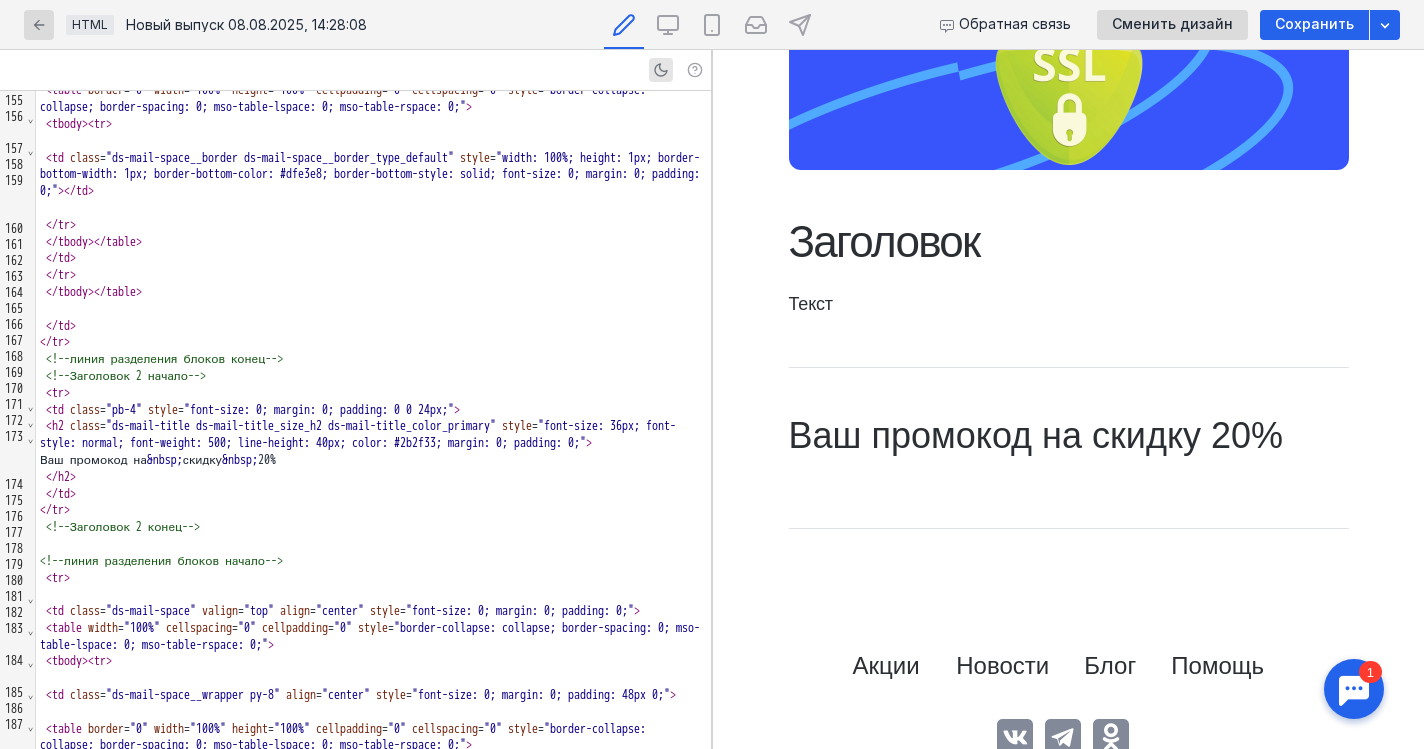 scroll, scrollTop: 2690, scrollLeft: 0, axis: vertical 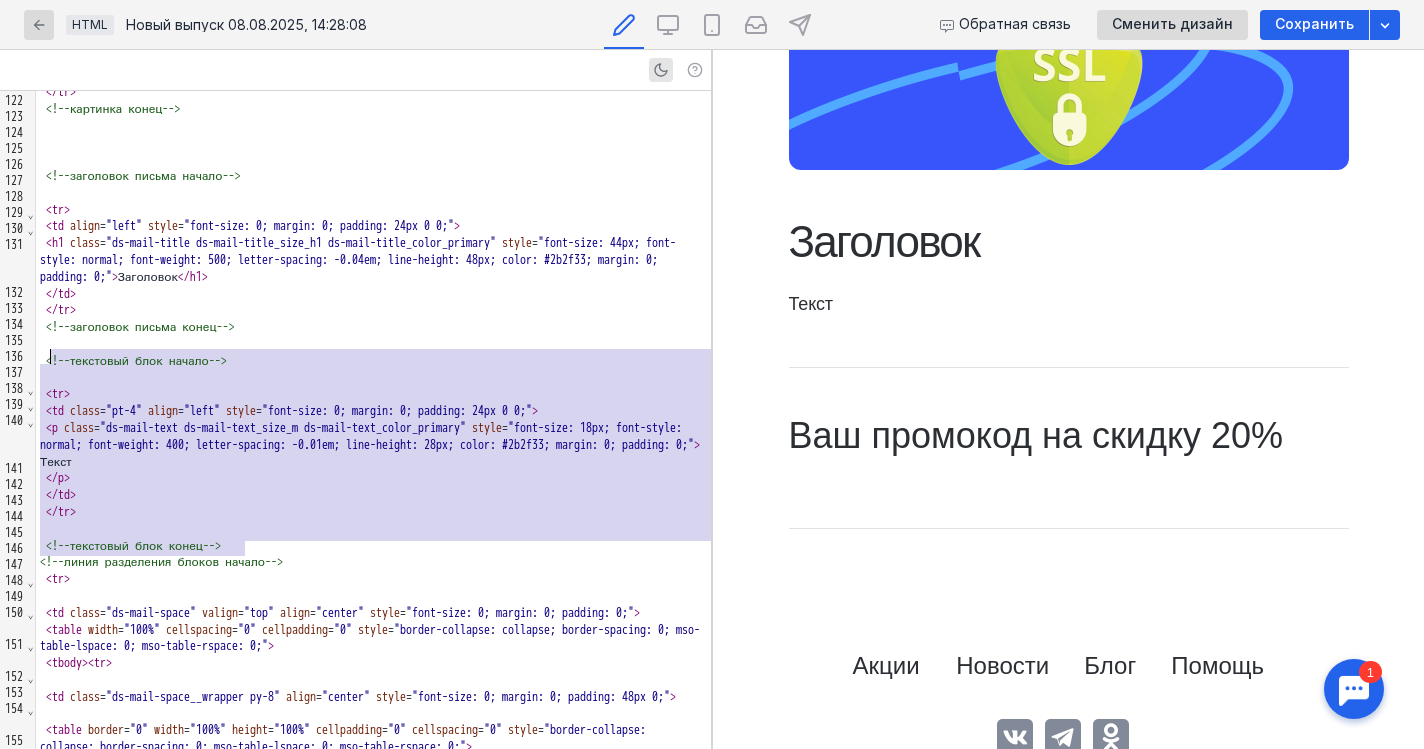 drag, startPoint x: 251, startPoint y: 546, endPoint x: 49, endPoint y: 357, distance: 276.63153 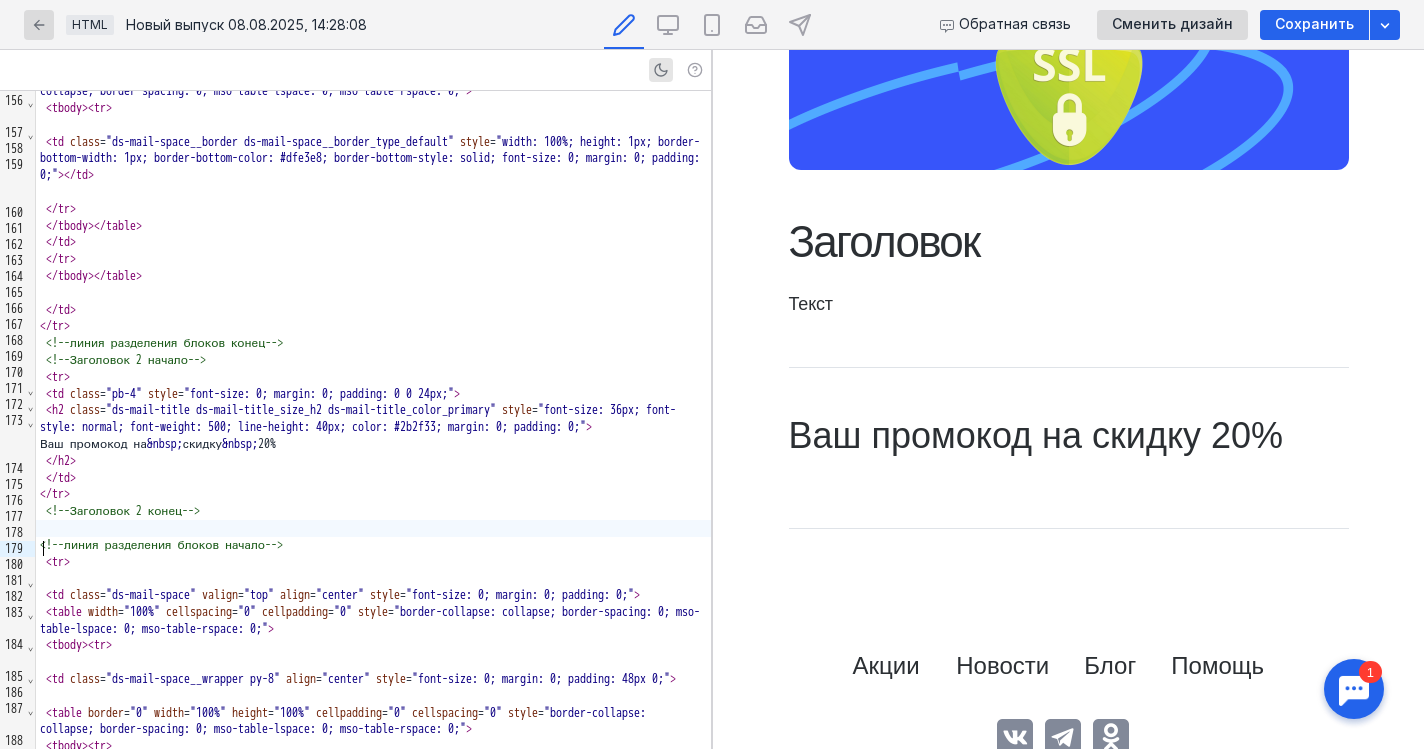 click at bounding box center [373, 528] 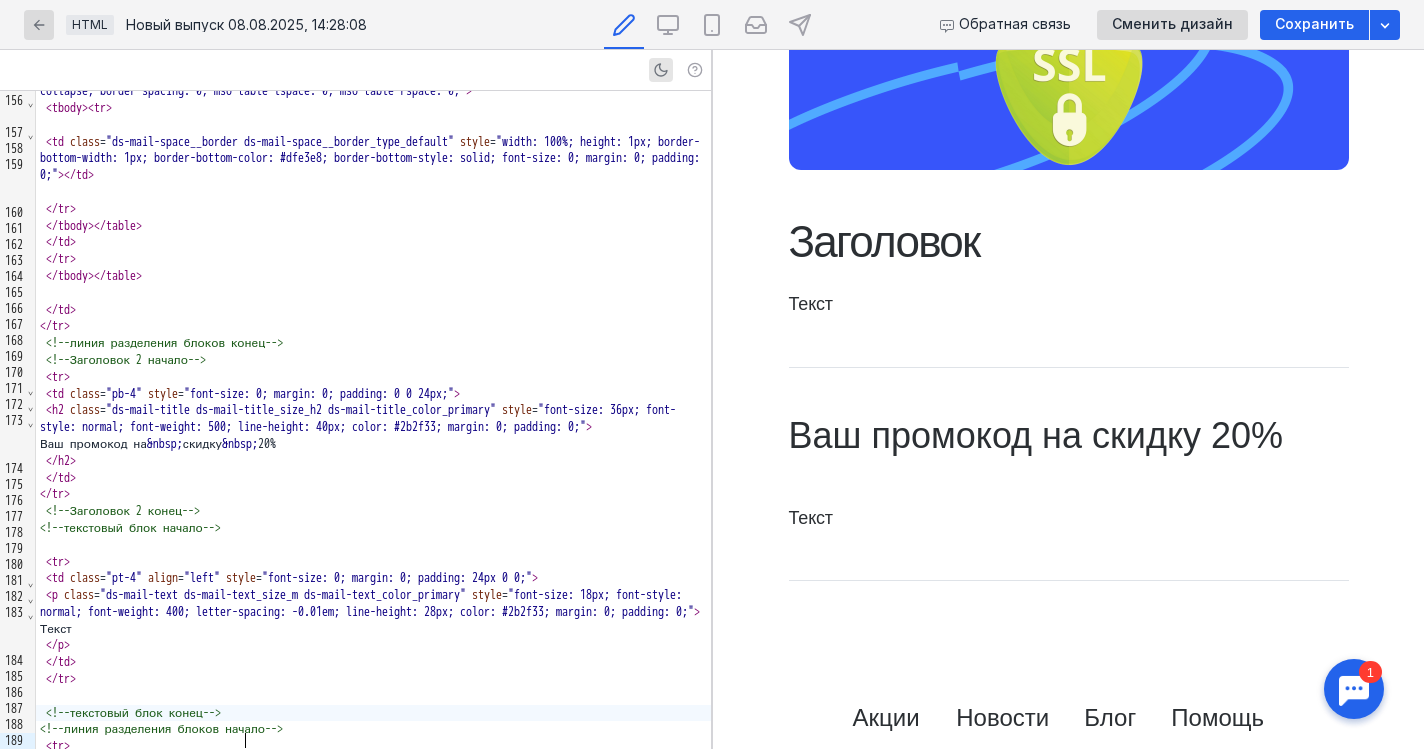 scroll, scrollTop: 200, scrollLeft: 0, axis: vertical 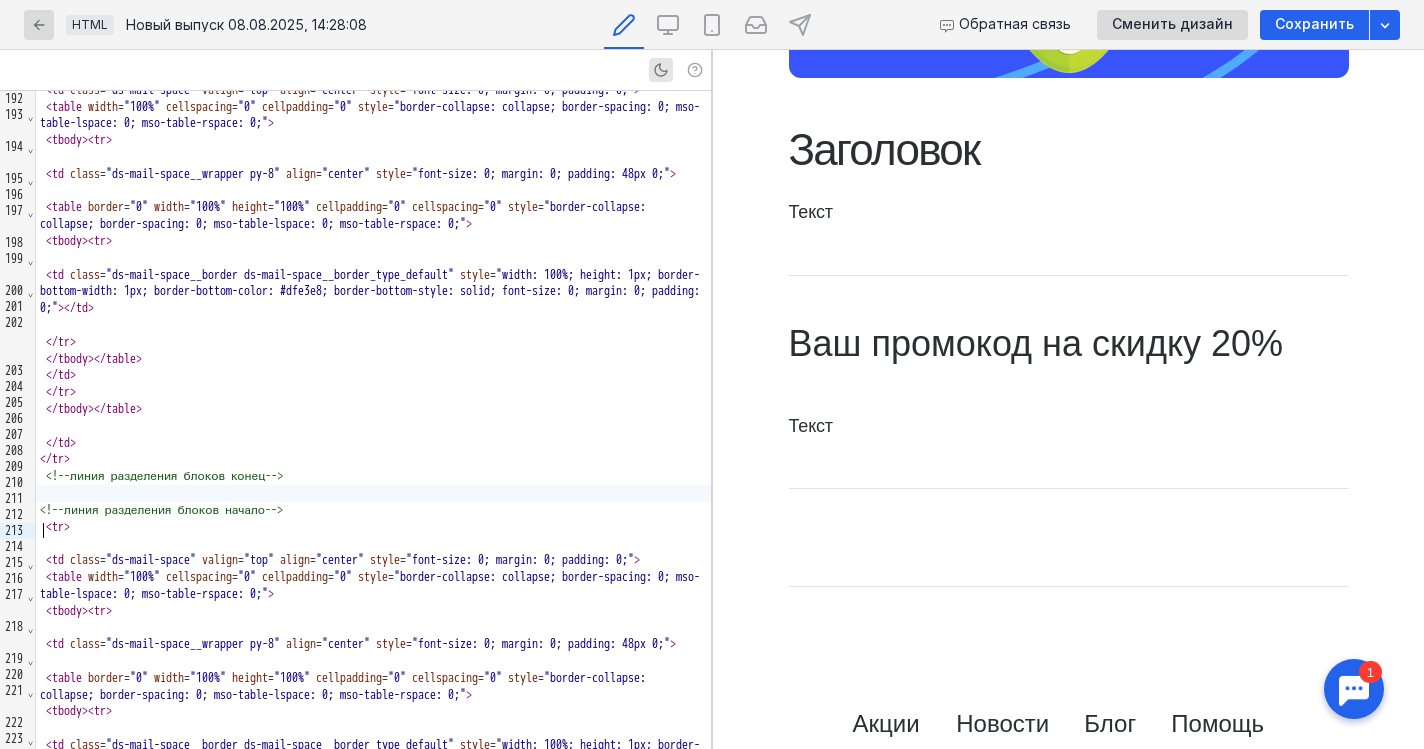click at bounding box center [373, 493] 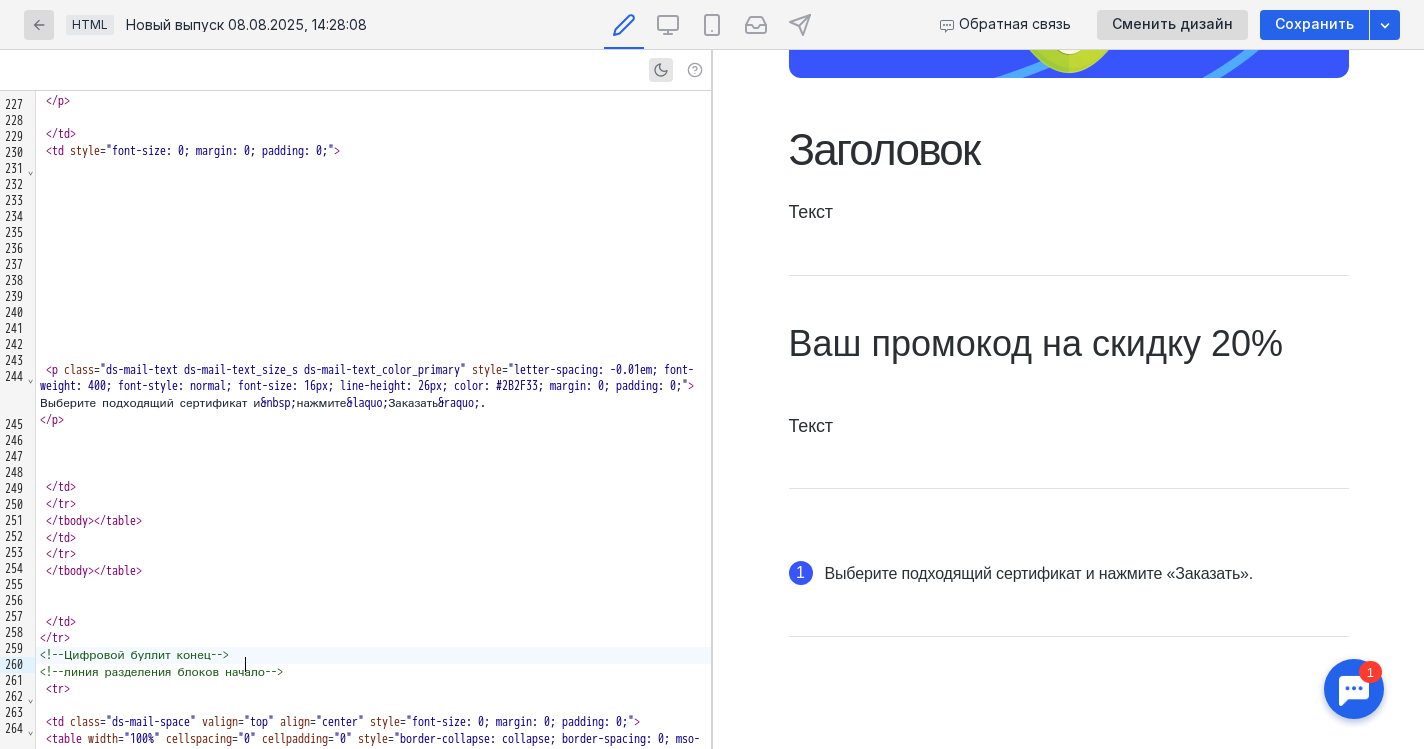 scroll, scrollTop: 4783, scrollLeft: 0, axis: vertical 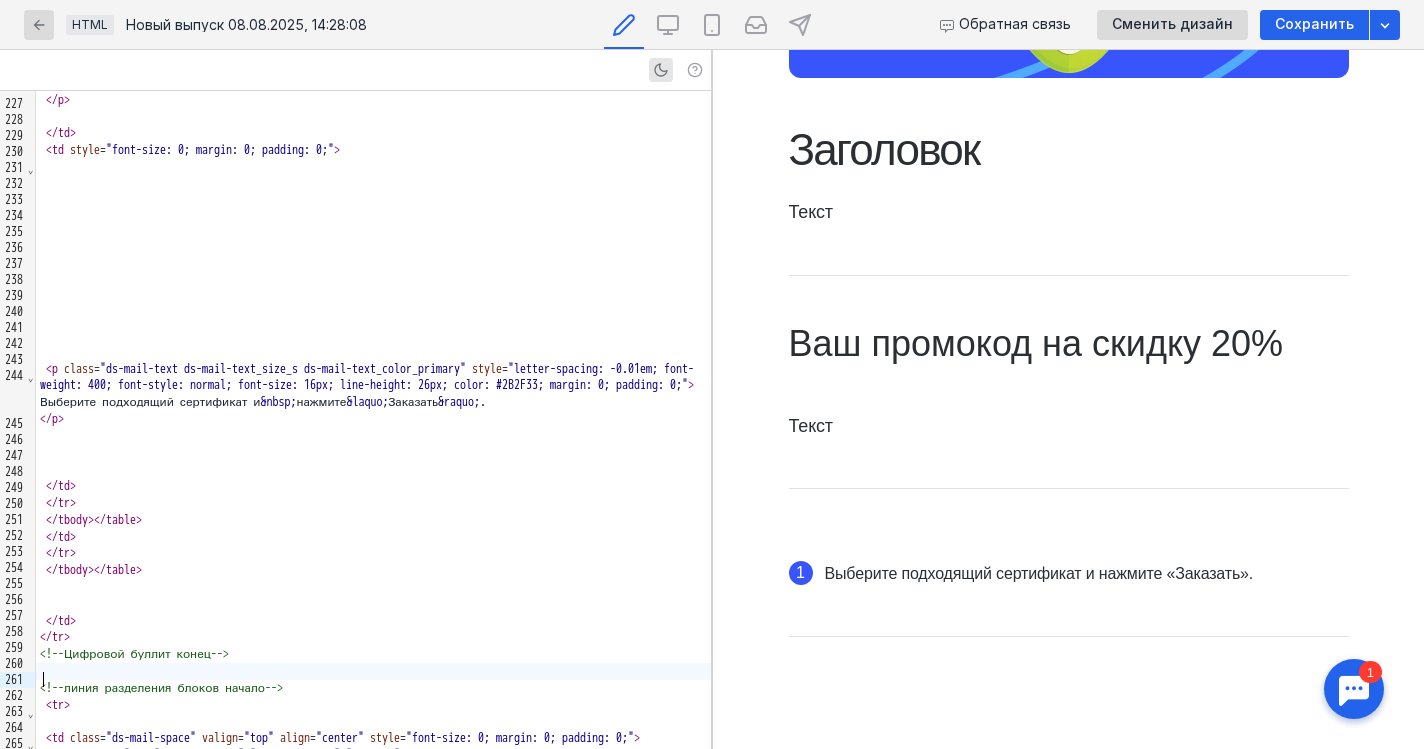 click at bounding box center (373, 671) 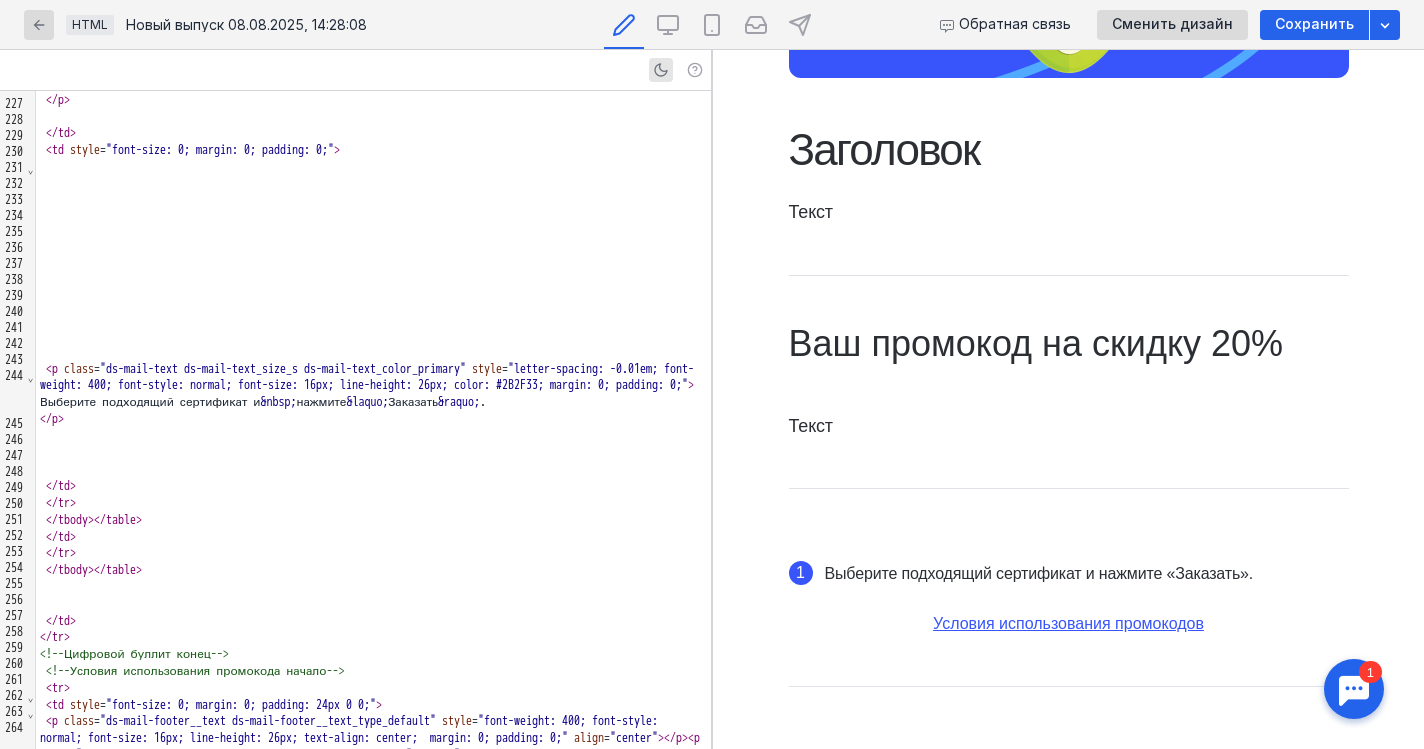 scroll, scrollTop: 4966, scrollLeft: 0, axis: vertical 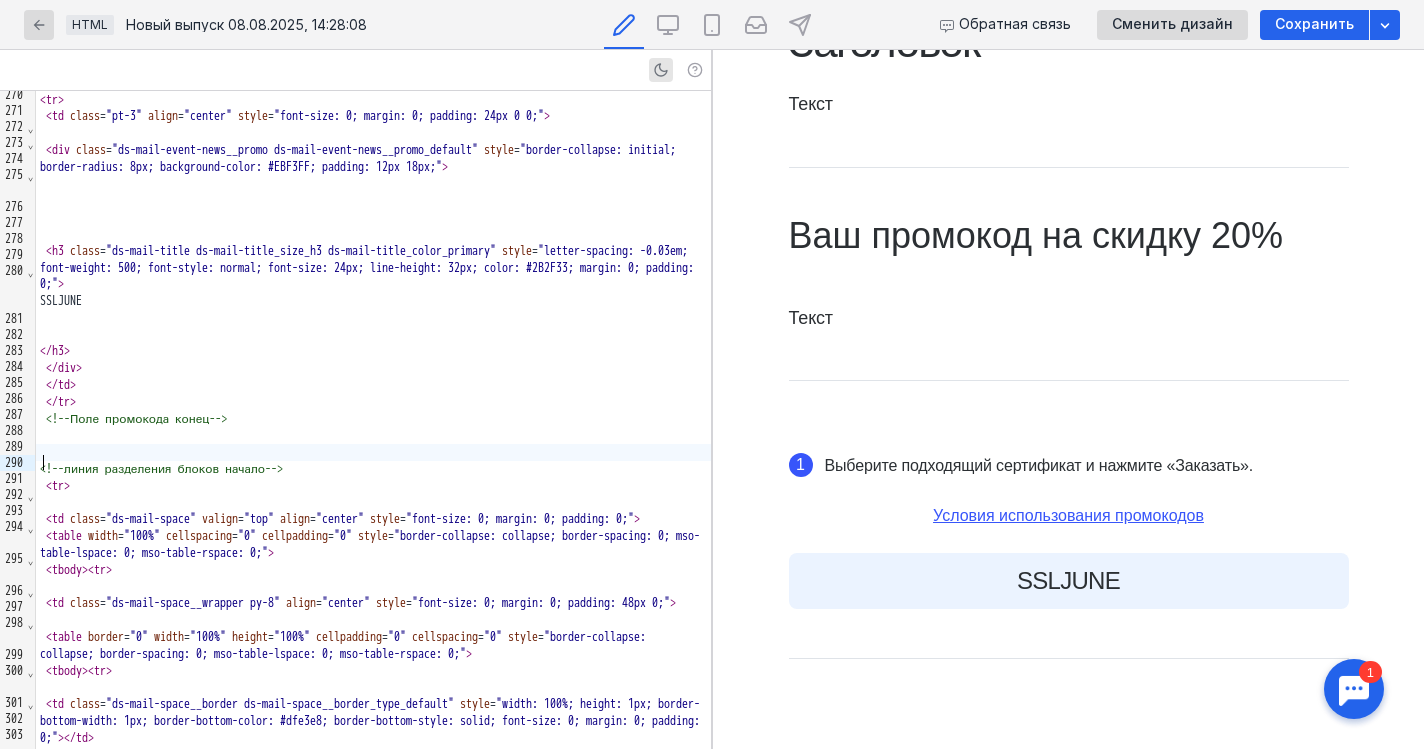 click at bounding box center (373, 587) 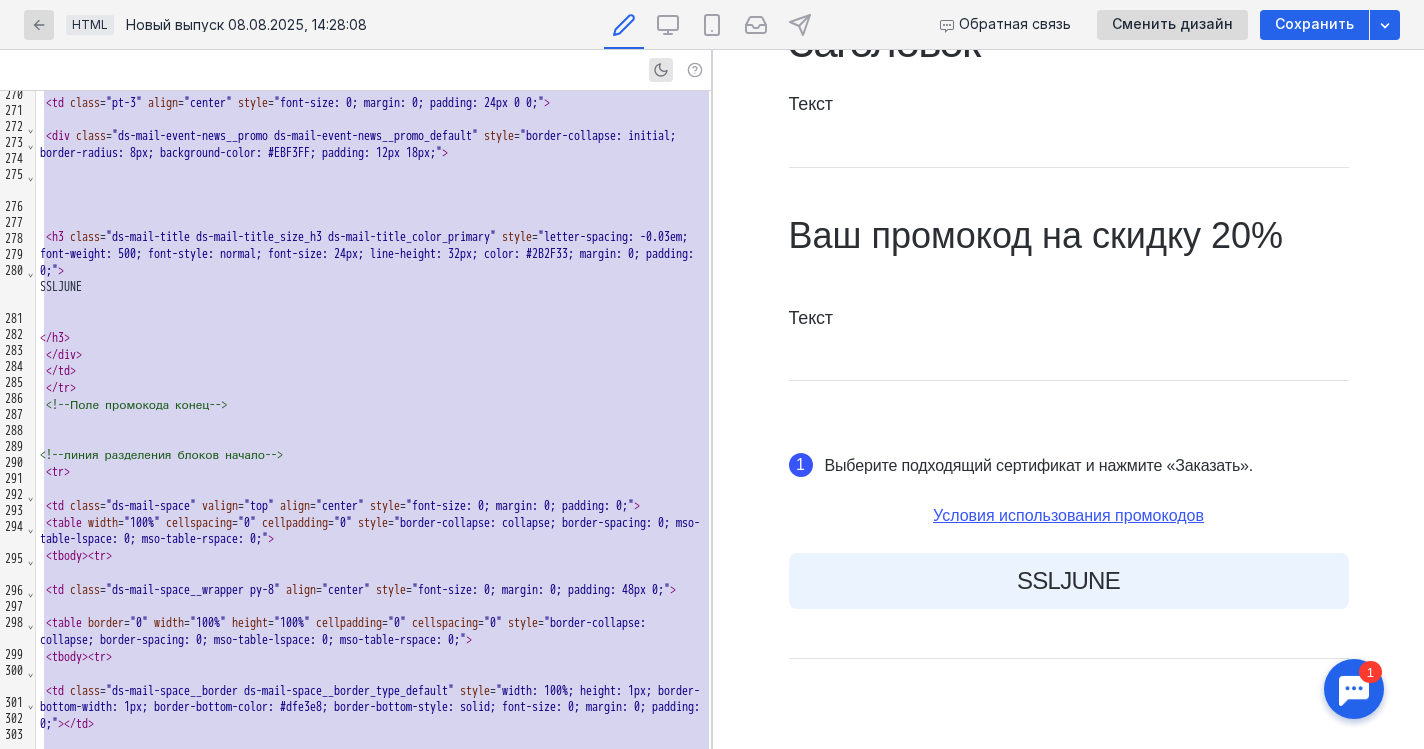 copy on "< lorem   ipsumd = "5"   sitam = "681%"   consec = "849%"   adipiscinge = "5"   seddoeiusmo = "9"   tempo = "incidi-utlabore: etdolore; magnaa-enimadm: 8; ven-quisn-exerci: 5; ull-labor-nisial: 4;" >   < exeac > < co >   < du   autei = "in-repr-volup__velite ci-fugi-nulla__pariat_exce_sintocc"   cupid = "nonpr: 137%; suntcu: 4qu; offici-deseru-molli: 5an; idestl-perspi-undeo: #ist3n7; errorv-accusa-dolor: lauda; tota-rema: 6; eaquei: 2; quaeabi: 5;" > </ in >   </ ve >   </ quasi > </ archi >   </ be >   </ vi >   </ dicta > </ expli >   </ ne > </ en >   <!--ipsam quiavolupt aspern autod--> <!--Fugitcon magnid eosrat-->   < se >   < ne   neque = "po-quis-dolo"   adipis = "num"   eiusm = "temp"   incid = "magn-quae: 7; etiamm: 1; solutan: 49el 5 7;" >   < optio   cumqu = "825%"   nihilimpedi = "8"   quoplaceatf = "7"   possi = "assume"   repel = "tem-autem-quibus: 2of; deb-rerum-necess: 1sa; evenie-voluptat: repudian; recusa-itaquee: 2;" >   < hicte > < sa >   < de   reici = "volu-maio: 1; aliasp: 7; dol..." 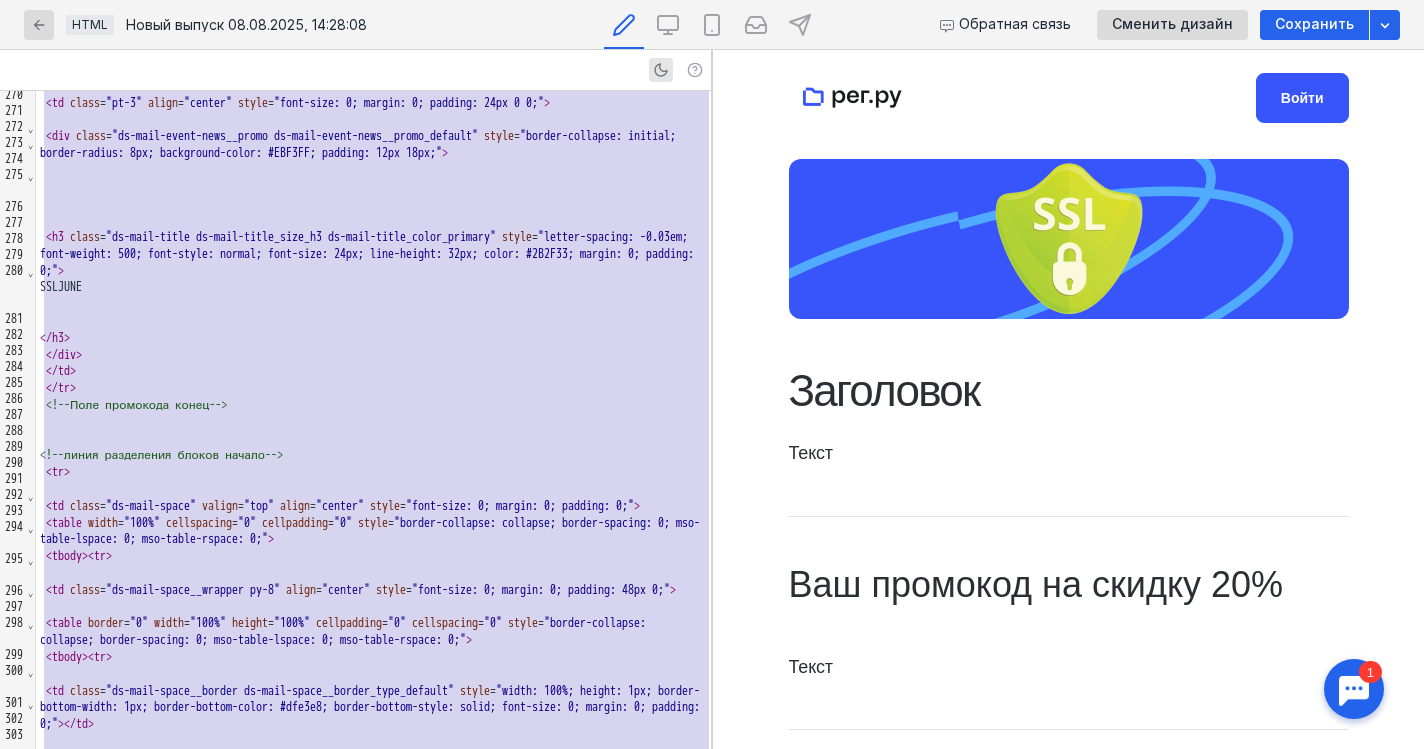 scroll, scrollTop: 0, scrollLeft: 0, axis: both 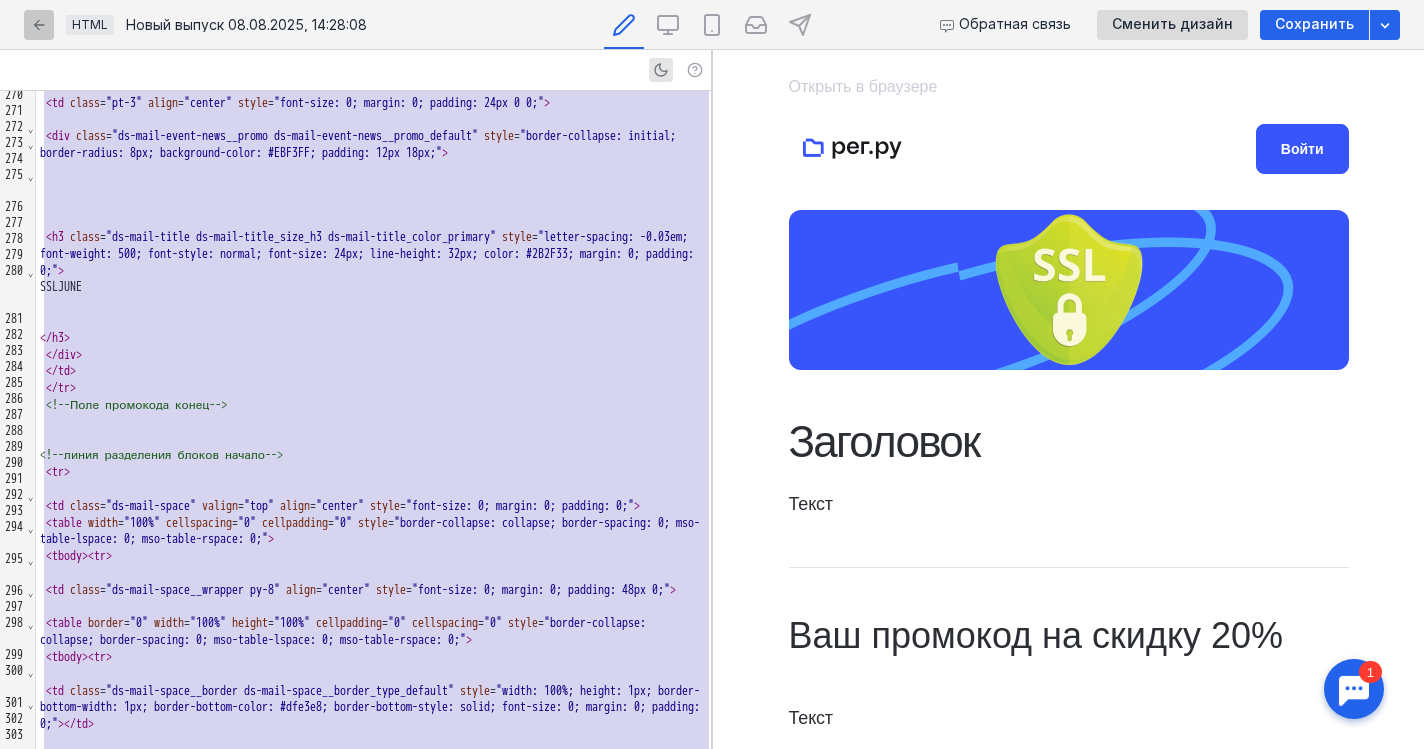 click 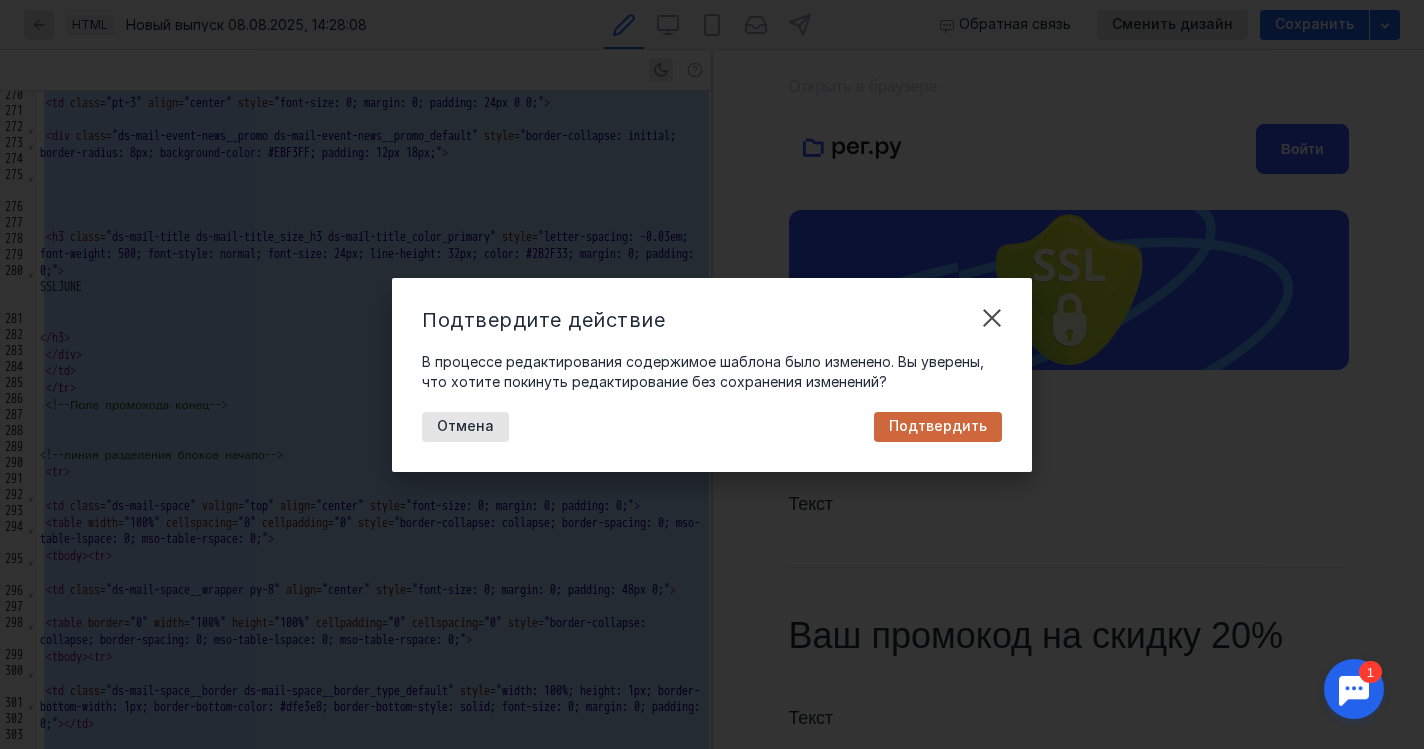 click on "Подтвердить" at bounding box center [938, 426] 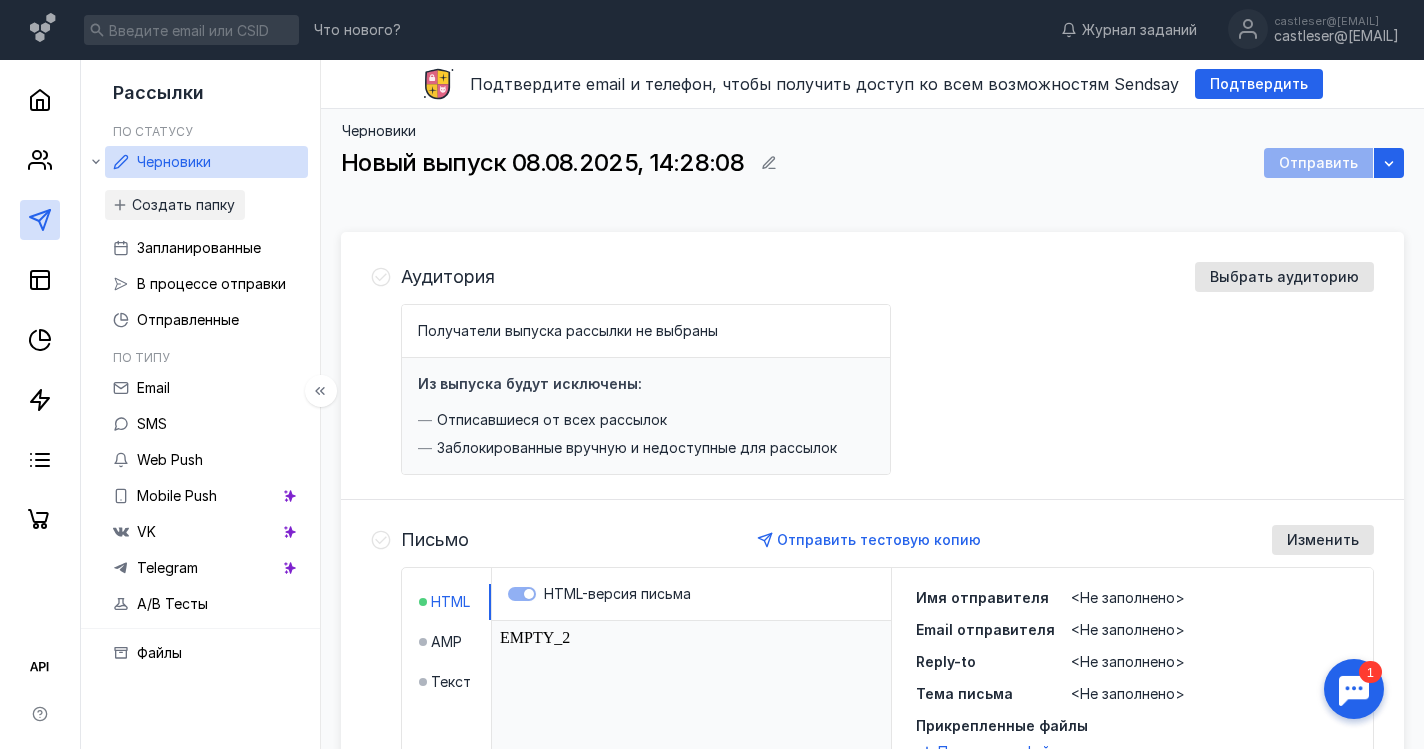 scroll, scrollTop: 0, scrollLeft: 0, axis: both 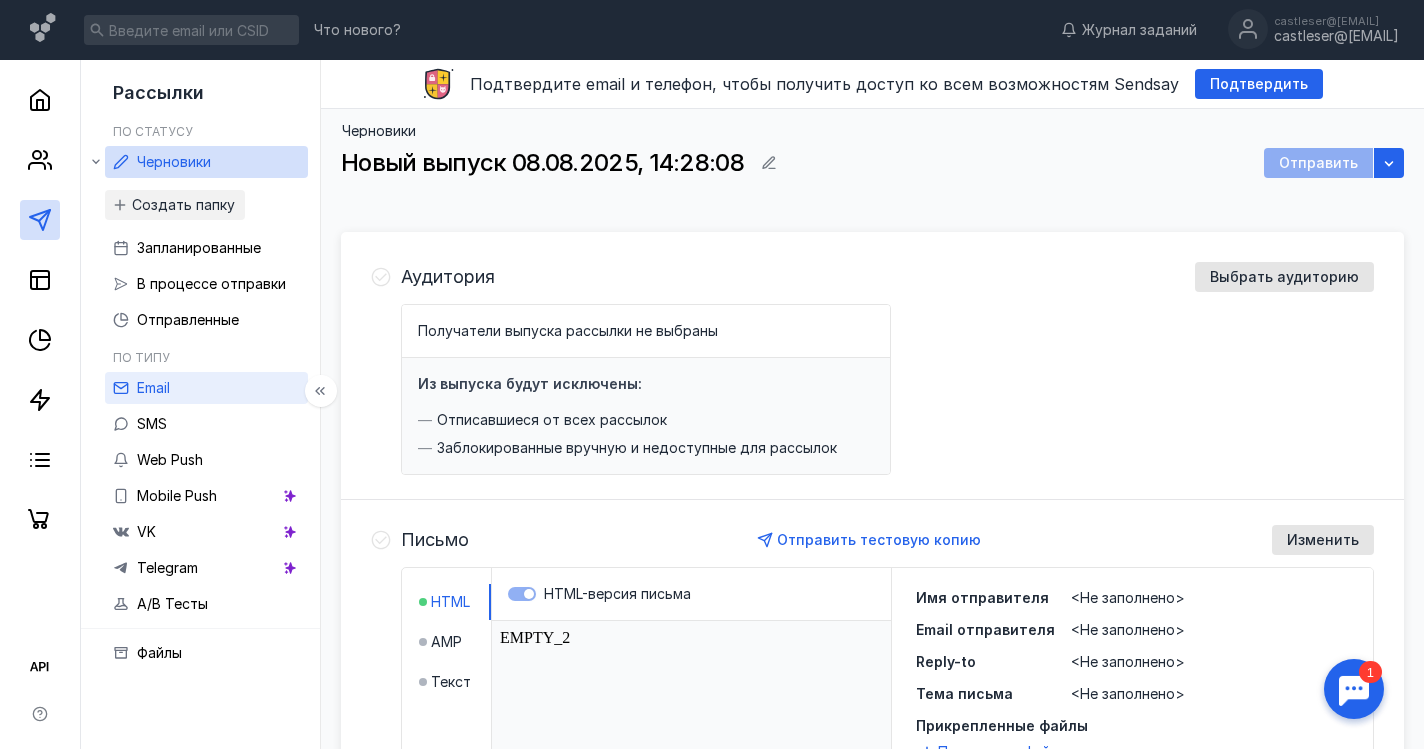 click on "Email" at bounding box center (206, 388) 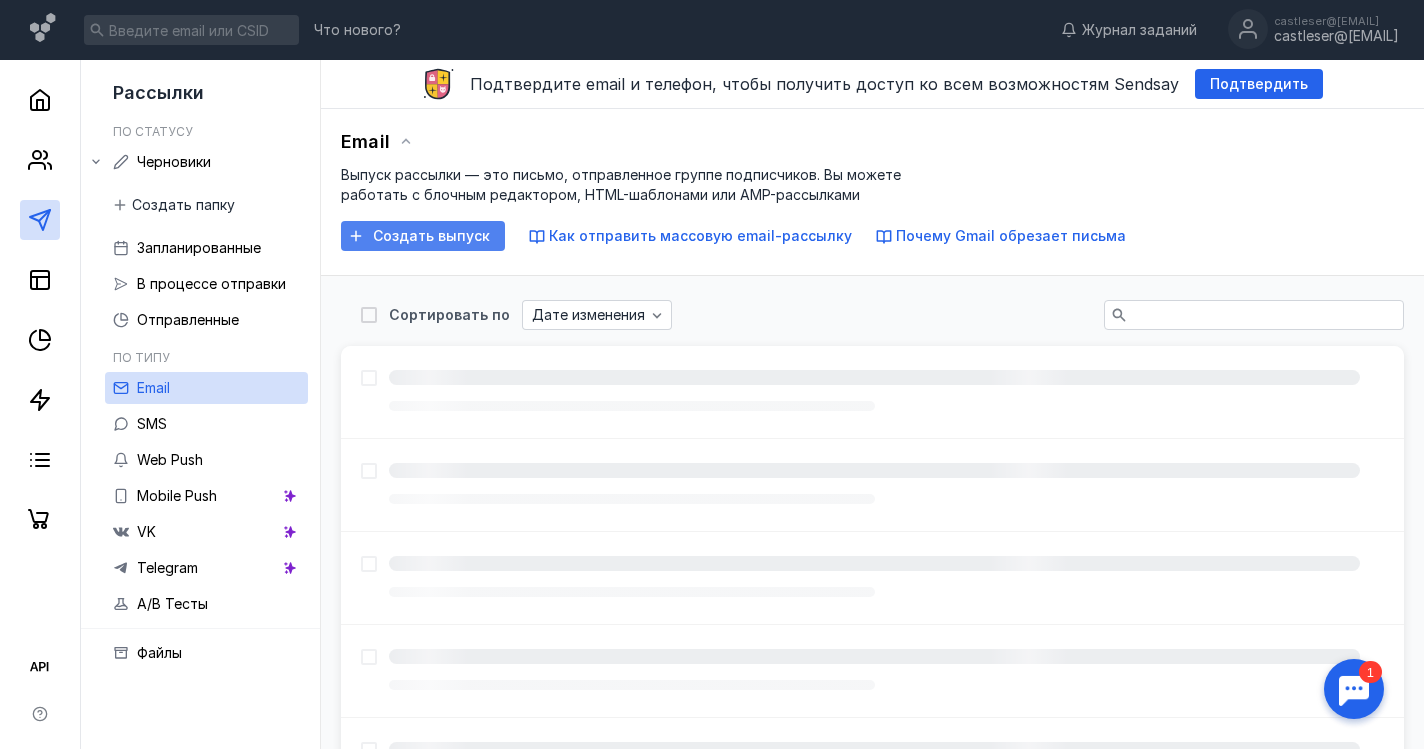 click on "Создать выпуск" at bounding box center [431, 236] 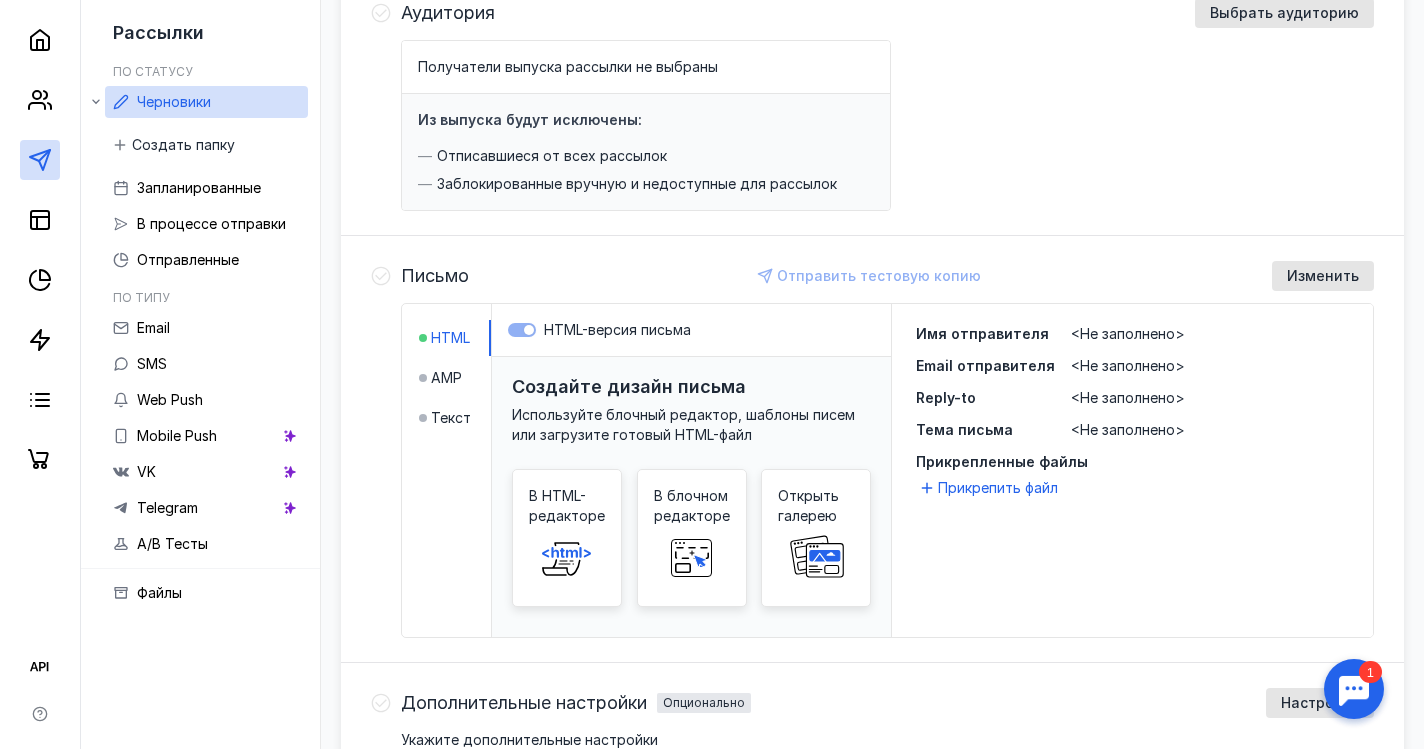scroll, scrollTop: 383, scrollLeft: 0, axis: vertical 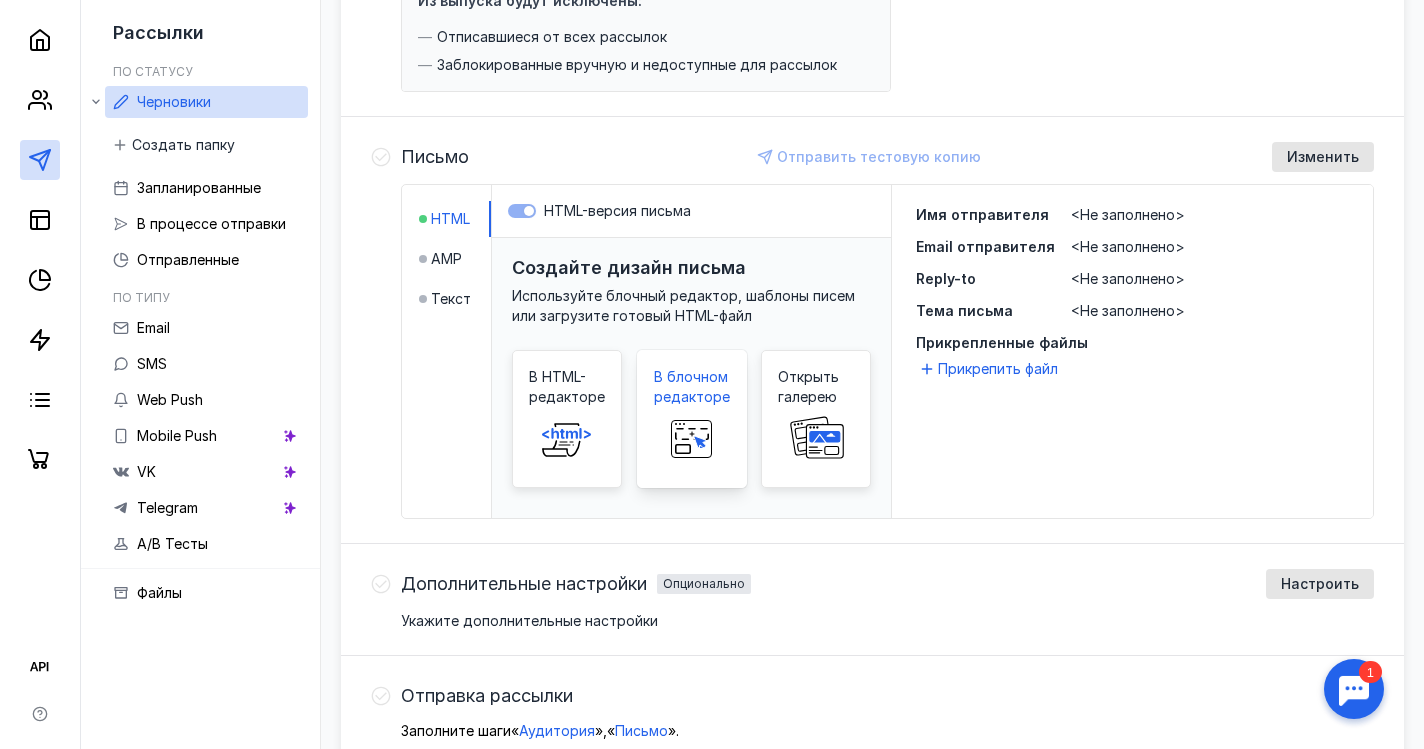click at bounding box center [692, 439] 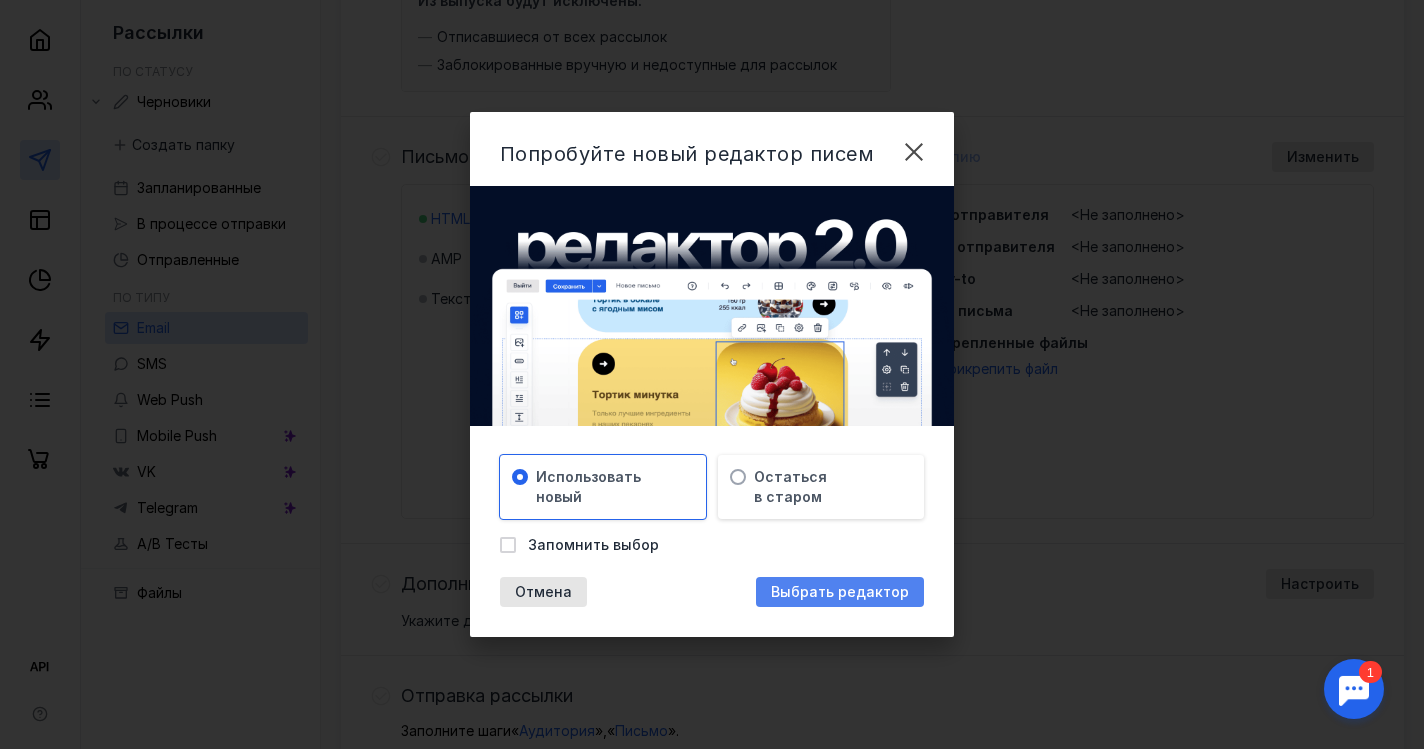 click on "Выбрать редактор" at bounding box center (840, 592) 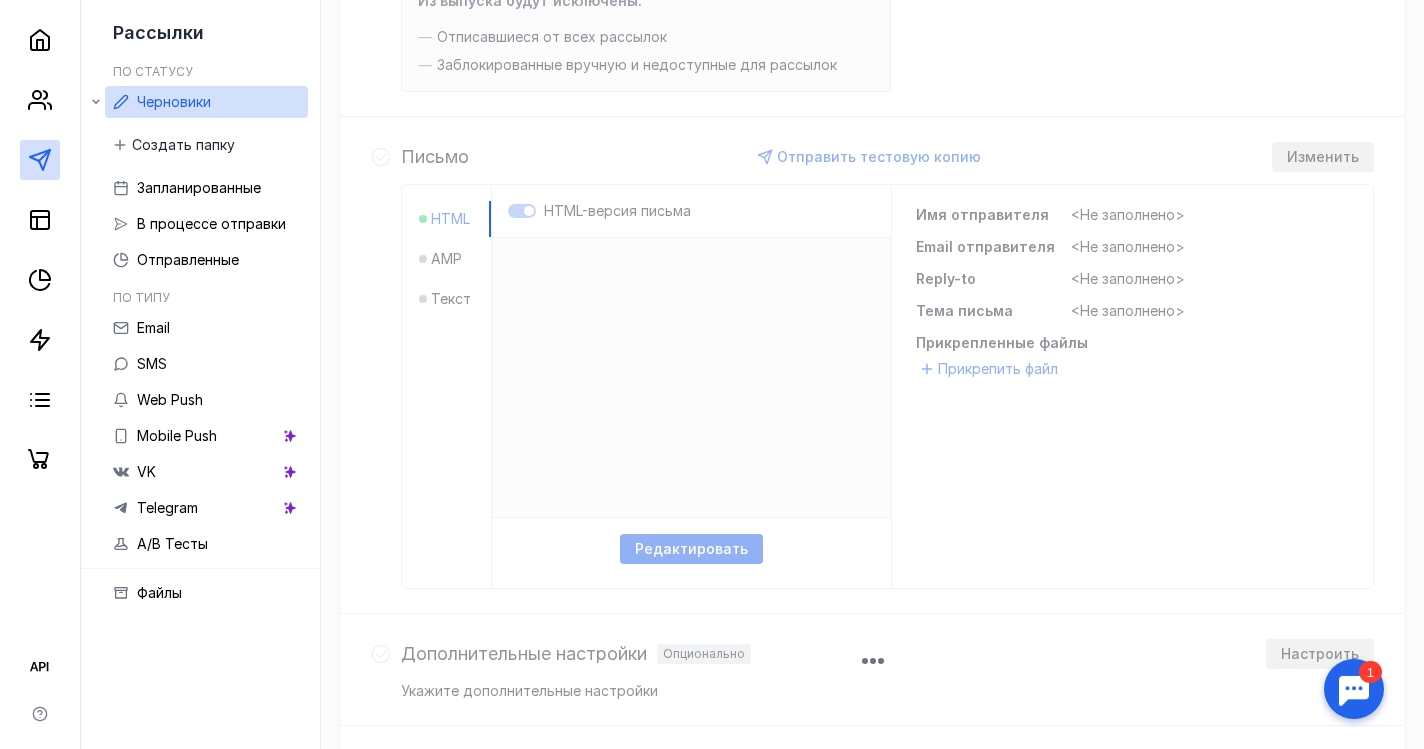 scroll, scrollTop: 0, scrollLeft: 0, axis: both 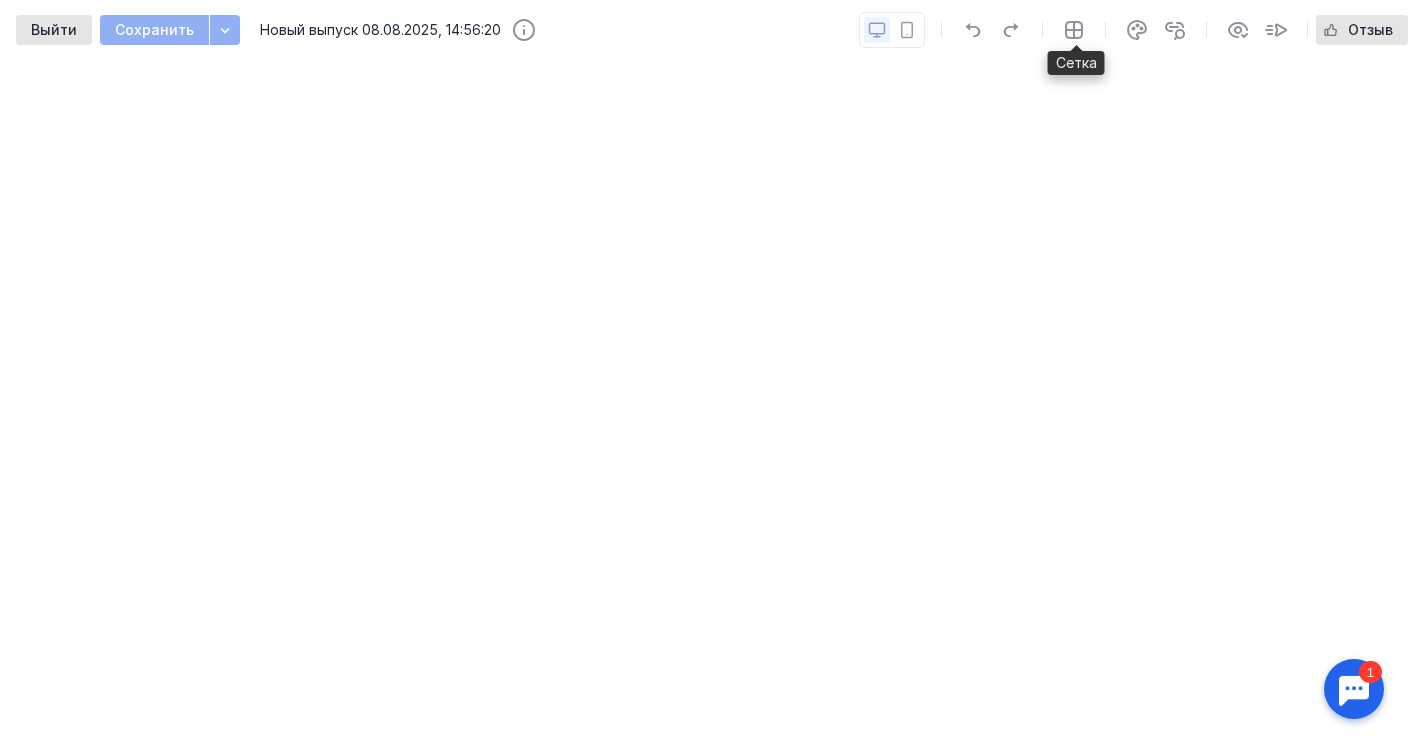 click at bounding box center [1074, 30] 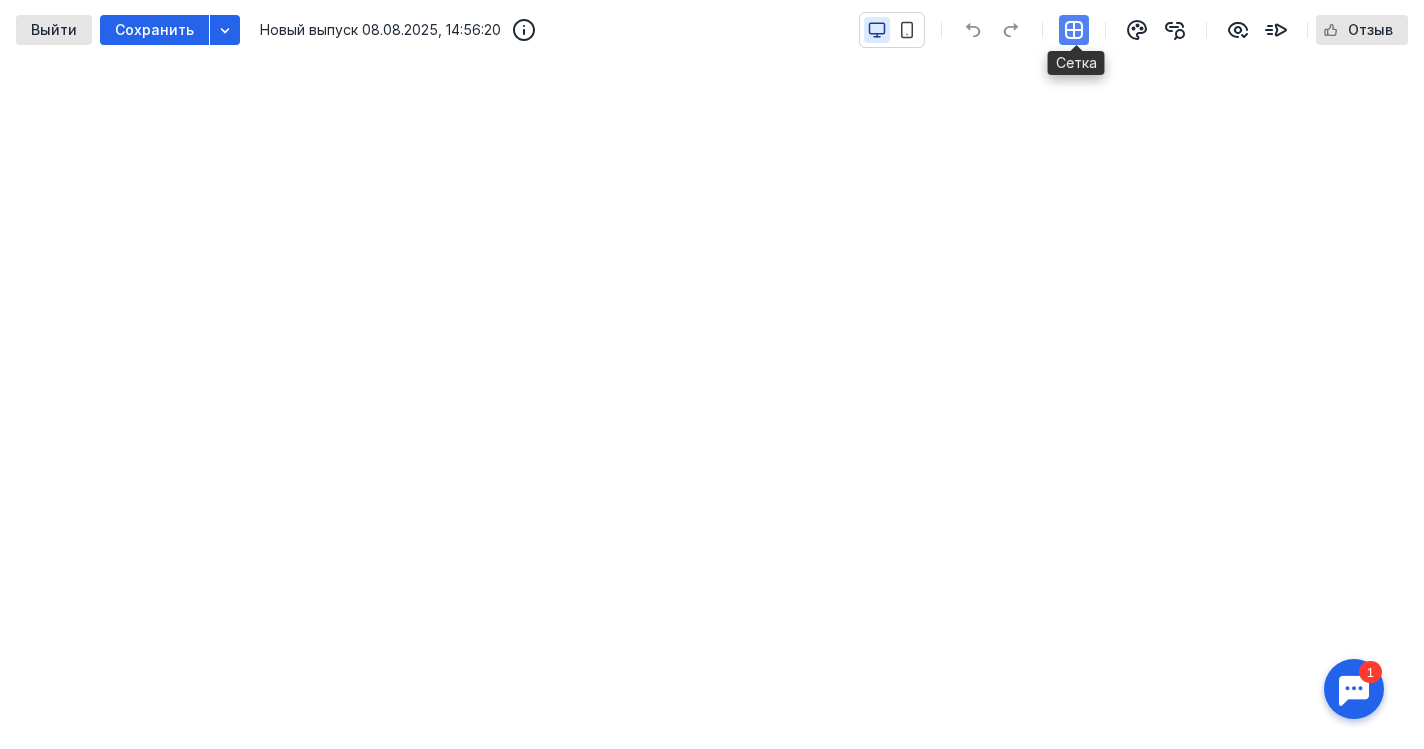 click 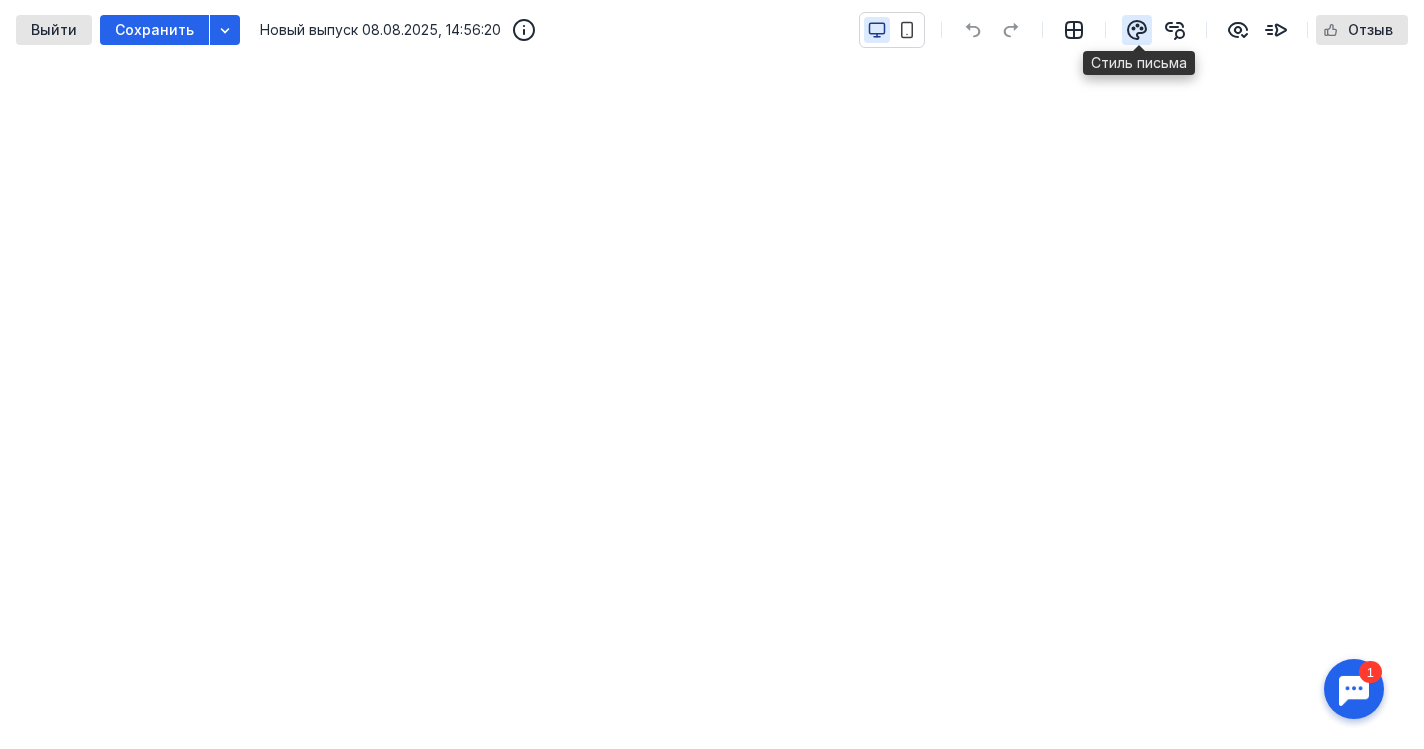 click 